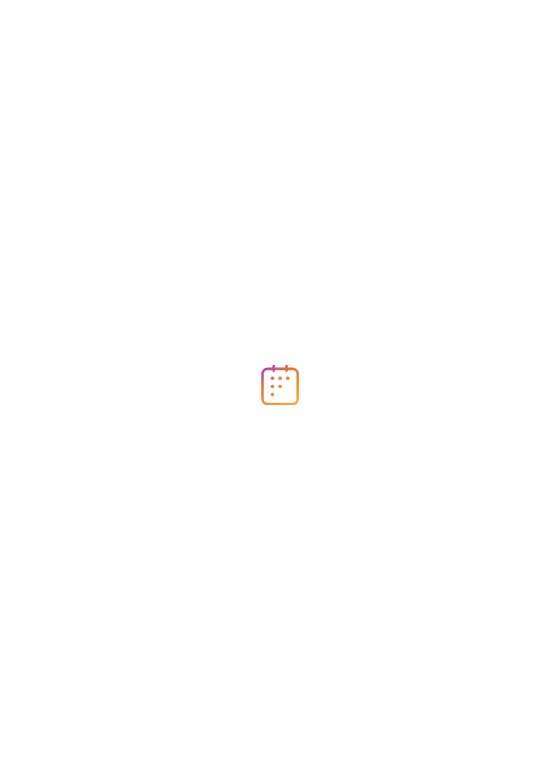 scroll, scrollTop: 0, scrollLeft: 0, axis: both 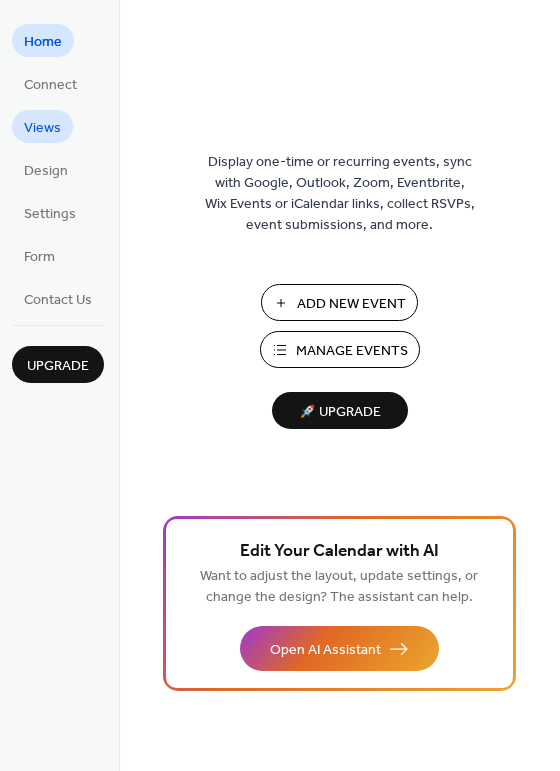 click on "Views" at bounding box center (42, 128) 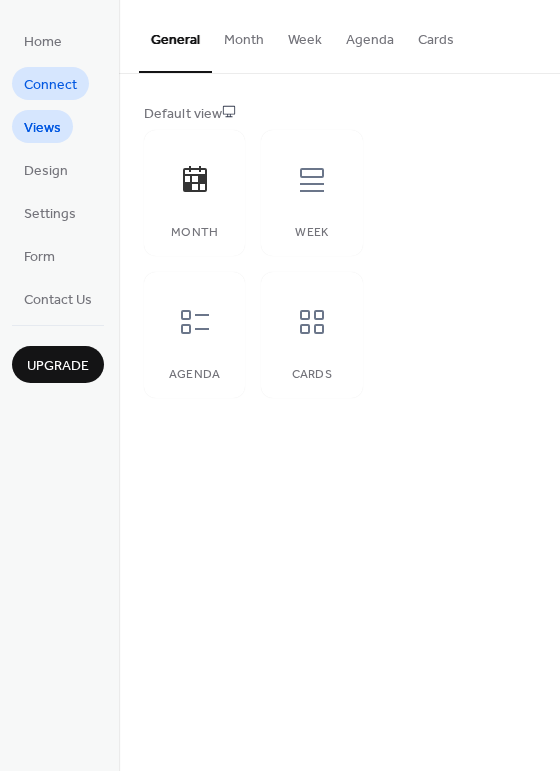 click on "Connect" at bounding box center [50, 85] 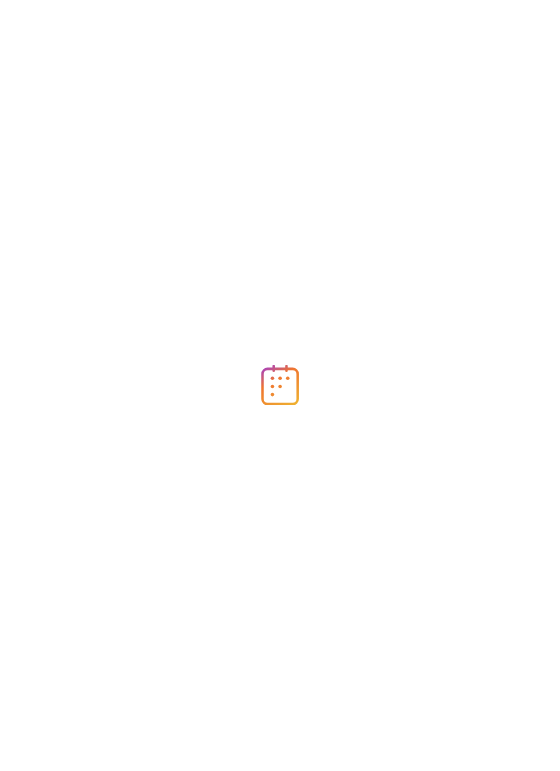 scroll, scrollTop: 0, scrollLeft: 0, axis: both 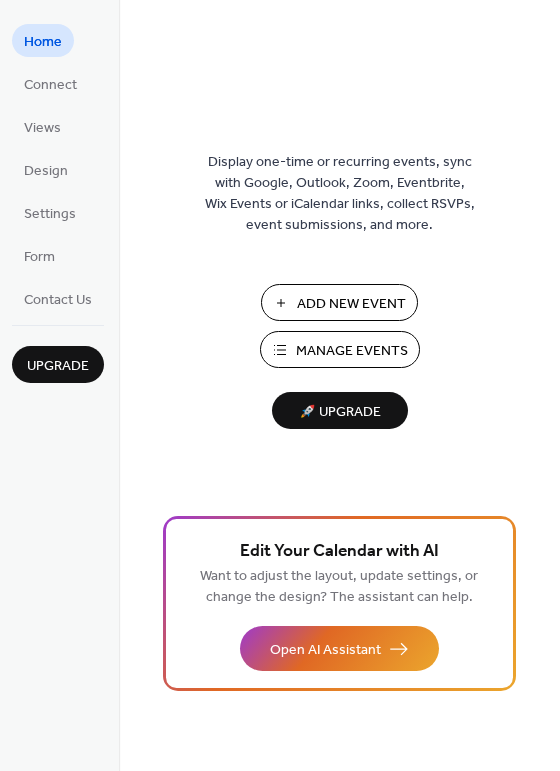 click on "Add New Event" at bounding box center [351, 304] 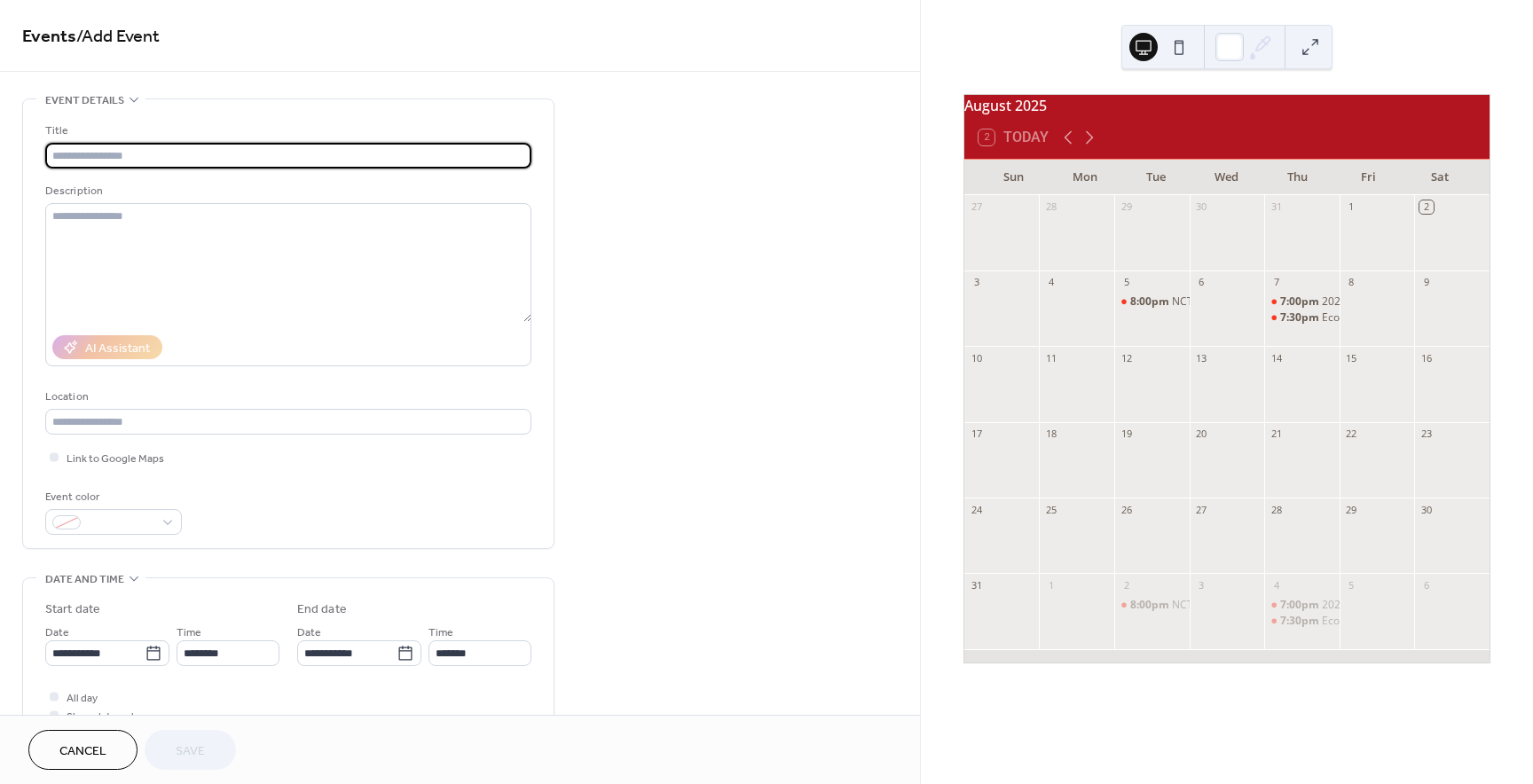 scroll, scrollTop: 0, scrollLeft: 0, axis: both 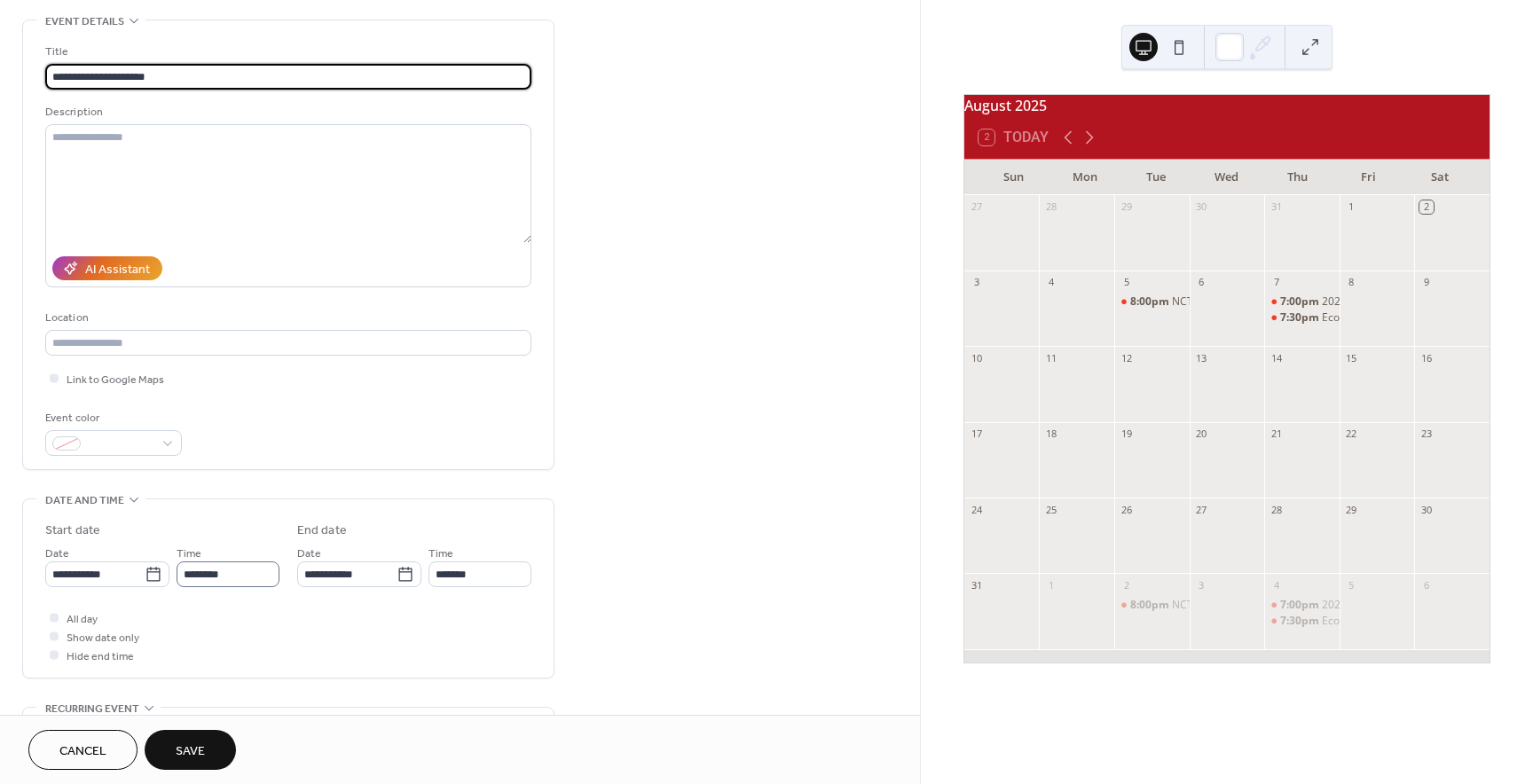 type on "**********" 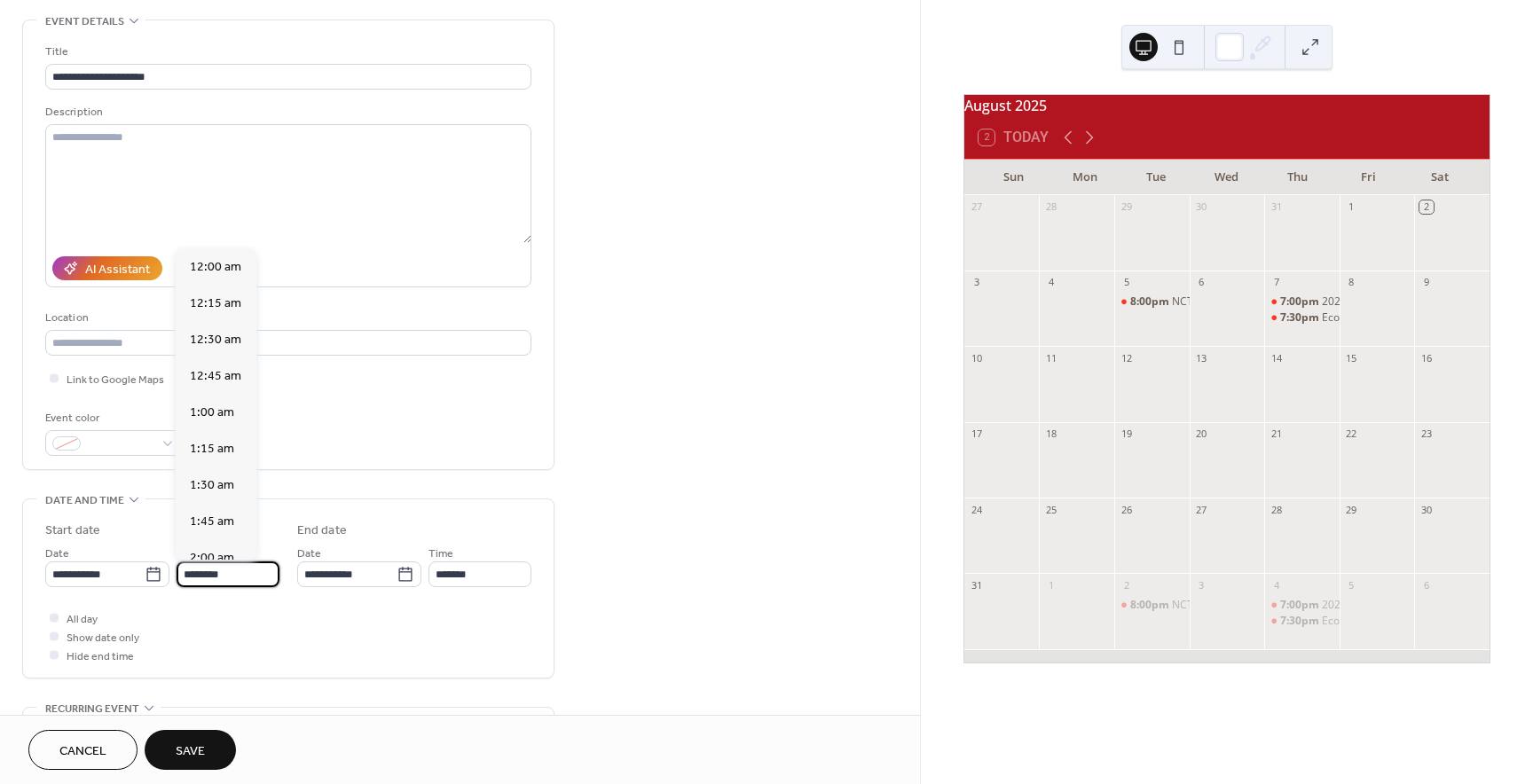 click on "********" at bounding box center (228, 574) 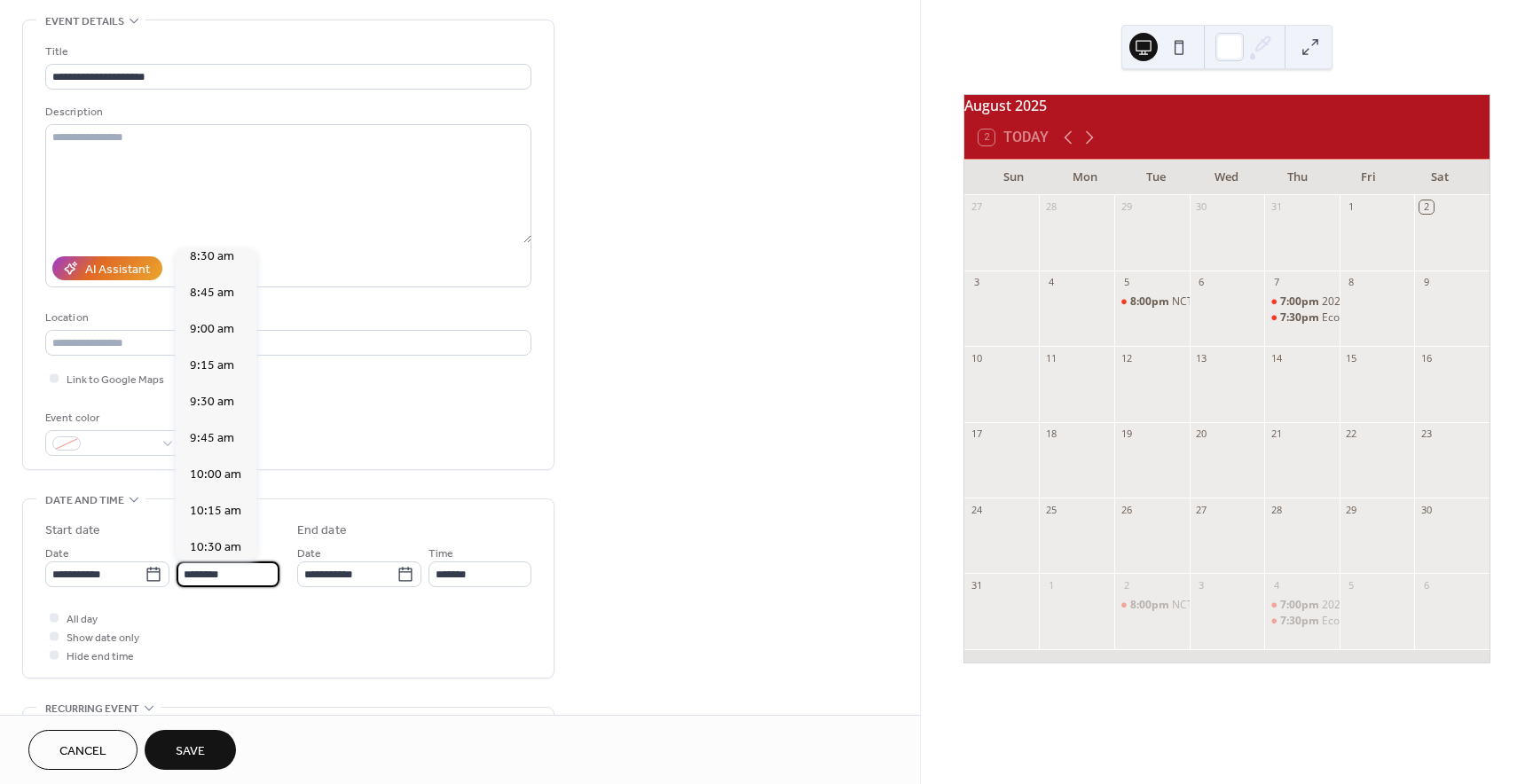scroll, scrollTop: 1235, scrollLeft: 0, axis: vertical 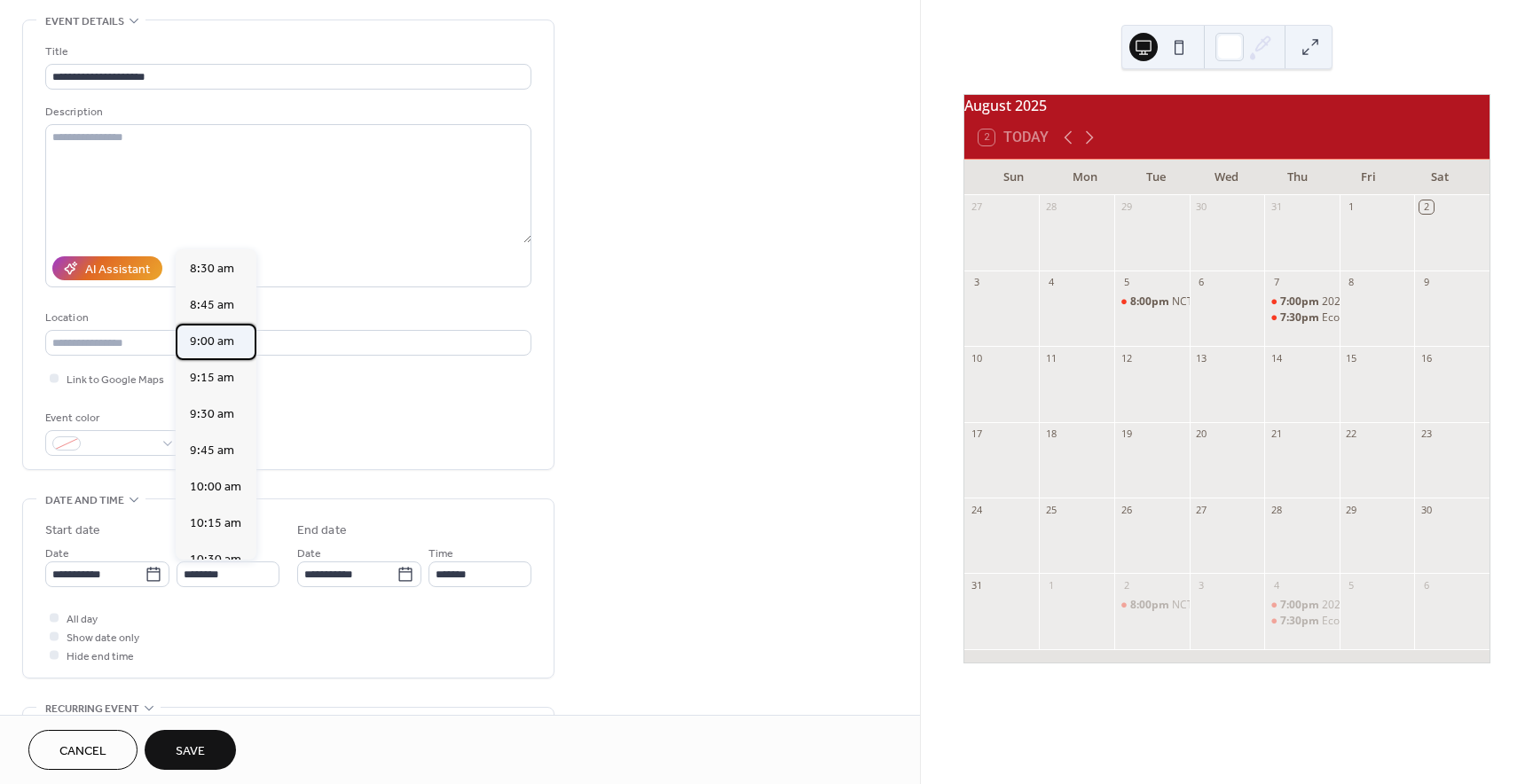 click on "9:00 am" at bounding box center (212, 341) 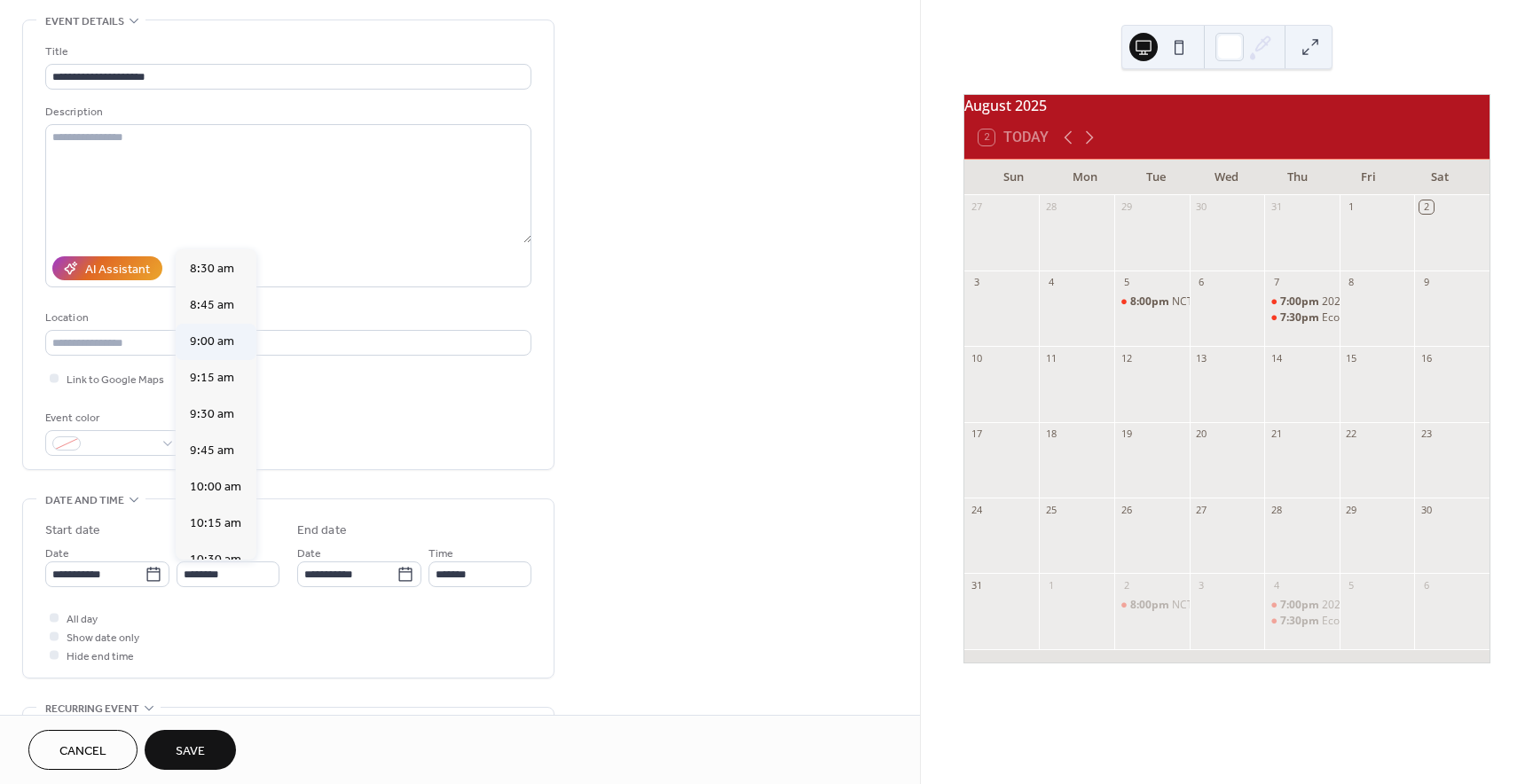 type on "*******" 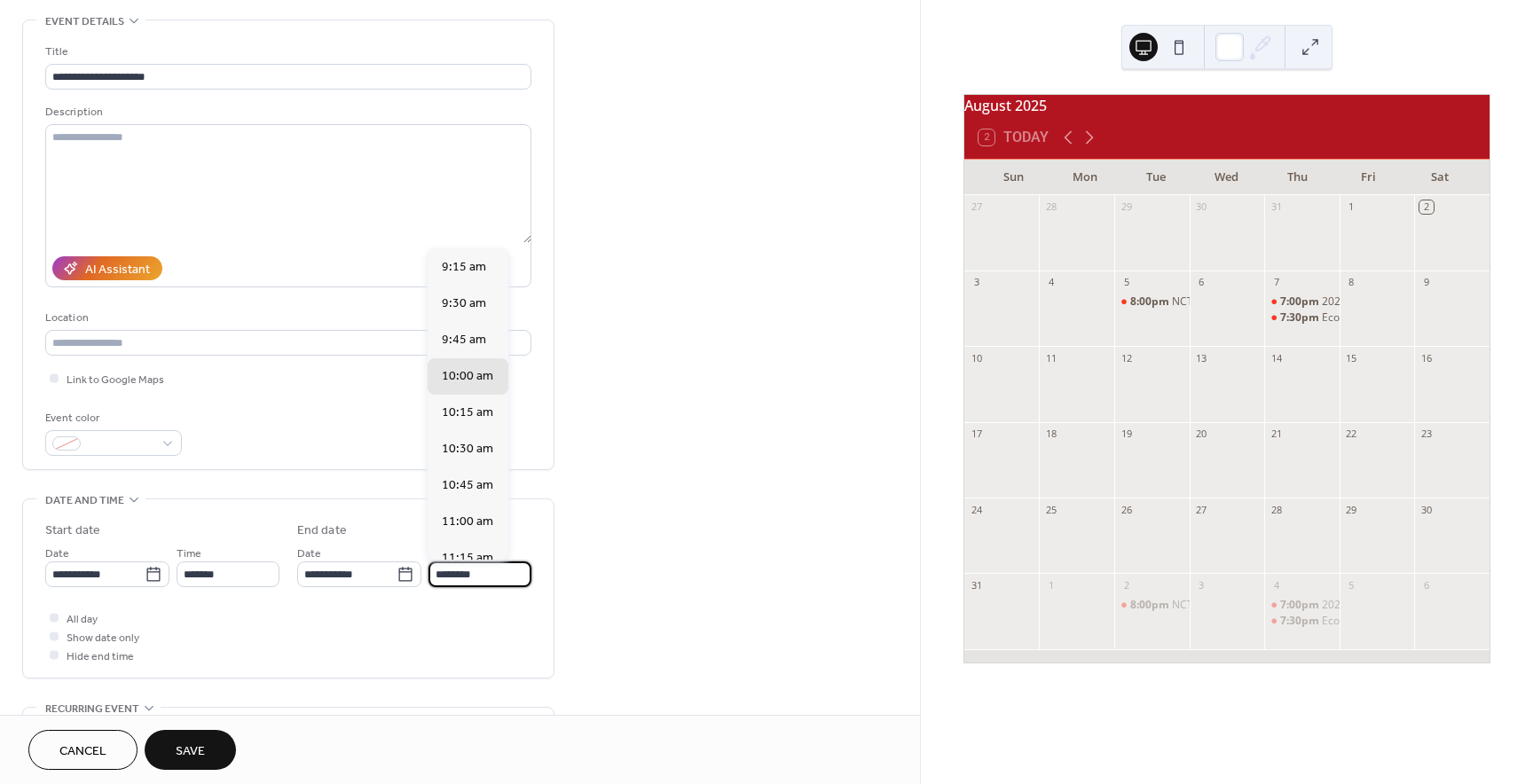 click on "********" at bounding box center [480, 574] 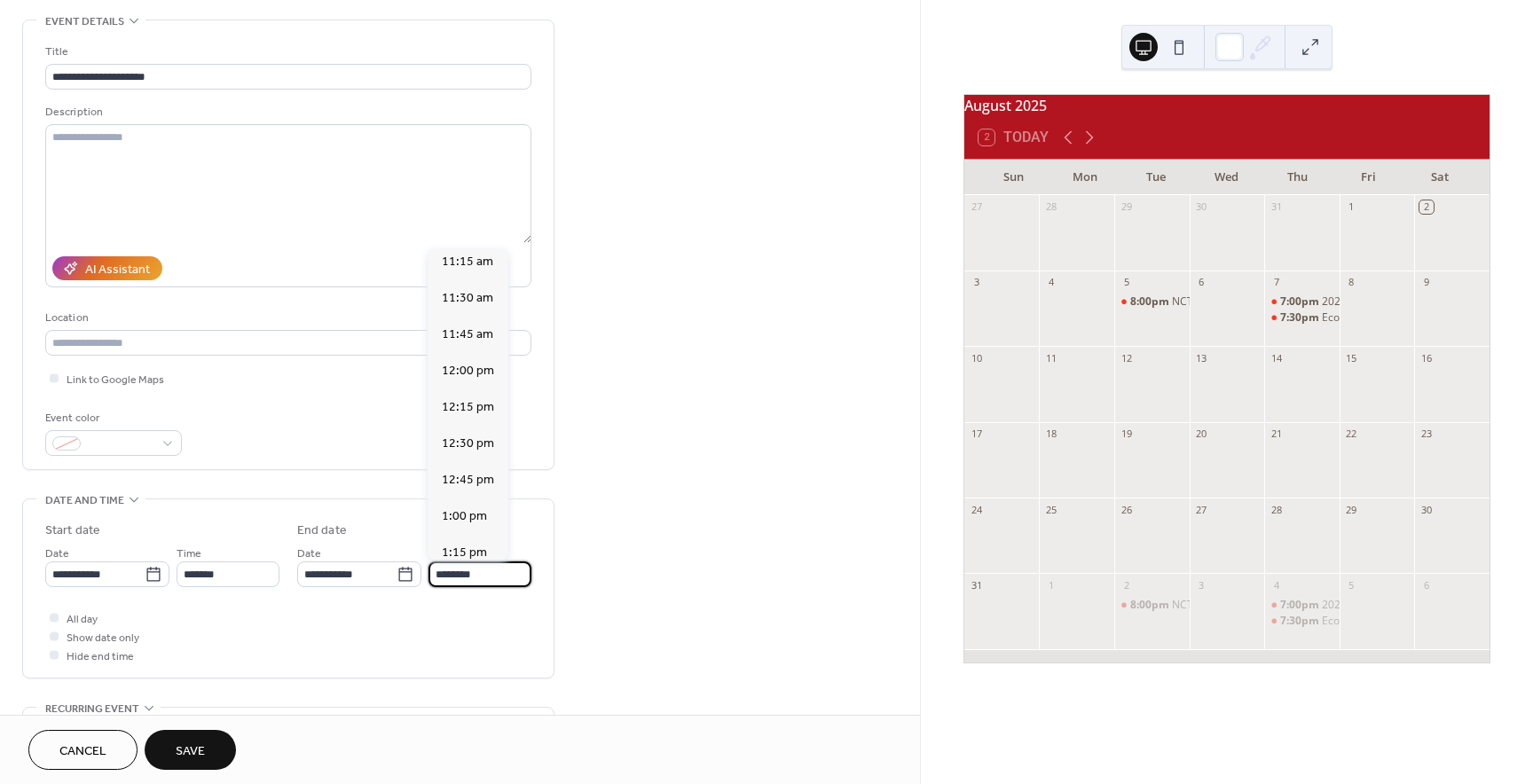 scroll, scrollTop: 305, scrollLeft: 0, axis: vertical 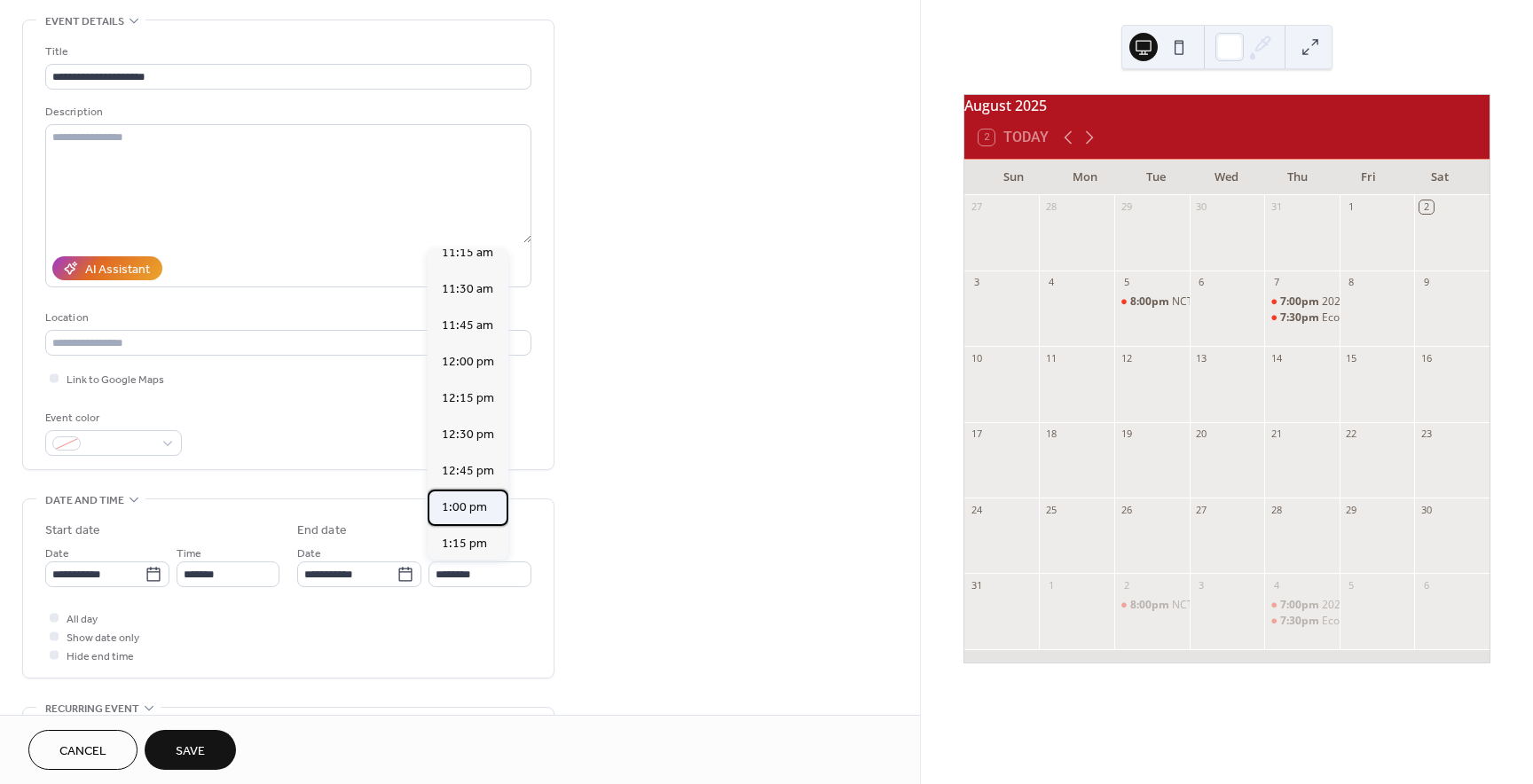 click on "1:00 pm" at bounding box center [464, 507] 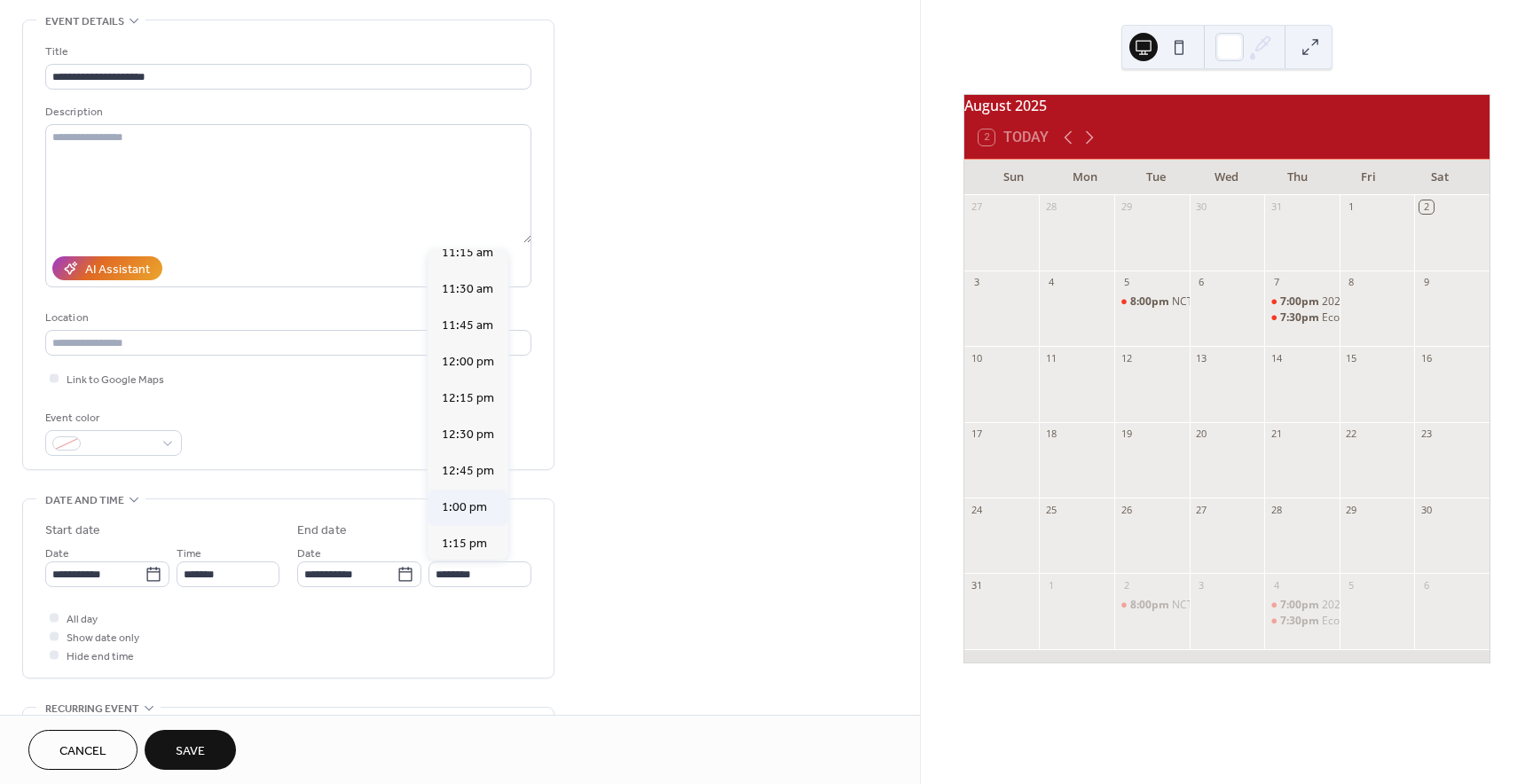 type on "*******" 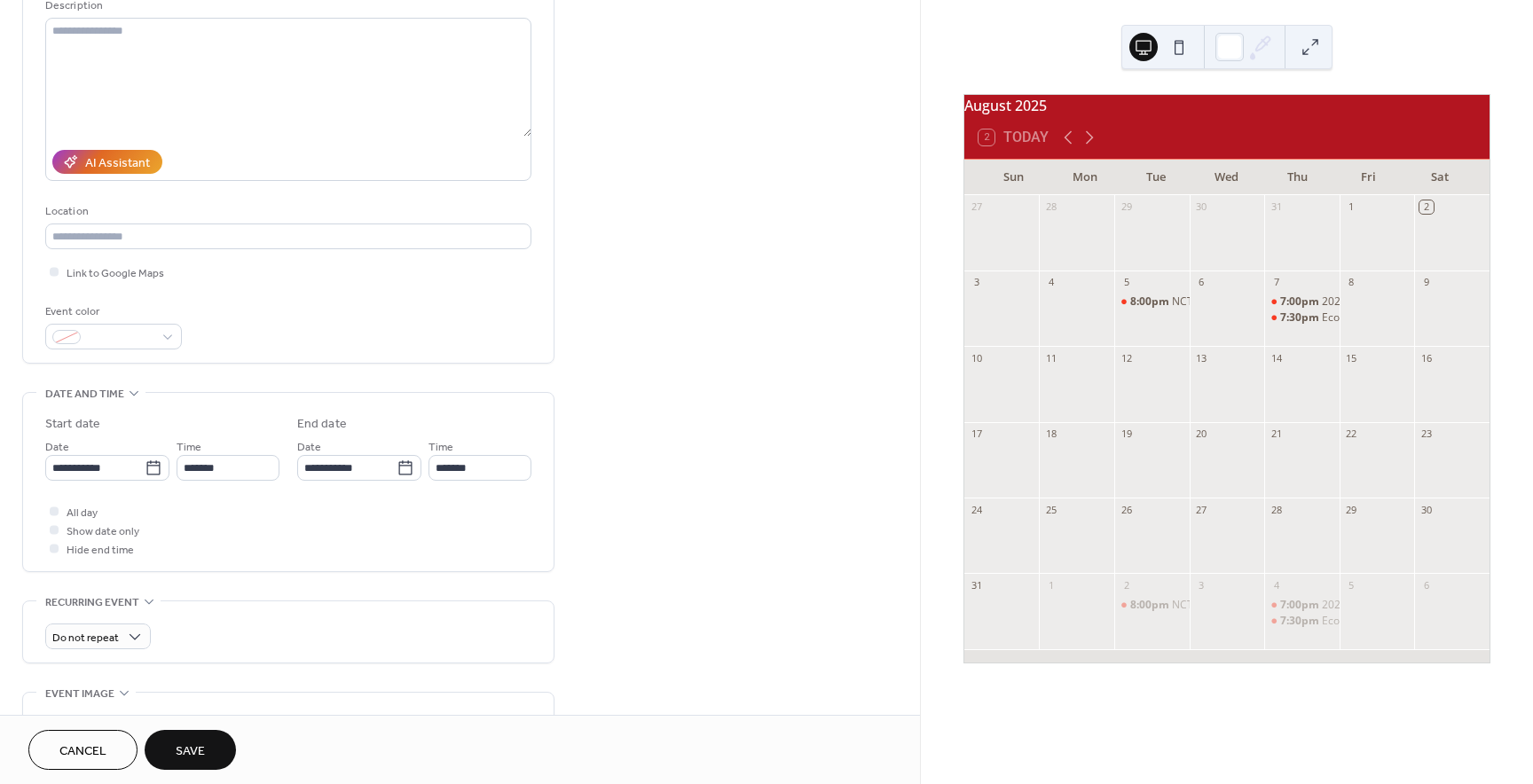 scroll, scrollTop: 189, scrollLeft: 0, axis: vertical 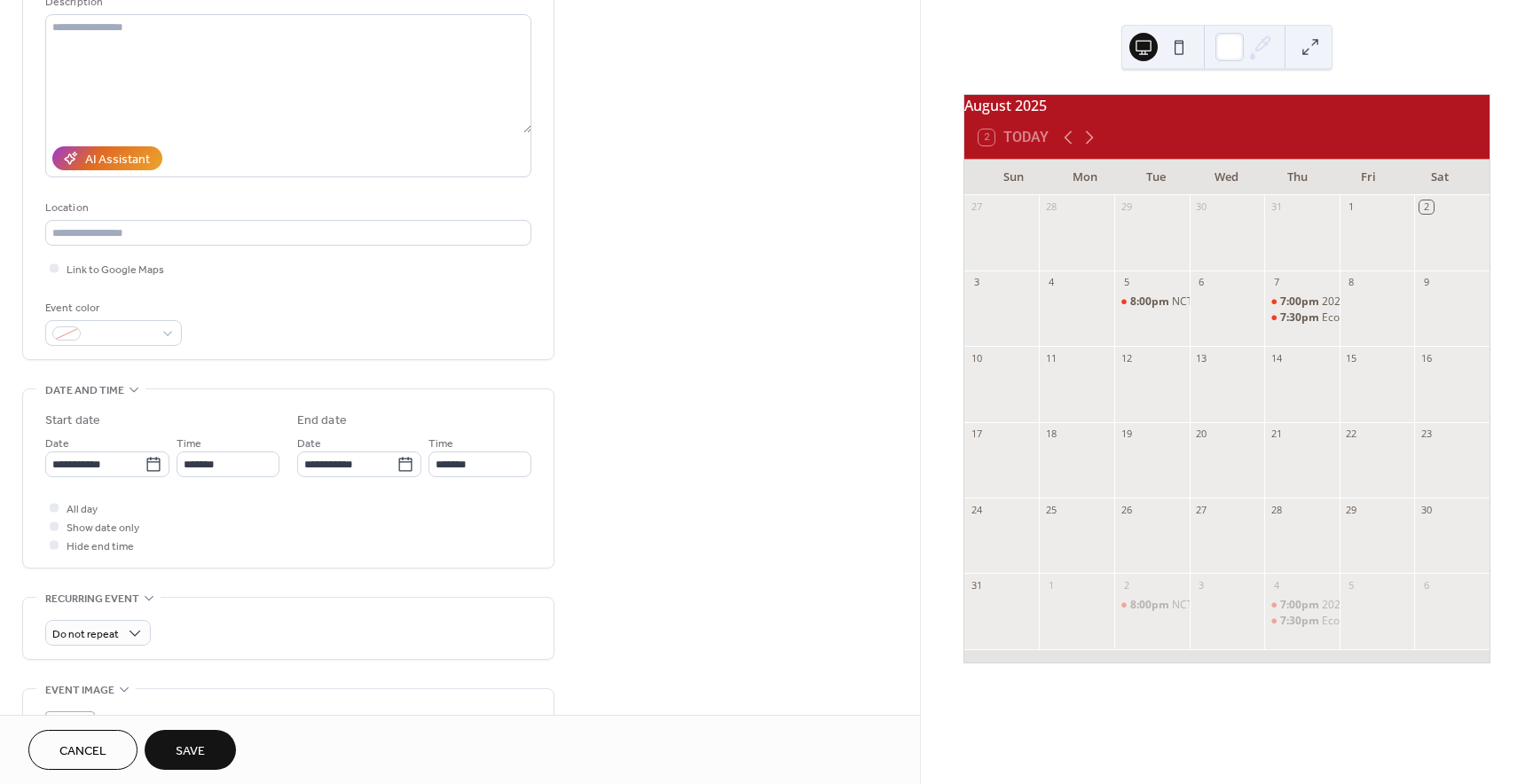 click on "Save" at bounding box center [190, 751] 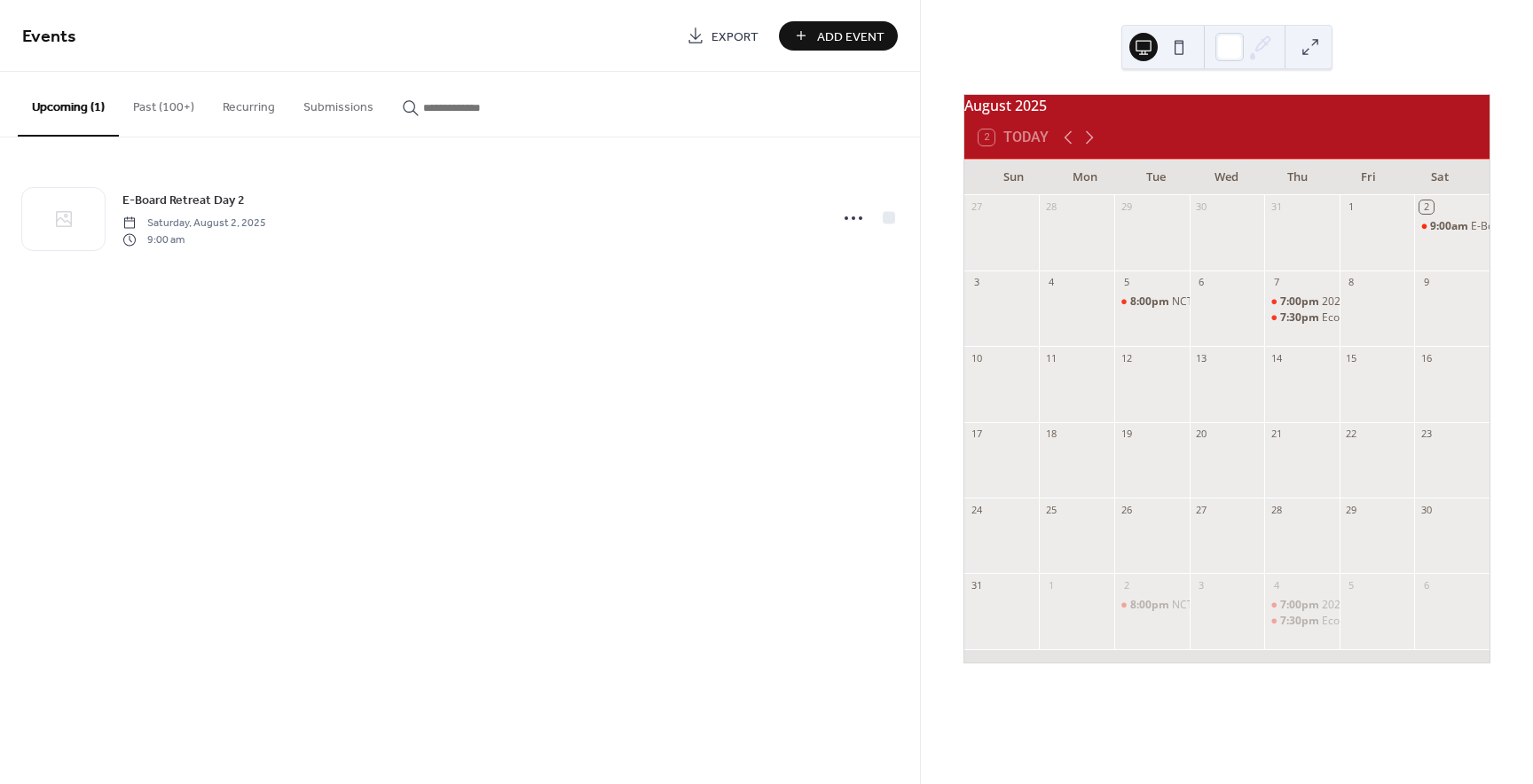 click on "Add Event" at bounding box center [851, 36] 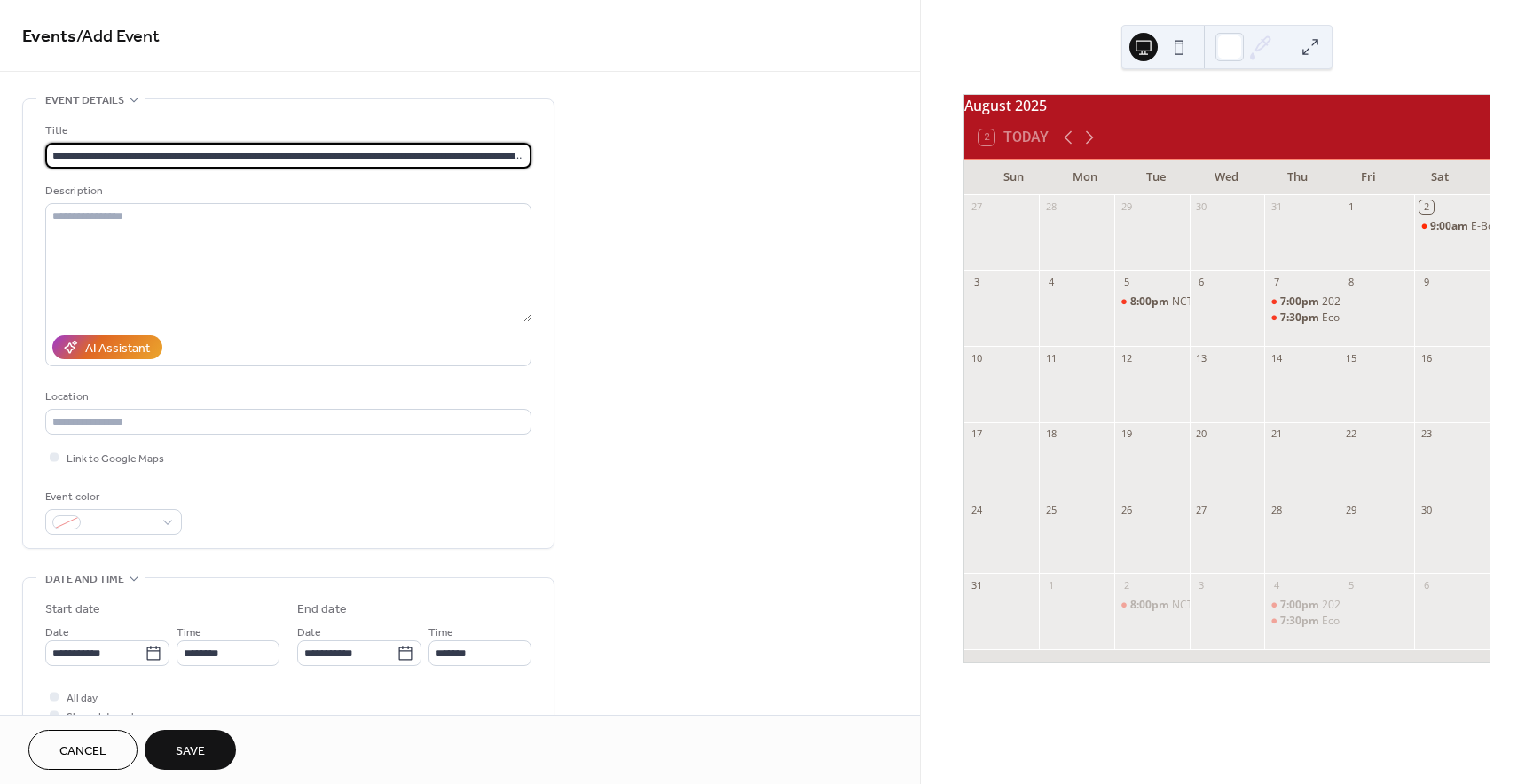 scroll, scrollTop: 0, scrollLeft: 135, axis: horizontal 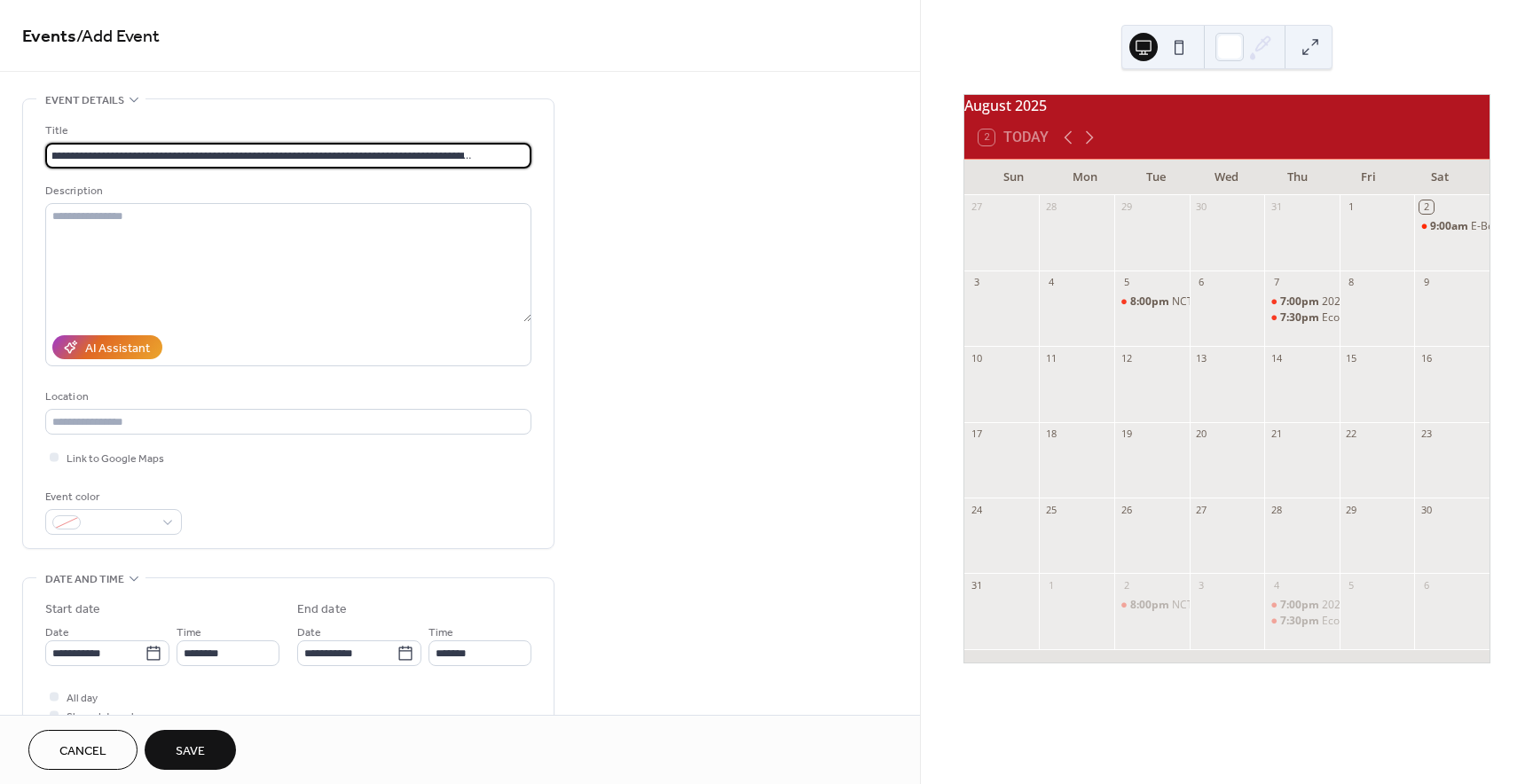 type on "**********" 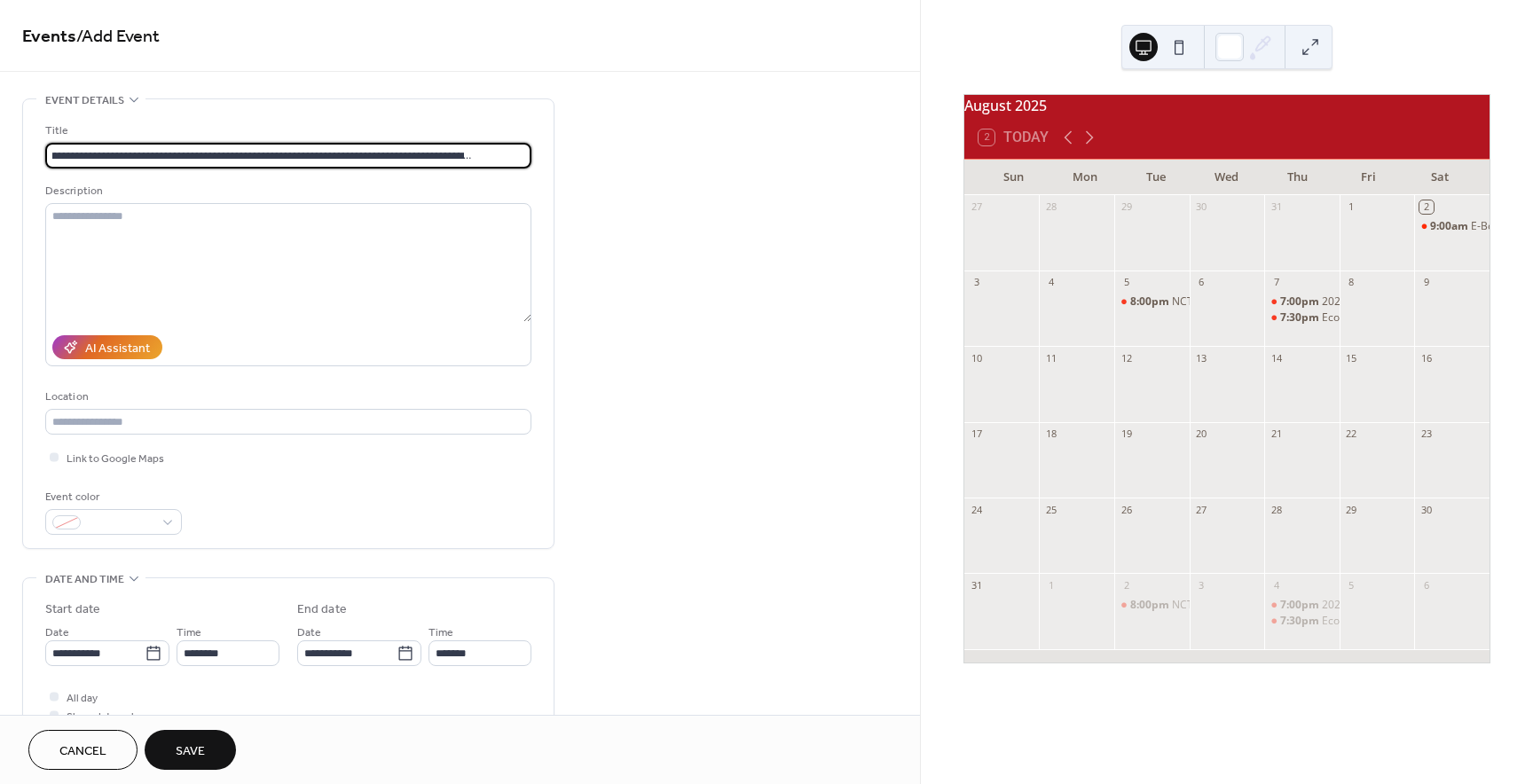 scroll, scrollTop: 0, scrollLeft: 0, axis: both 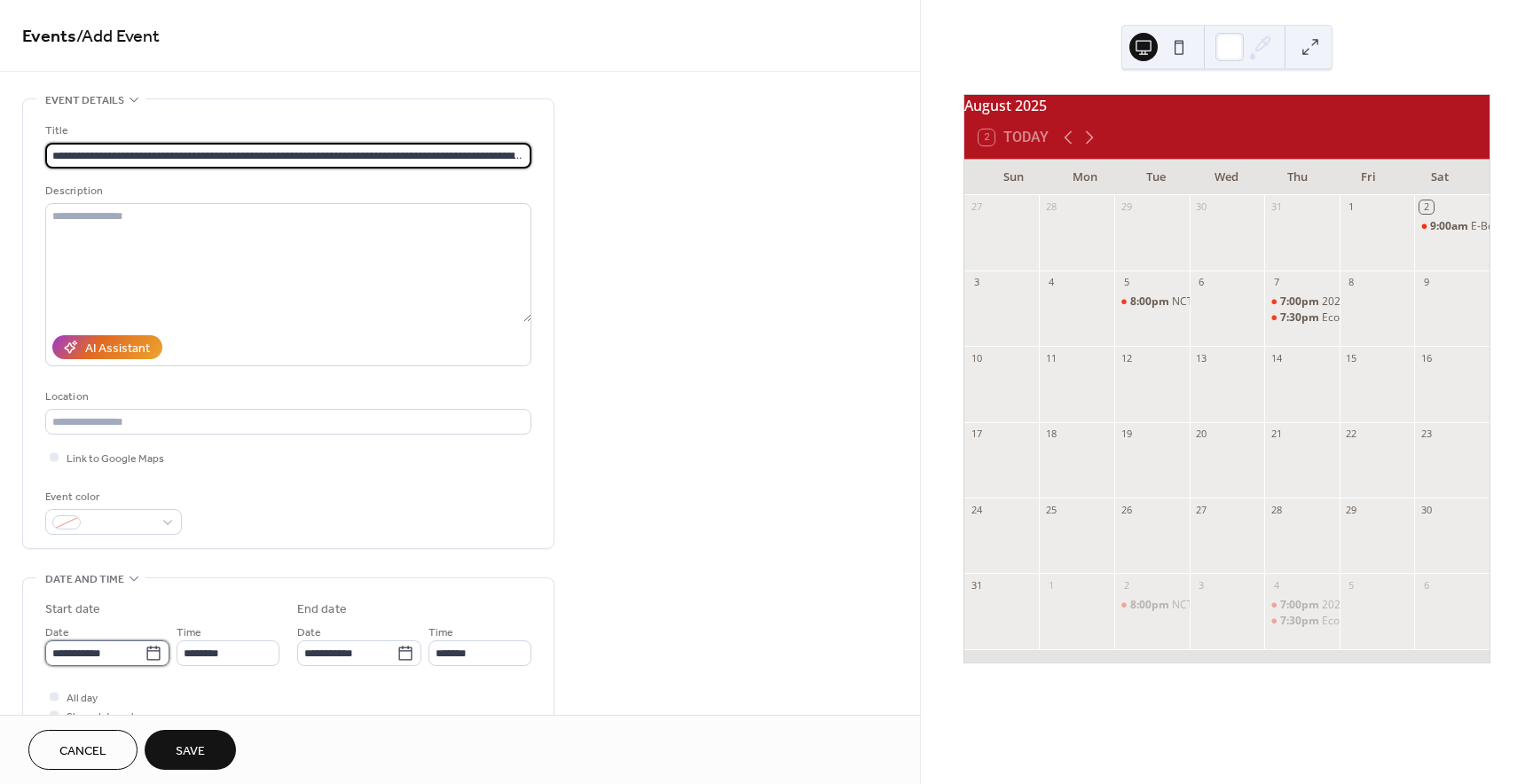 click on "**********" at bounding box center [766, 392] 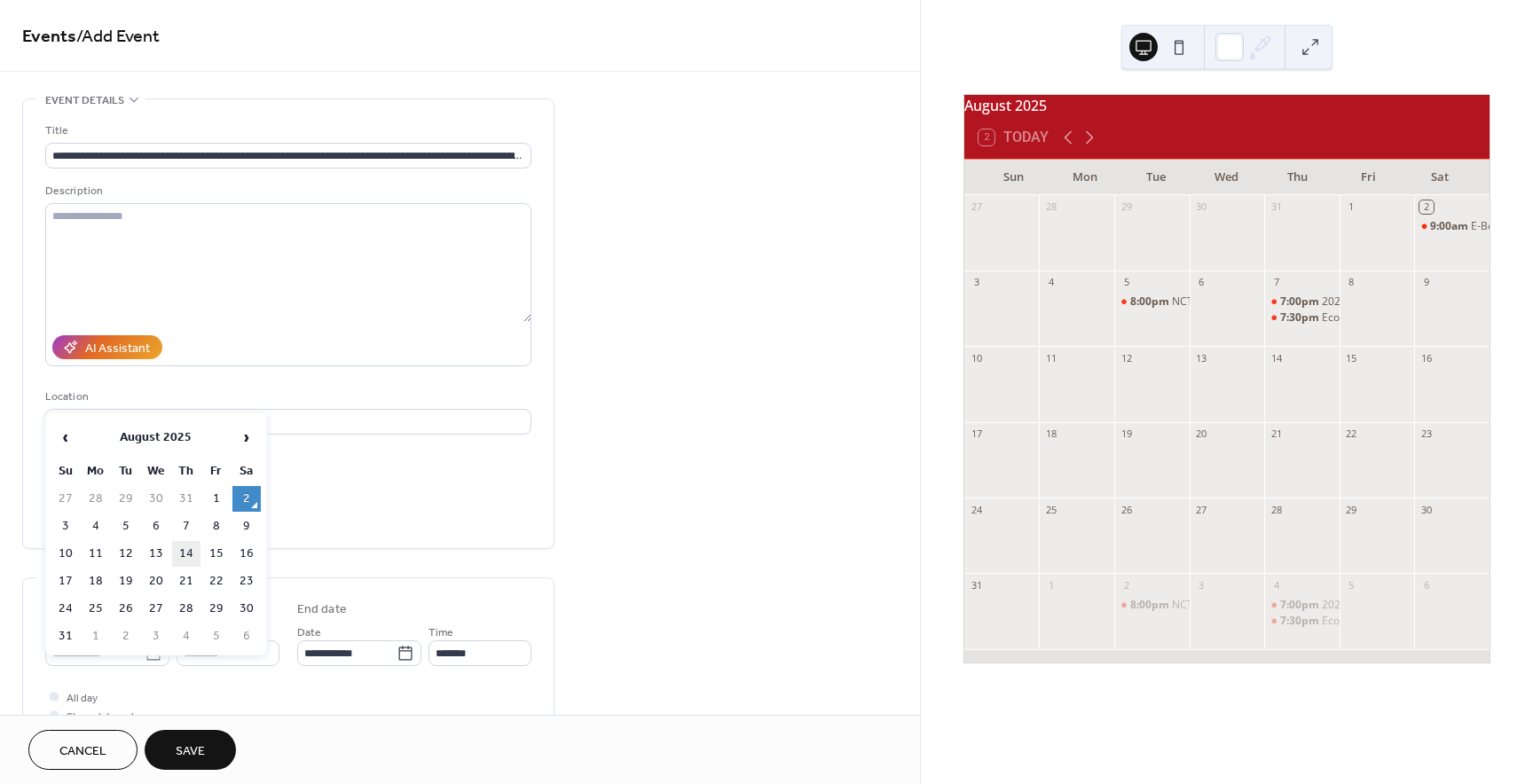 click on "14" at bounding box center [186, 553] 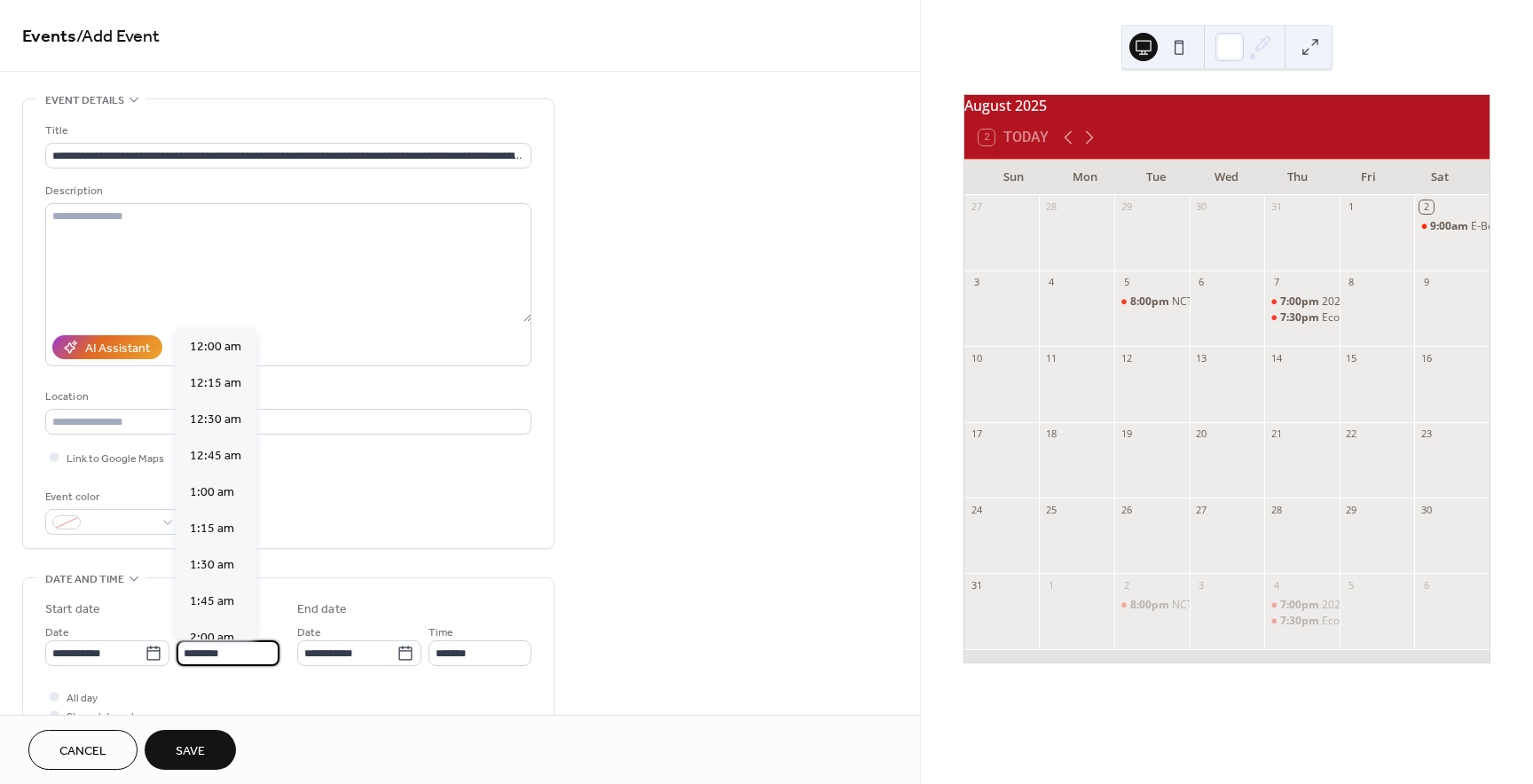 scroll, scrollTop: 1717, scrollLeft: 0, axis: vertical 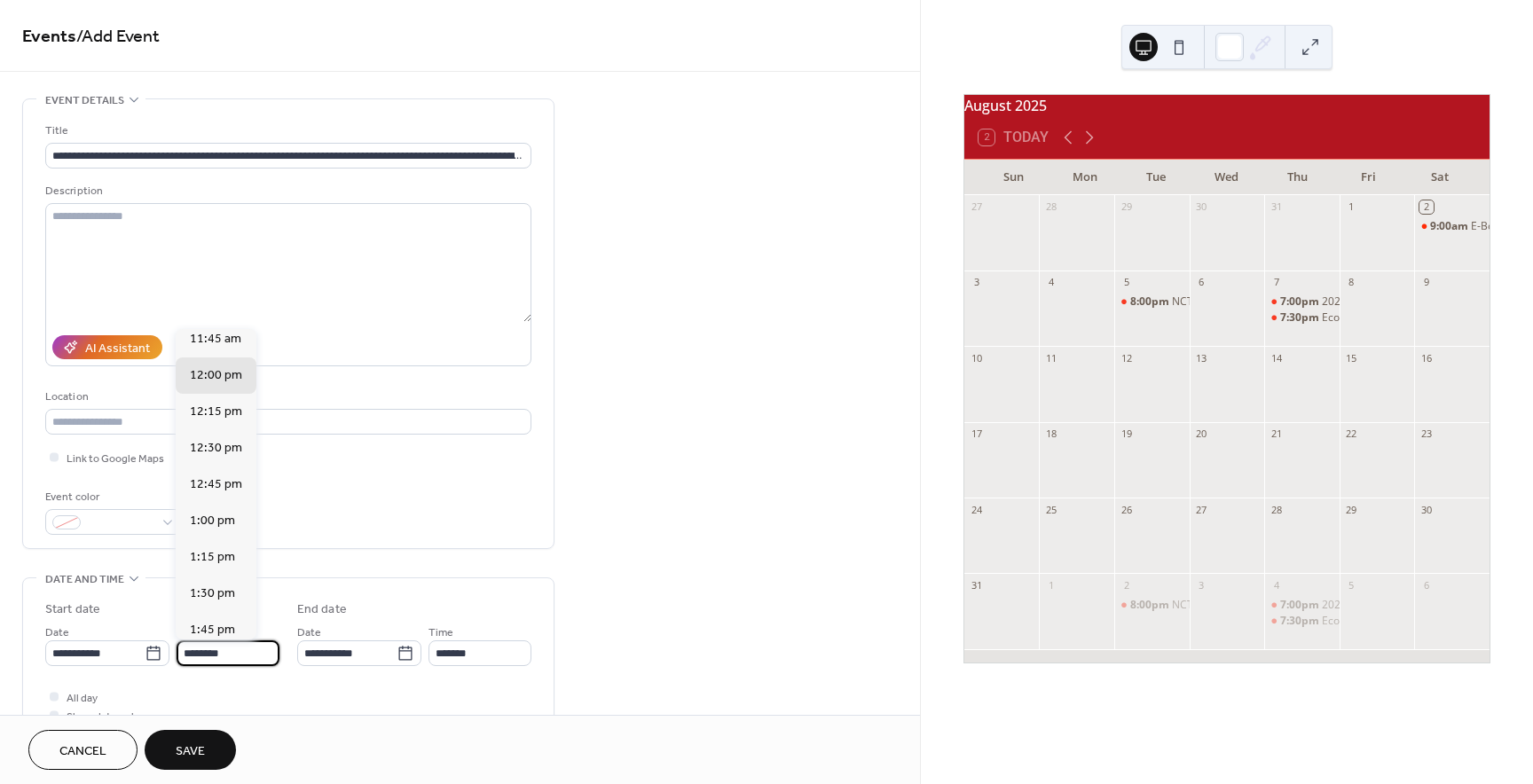 click on "********" at bounding box center [228, 653] 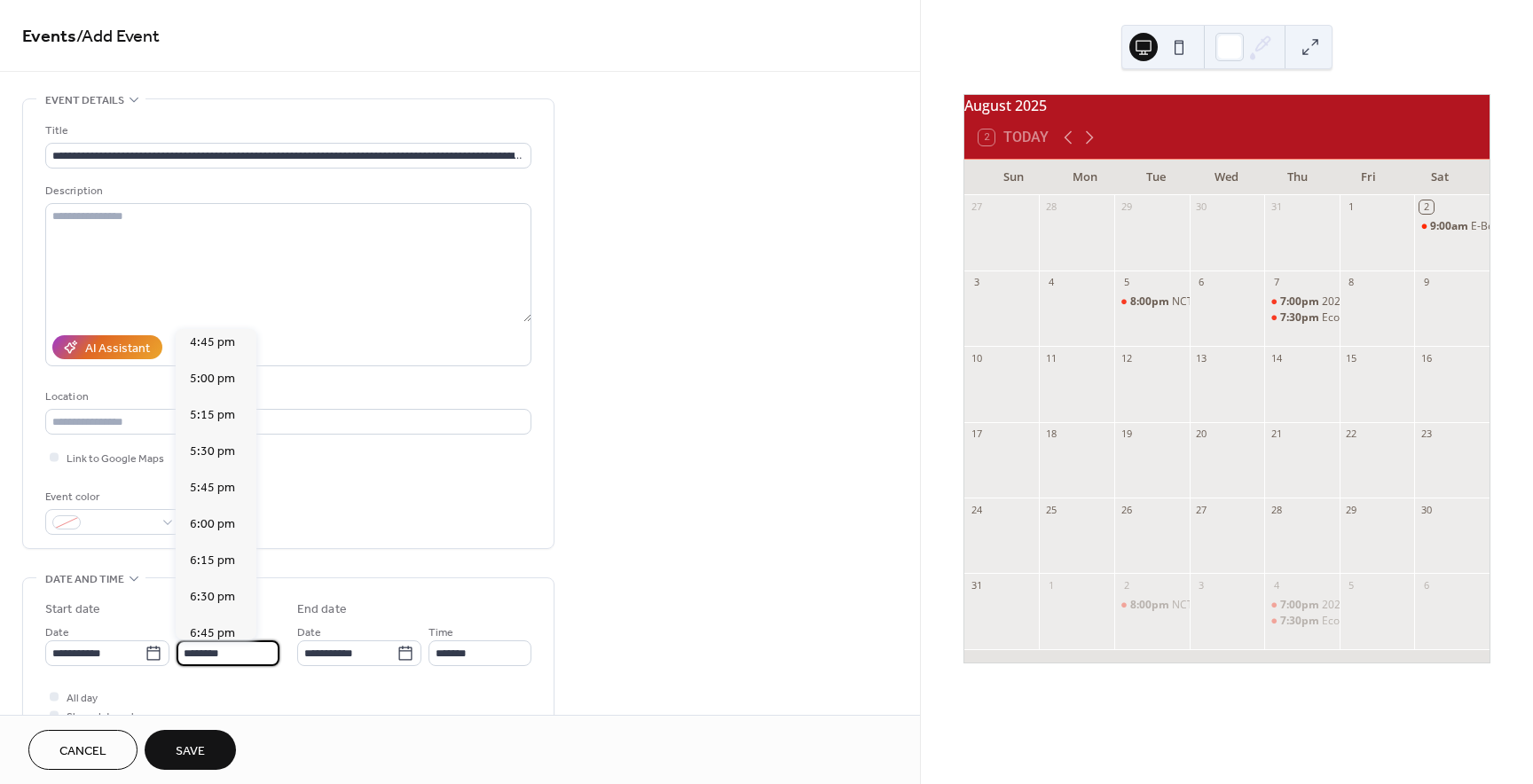 scroll, scrollTop: 2513, scrollLeft: 0, axis: vertical 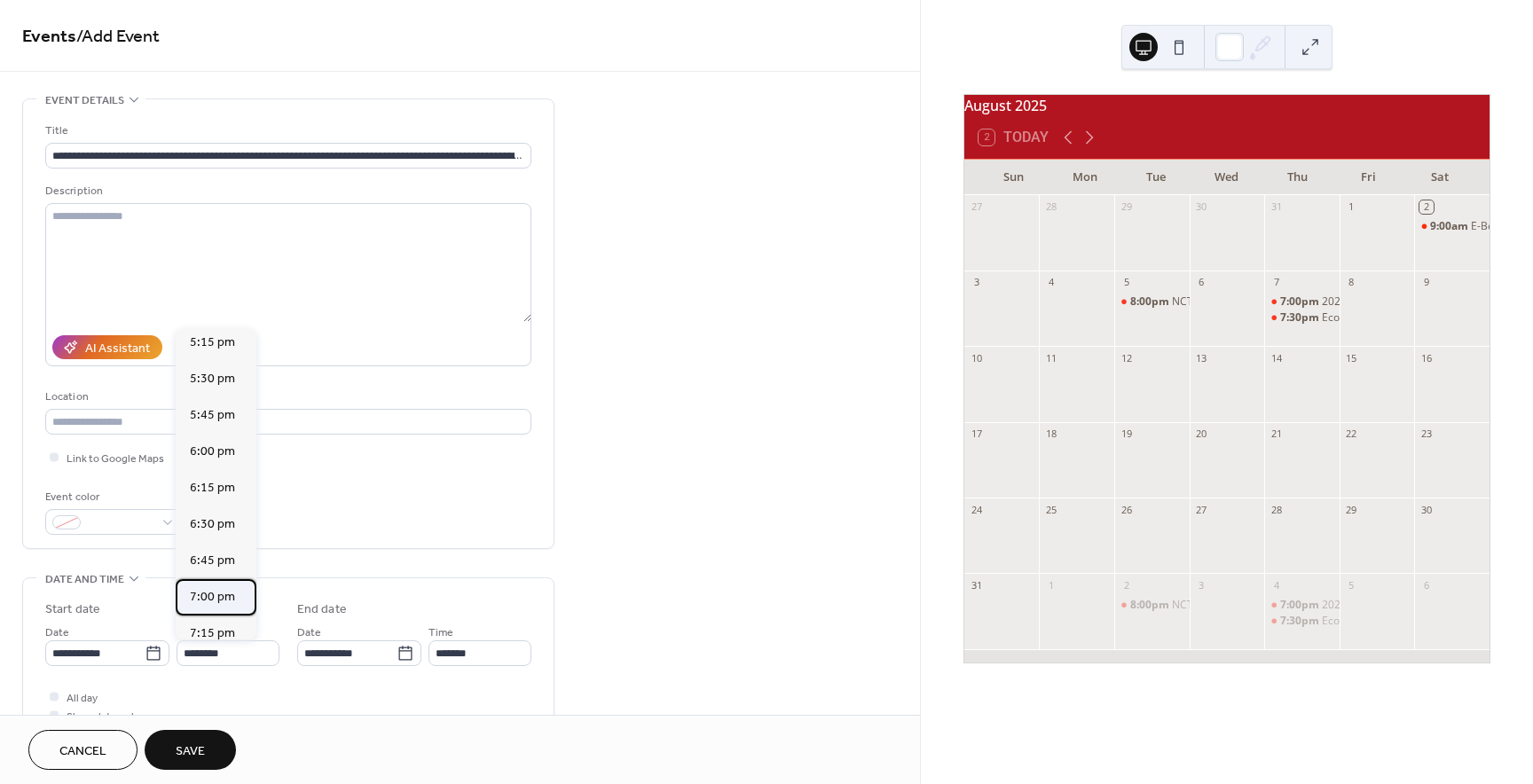 click on "7:00 pm" at bounding box center [212, 596] 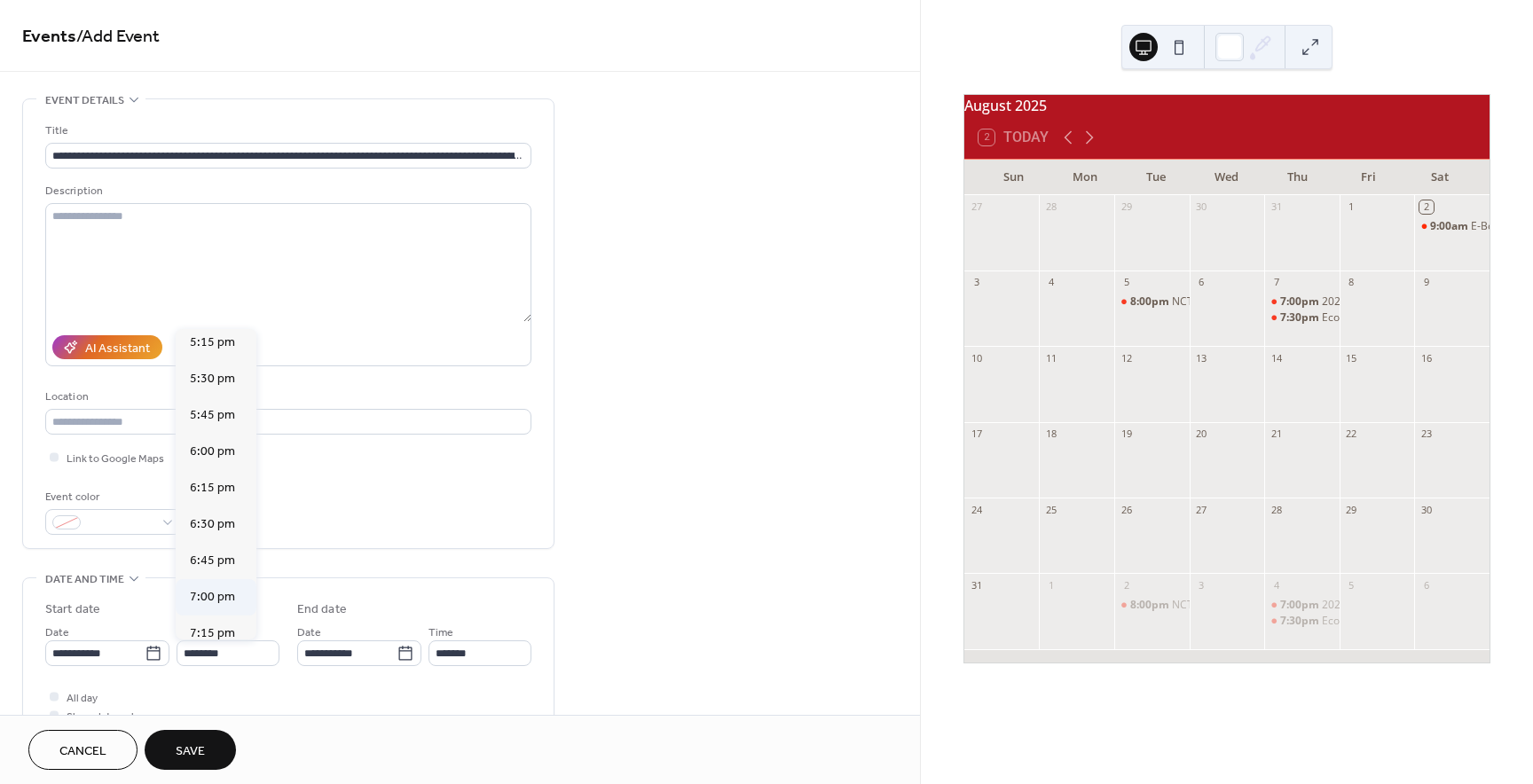 type on "*******" 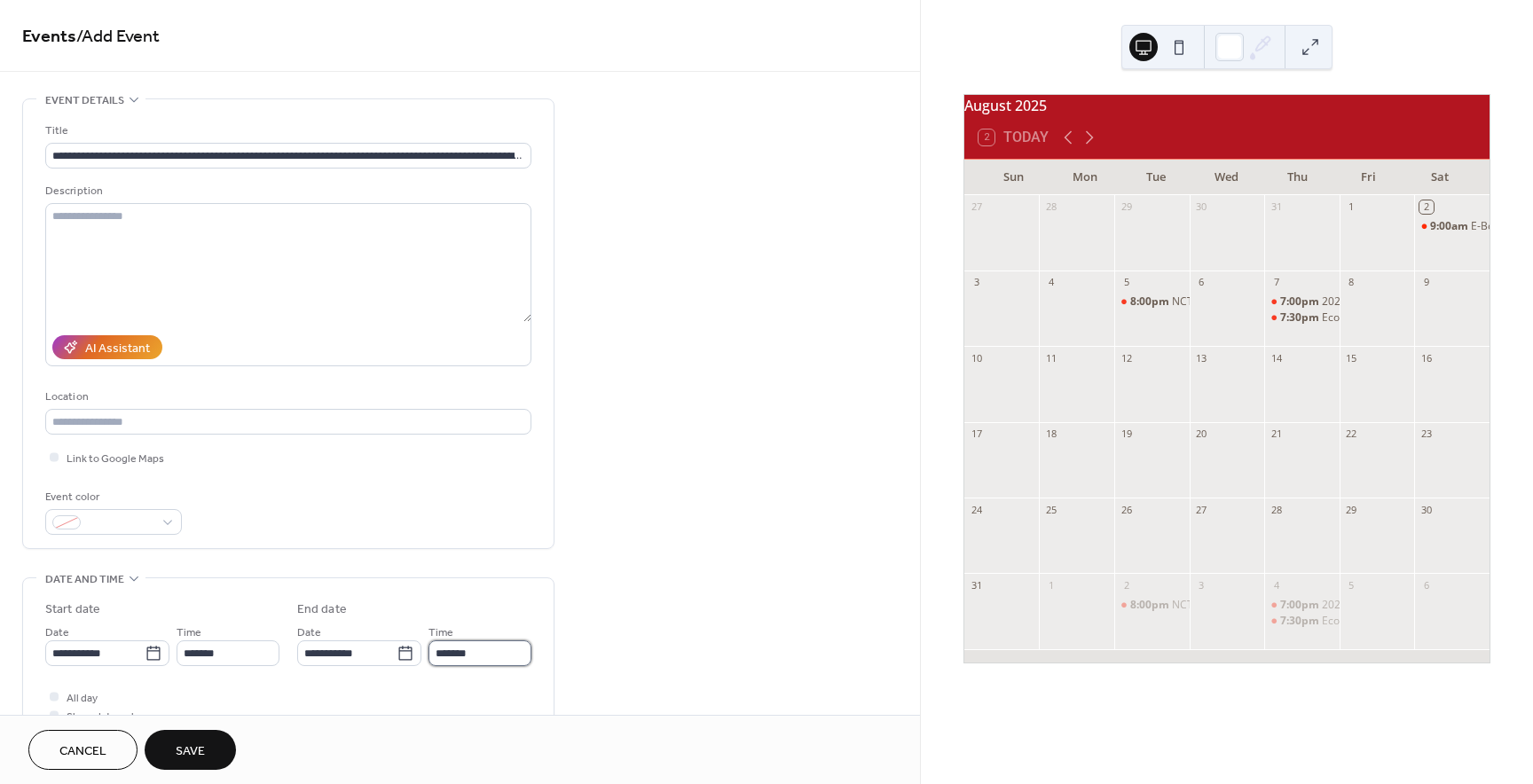 click on "*******" at bounding box center (480, 653) 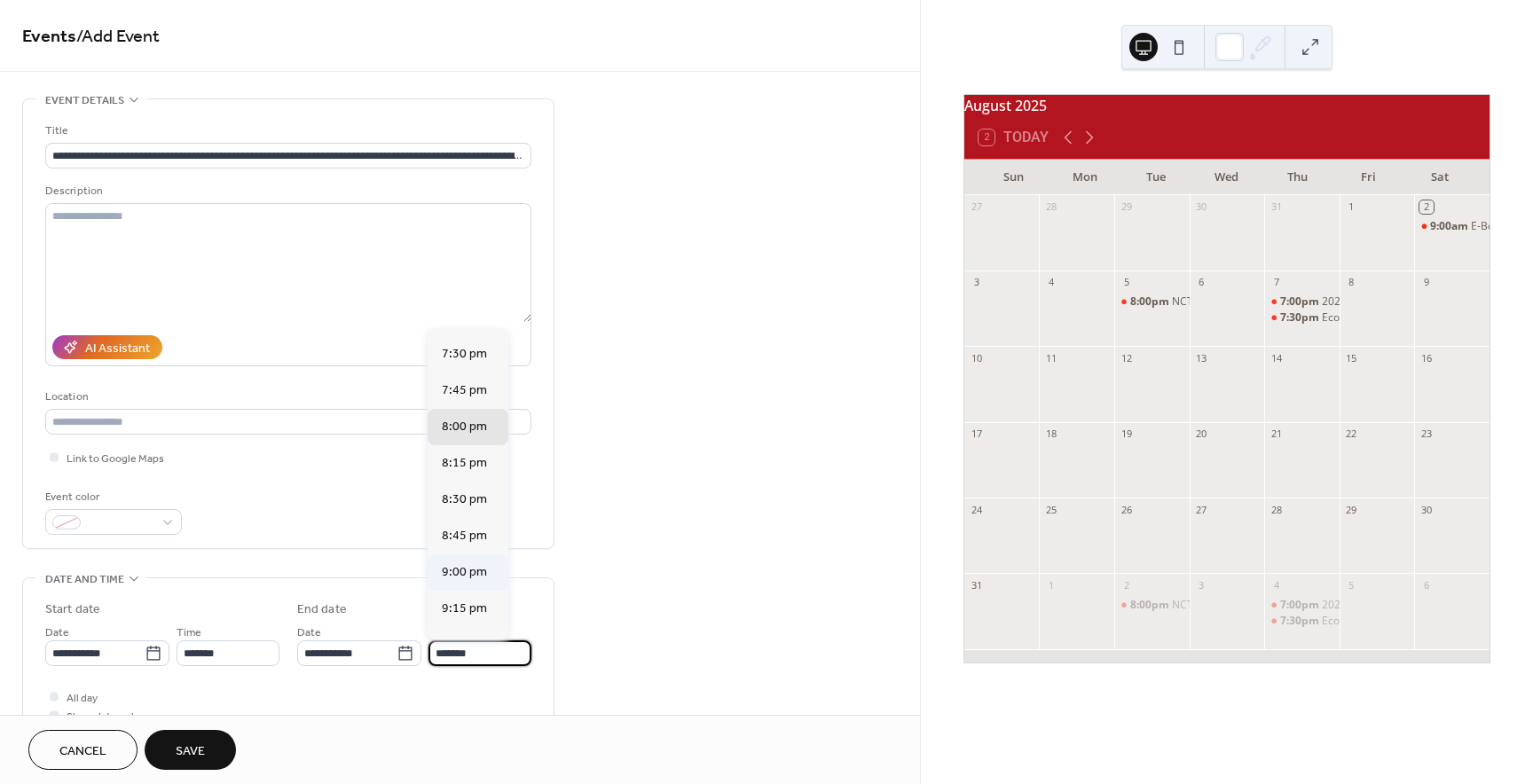 scroll, scrollTop: 32, scrollLeft: 0, axis: vertical 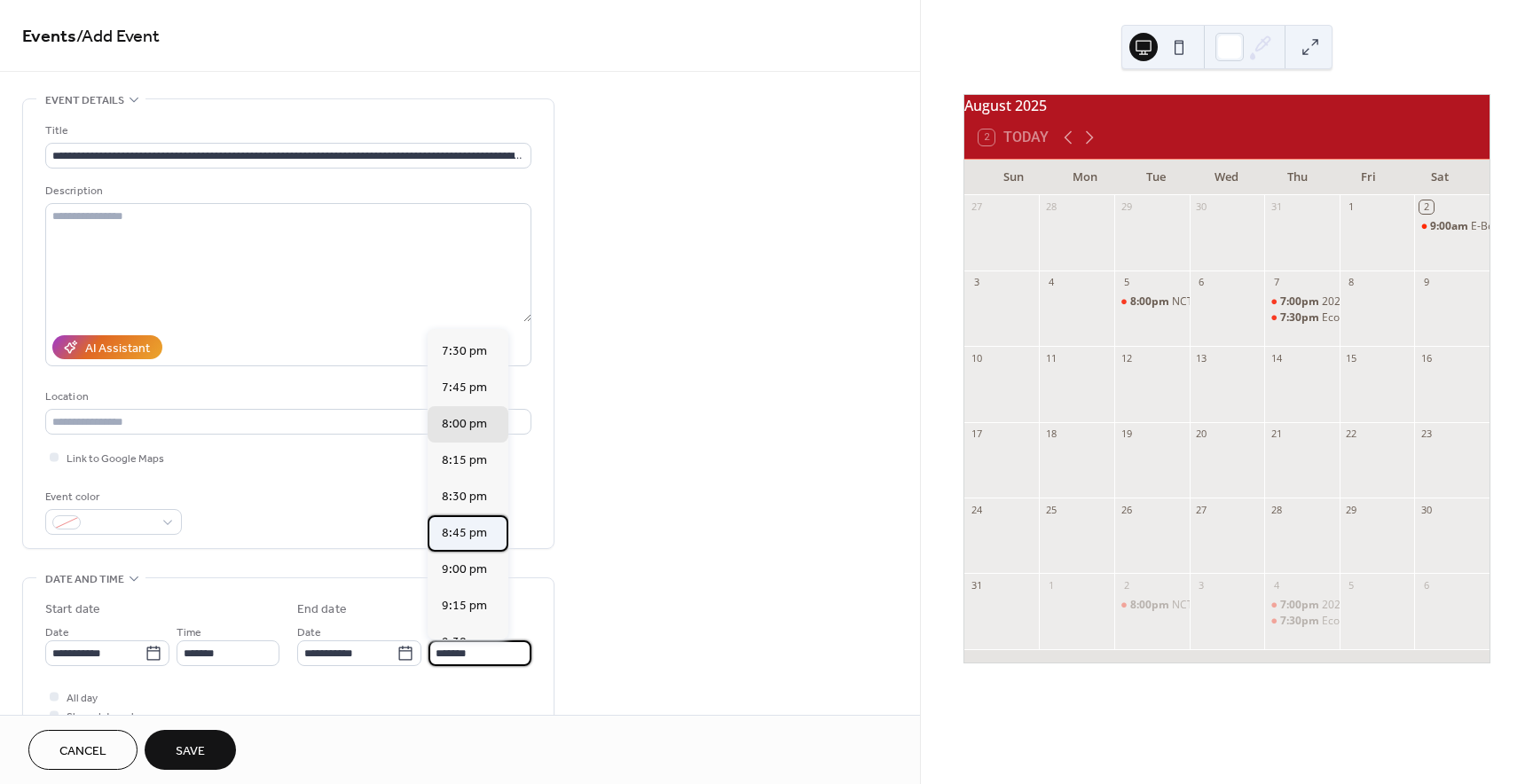 click on "8:45 pm" at bounding box center [468, 533] 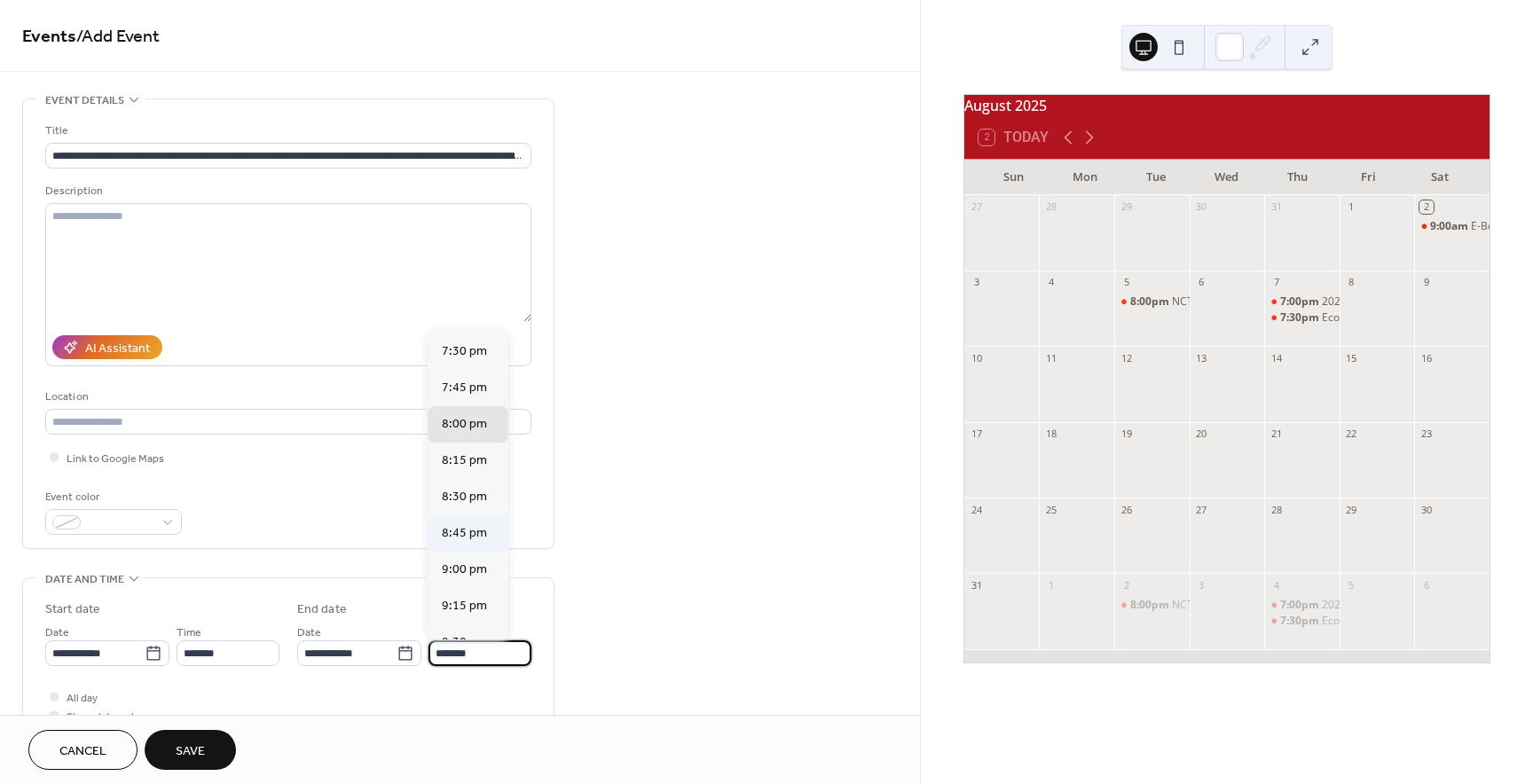 type on "*******" 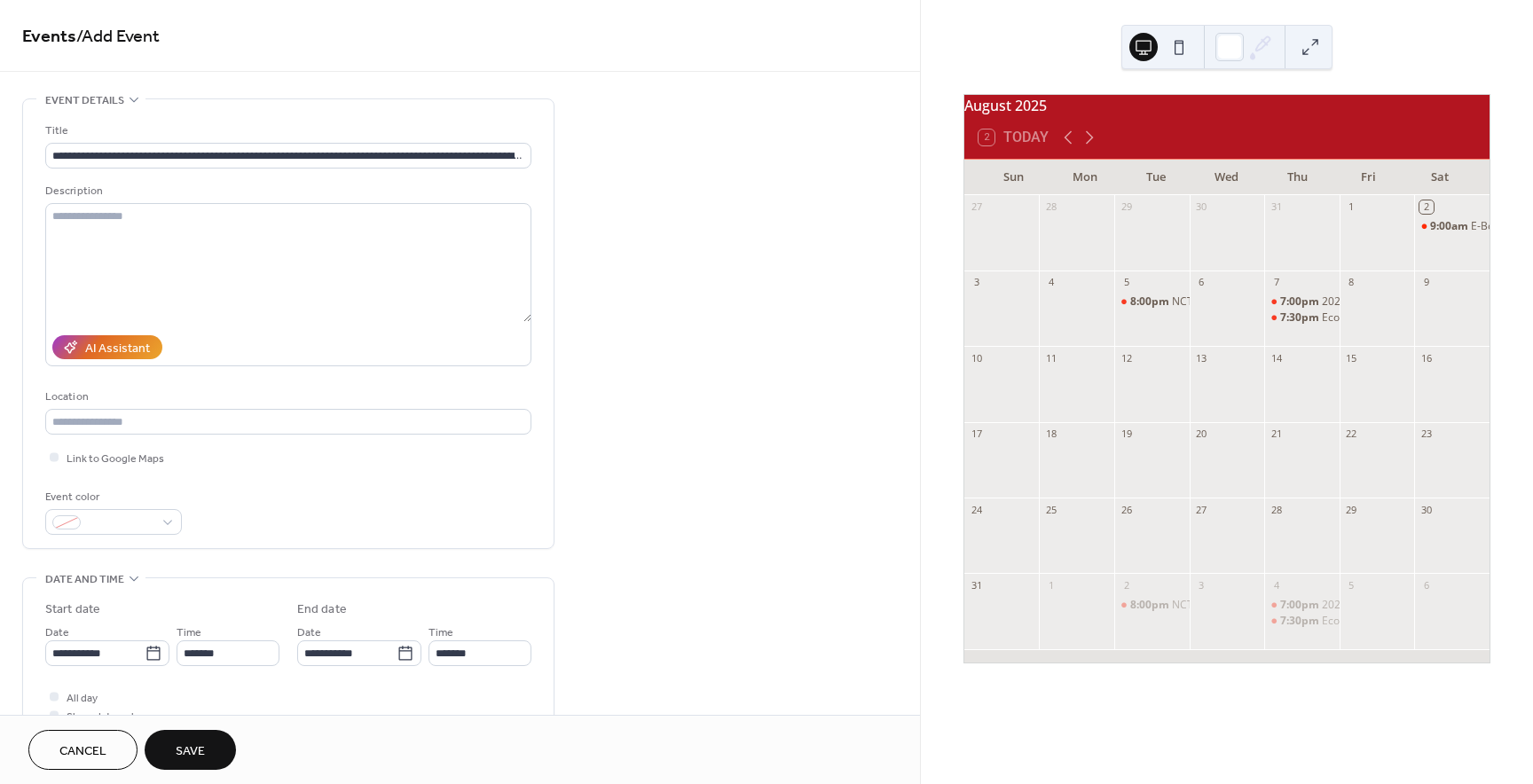 click on "Save" at bounding box center (190, 751) 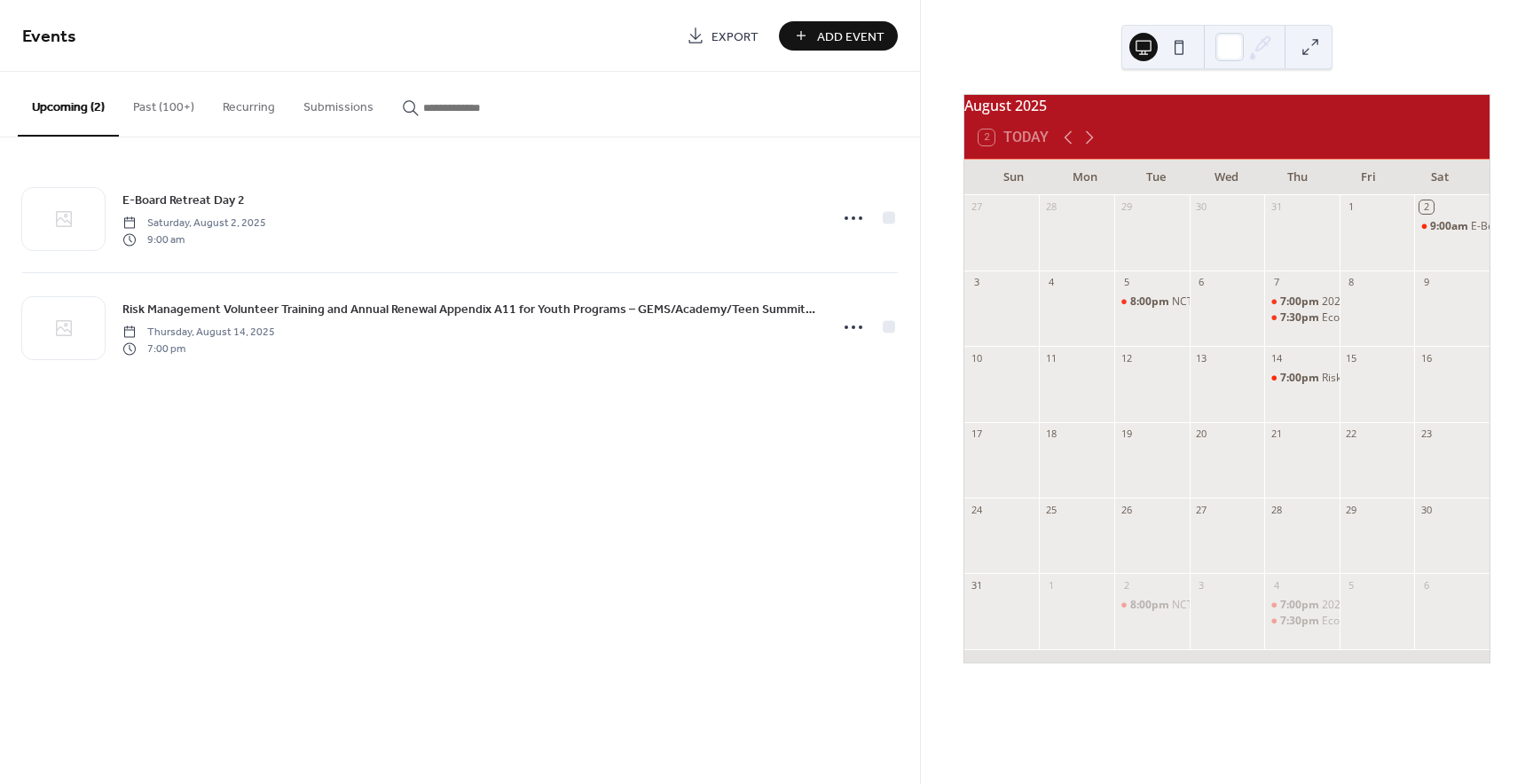 click on "Add Event" at bounding box center (851, 36) 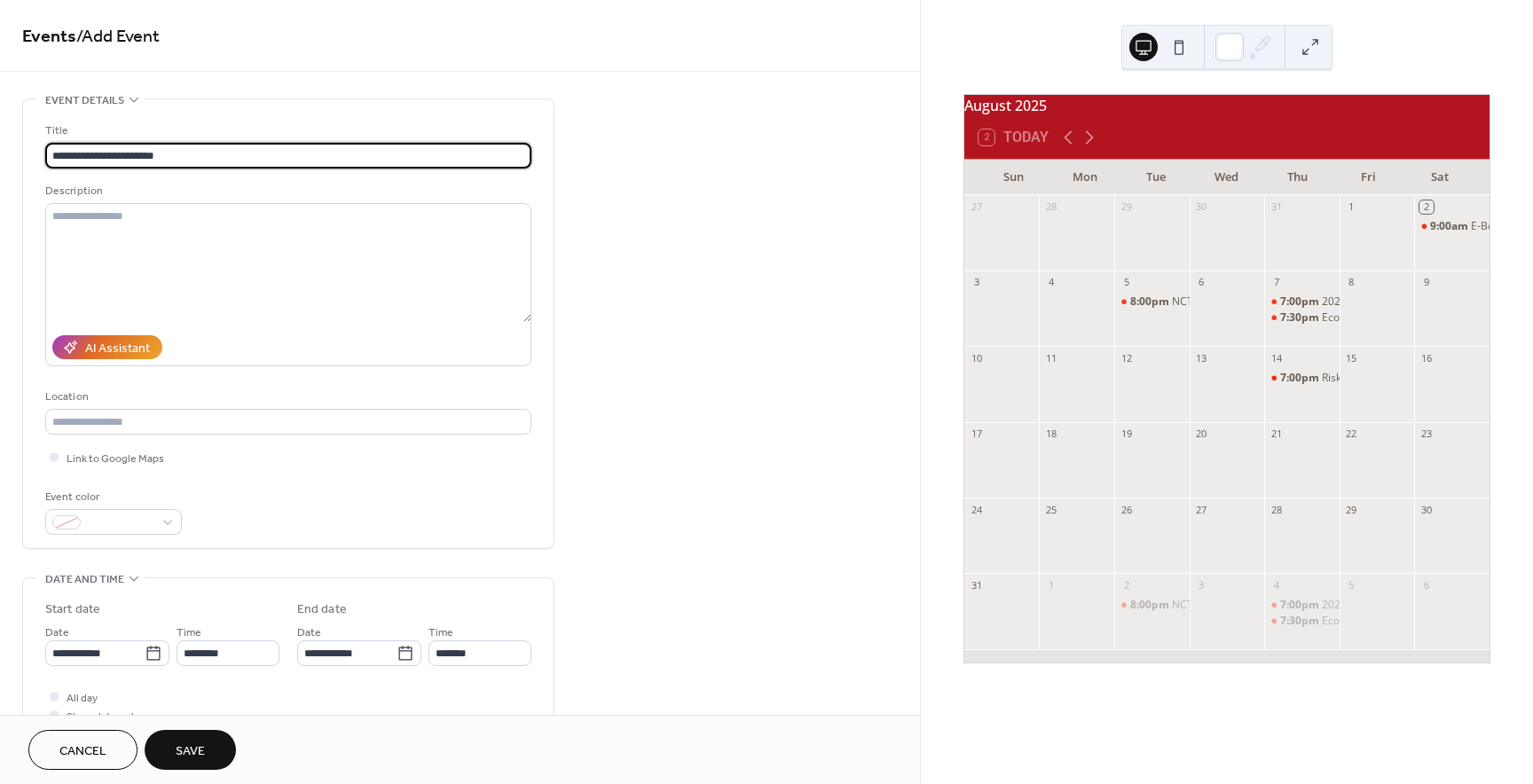 type on "**********" 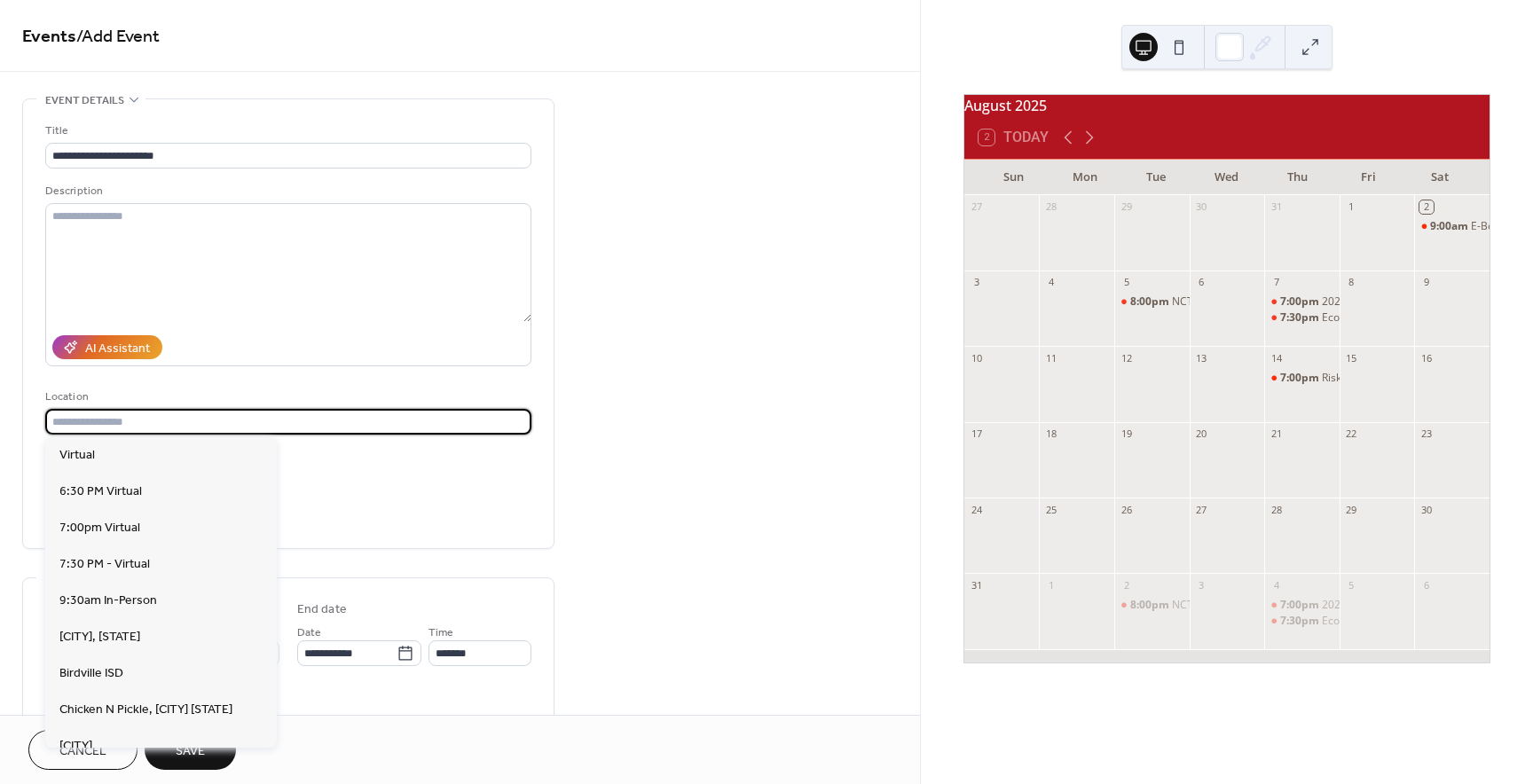 click at bounding box center [288, 421] 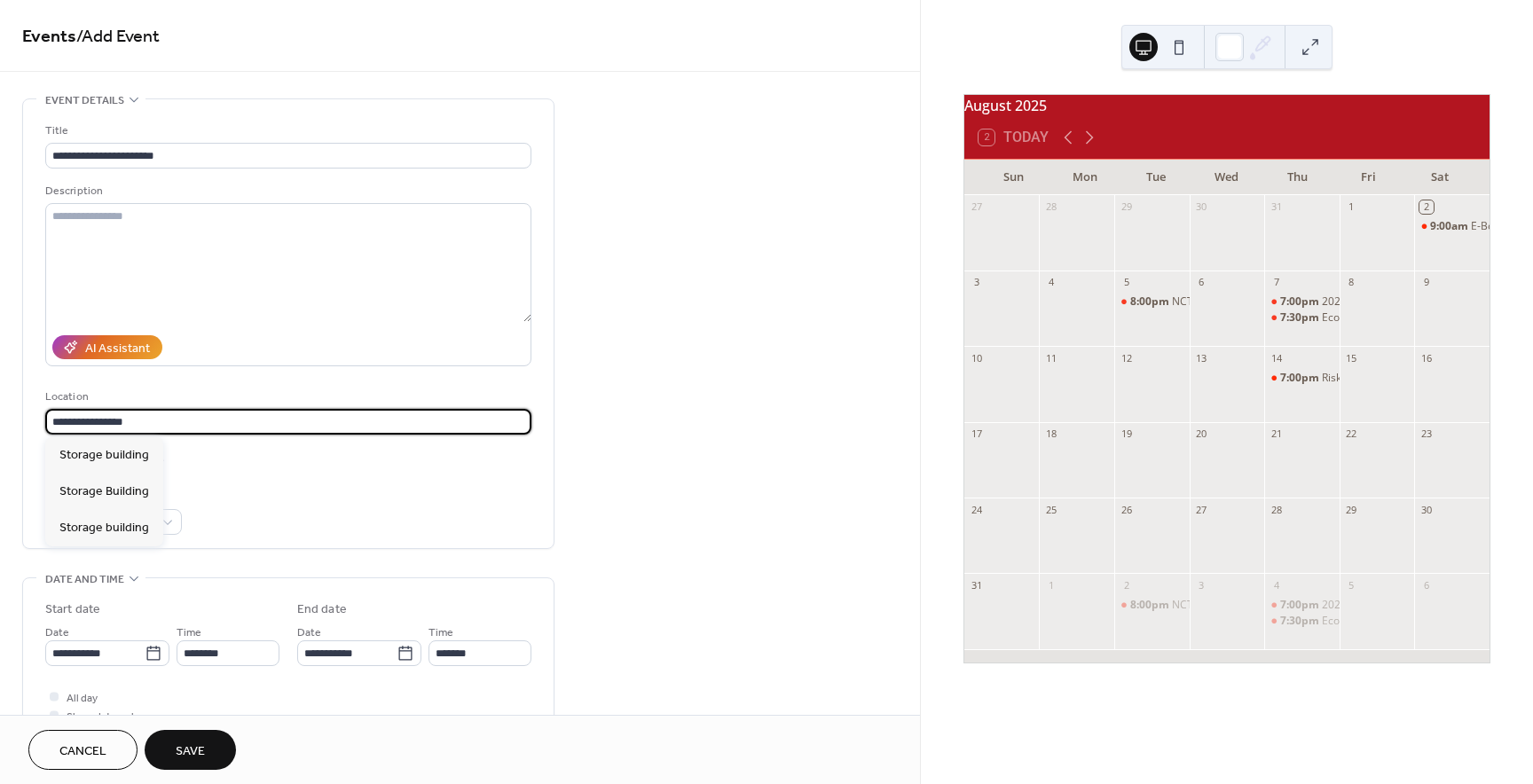 type on "**********" 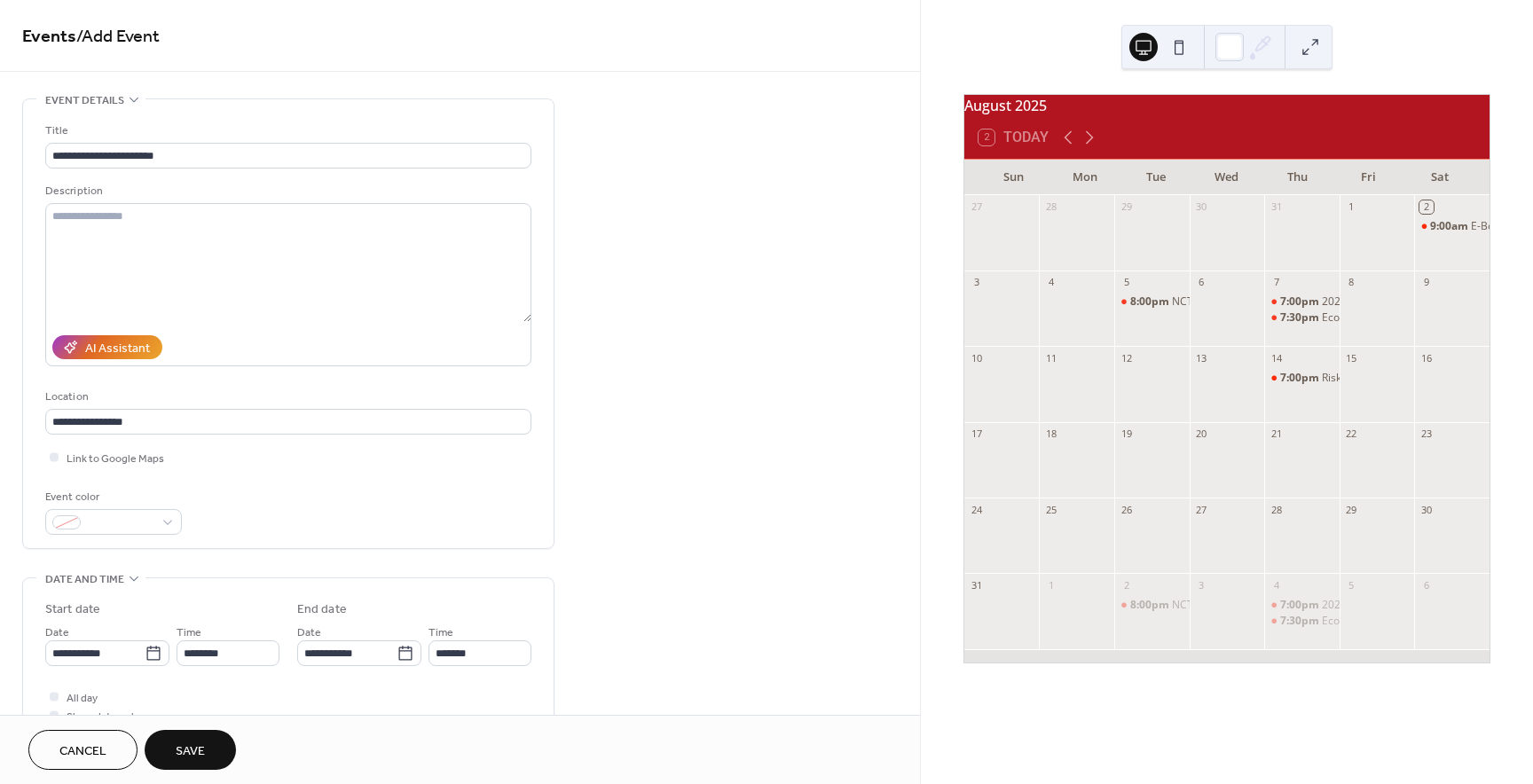 click on "Event color" at bounding box center [288, 511] 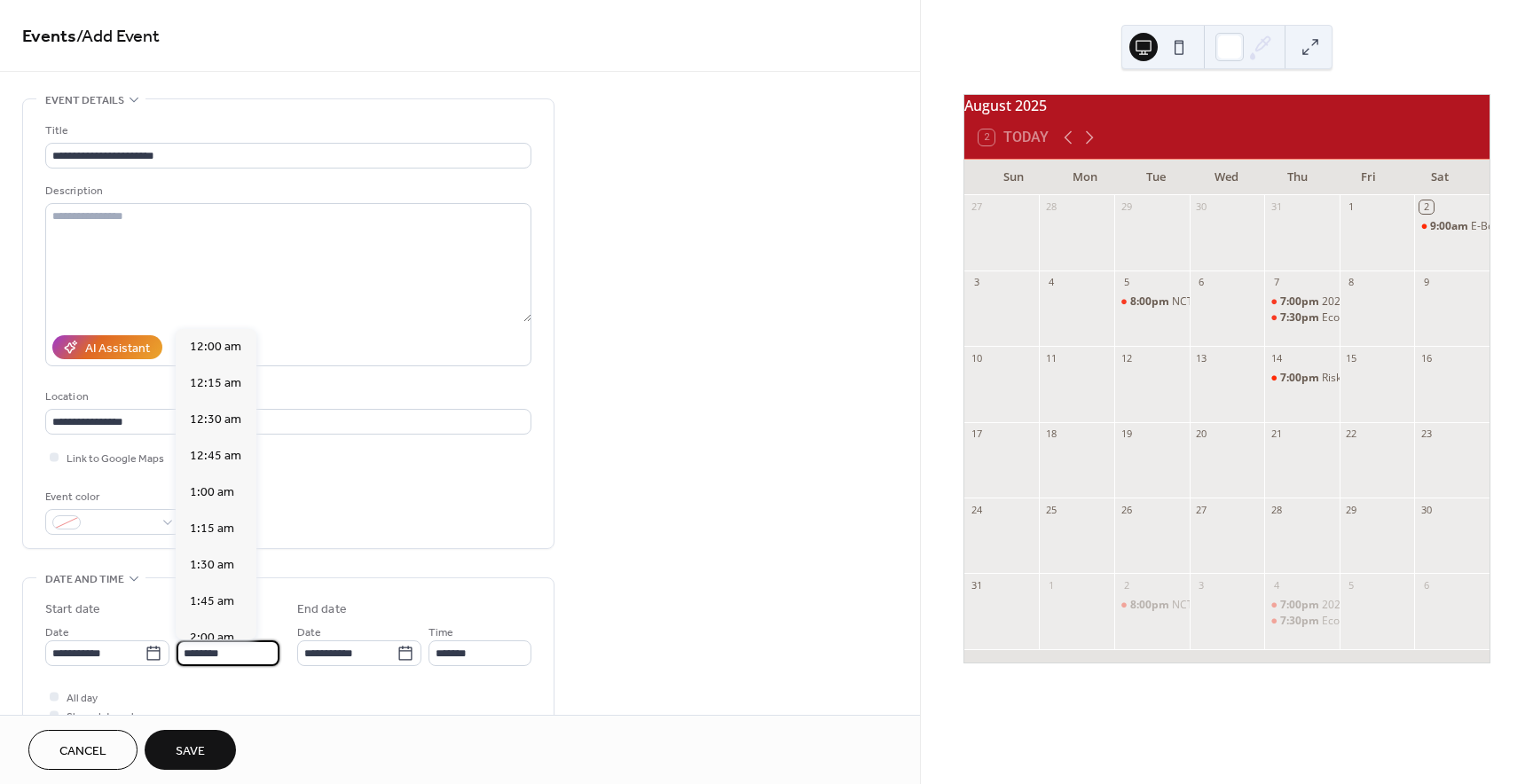 scroll, scrollTop: 1717, scrollLeft: 0, axis: vertical 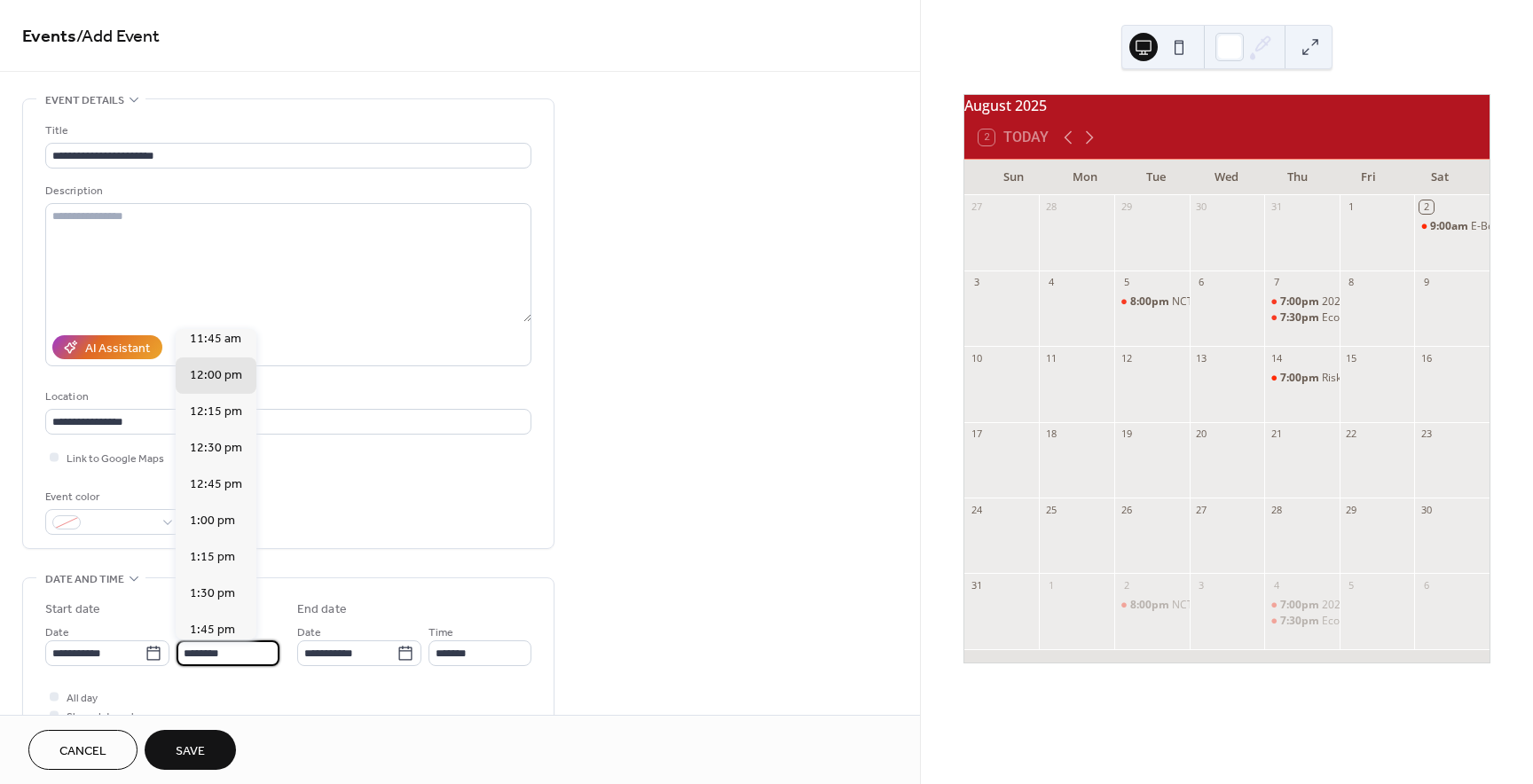 click on "********" at bounding box center (228, 653) 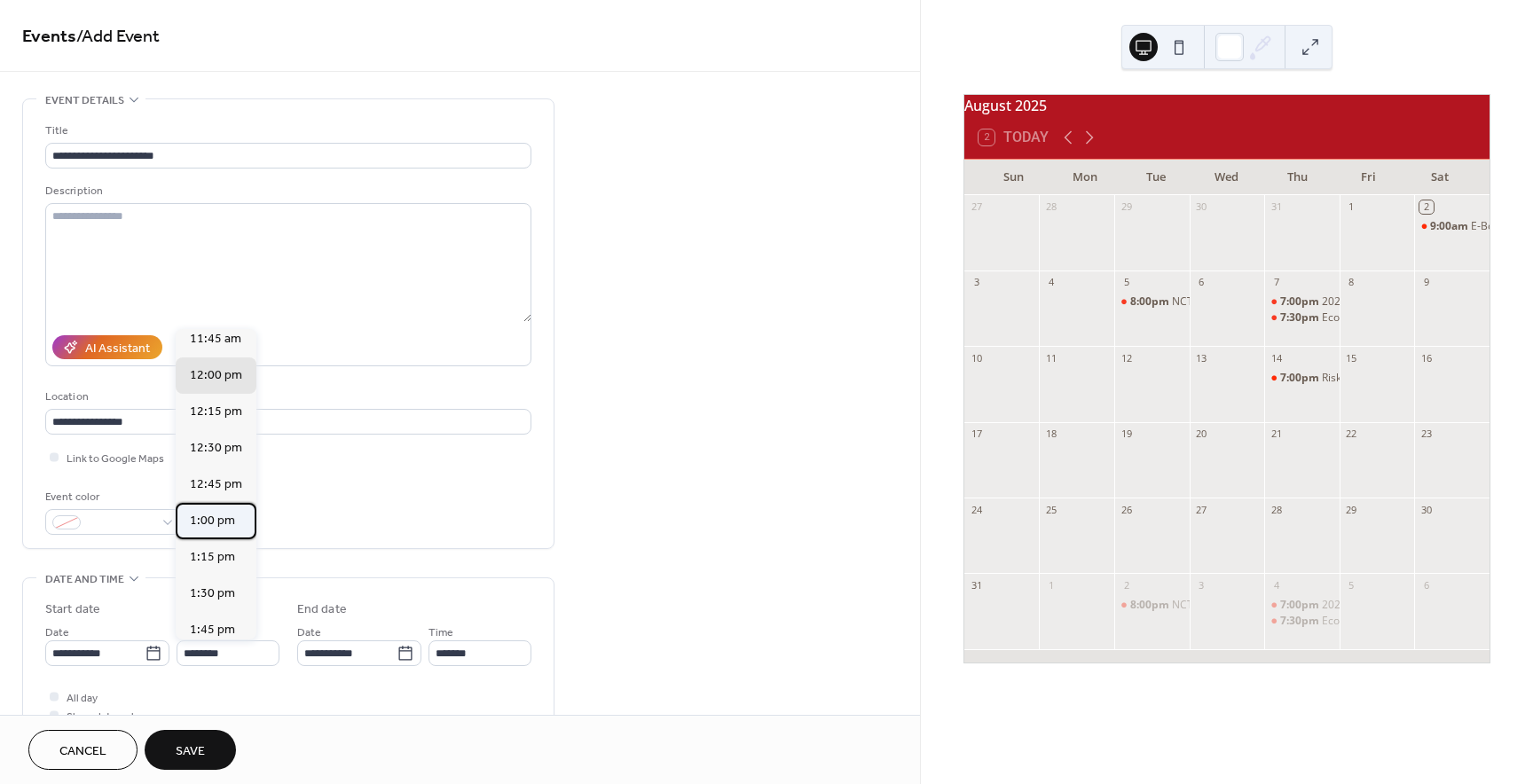 click on "1:00 pm" at bounding box center (216, 521) 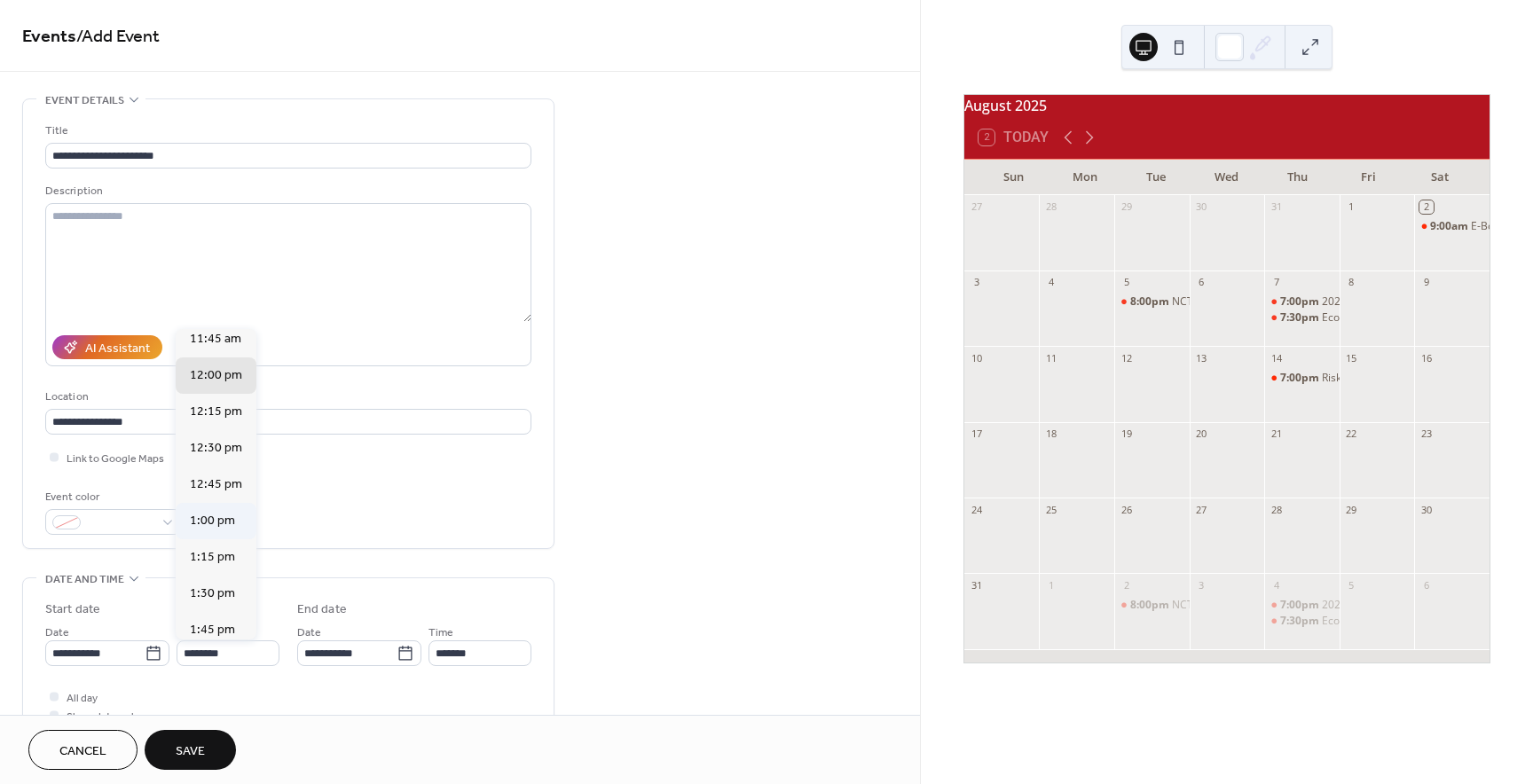 type on "*******" 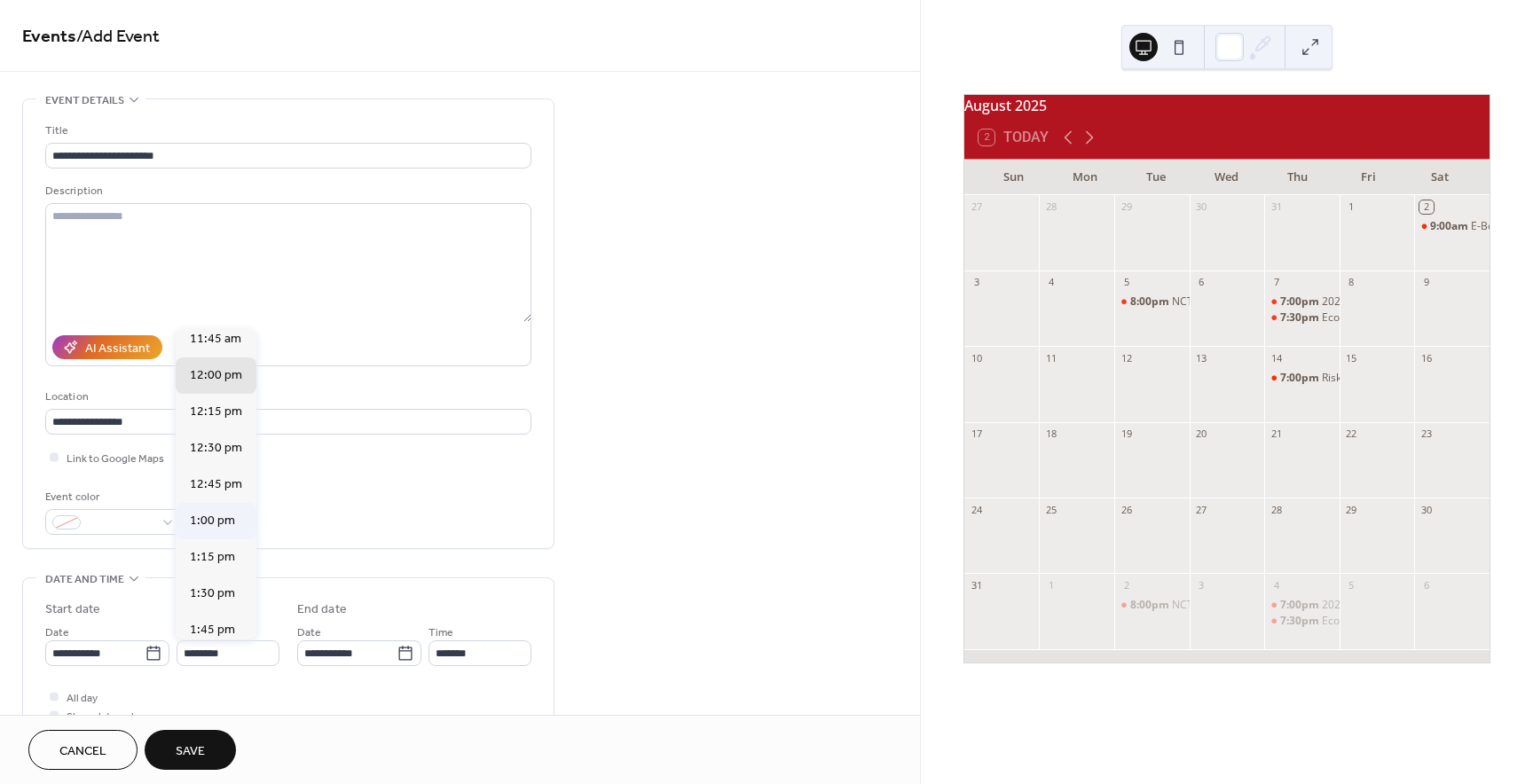 type on "*******" 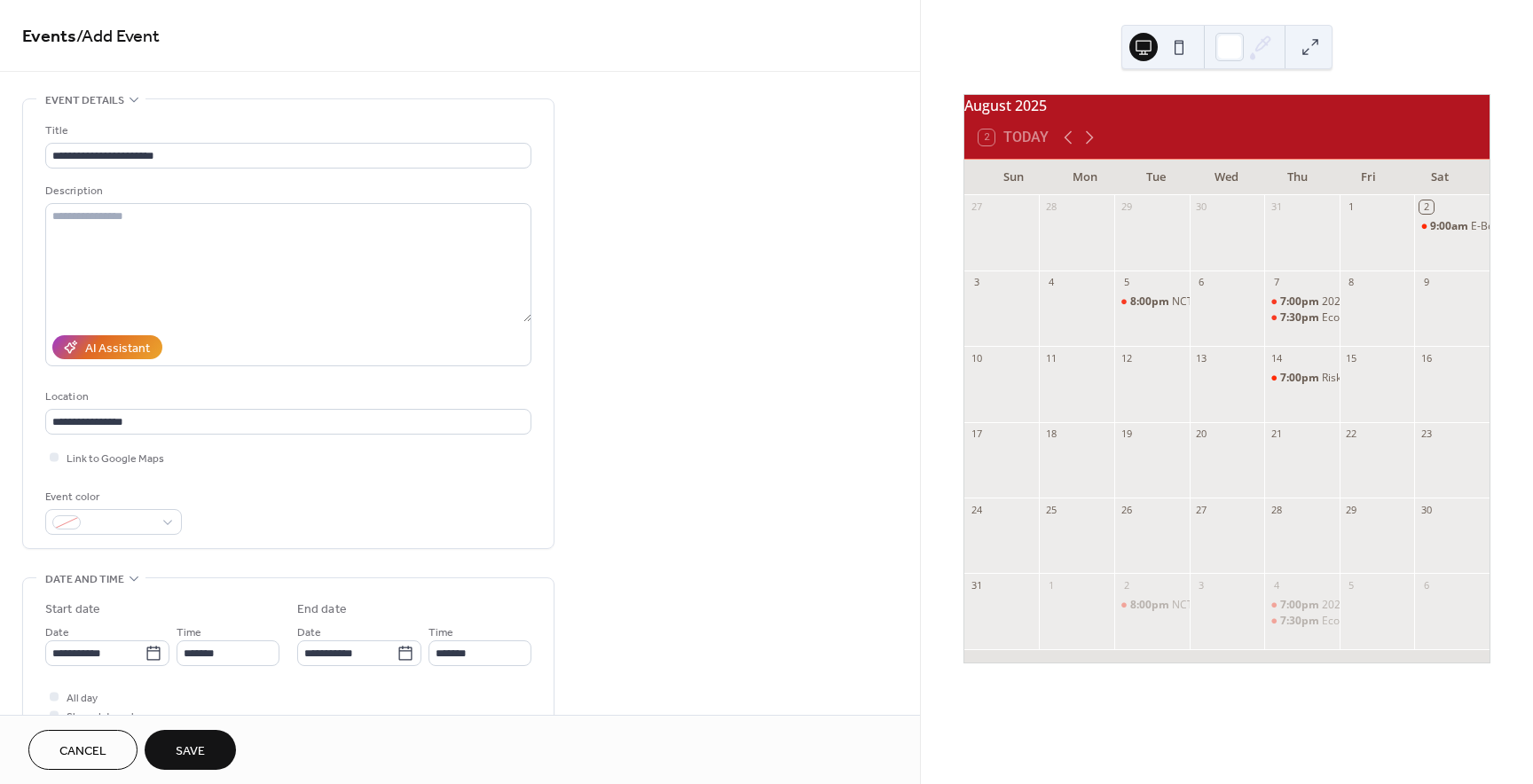 click on "Save" at bounding box center [190, 749] 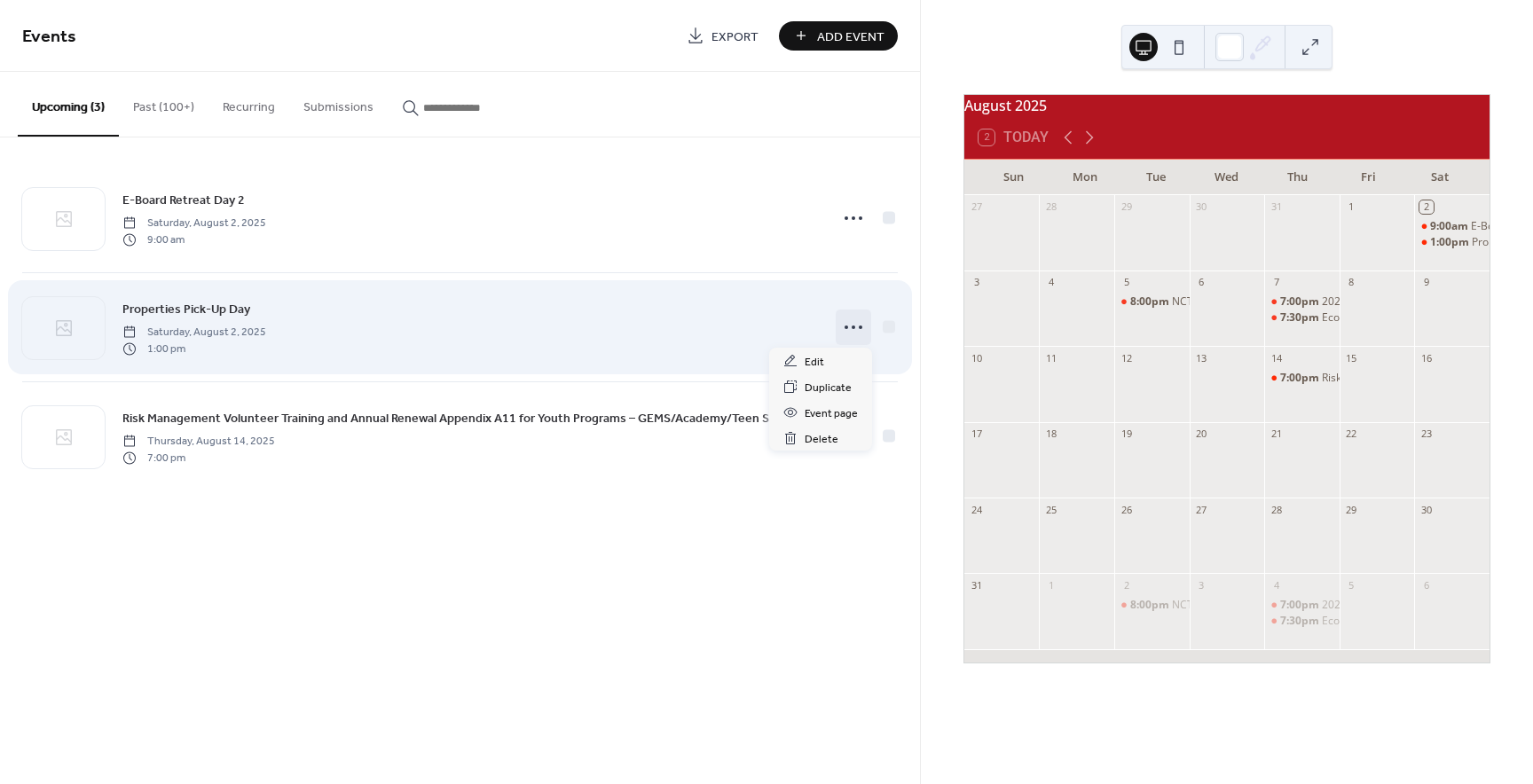 click 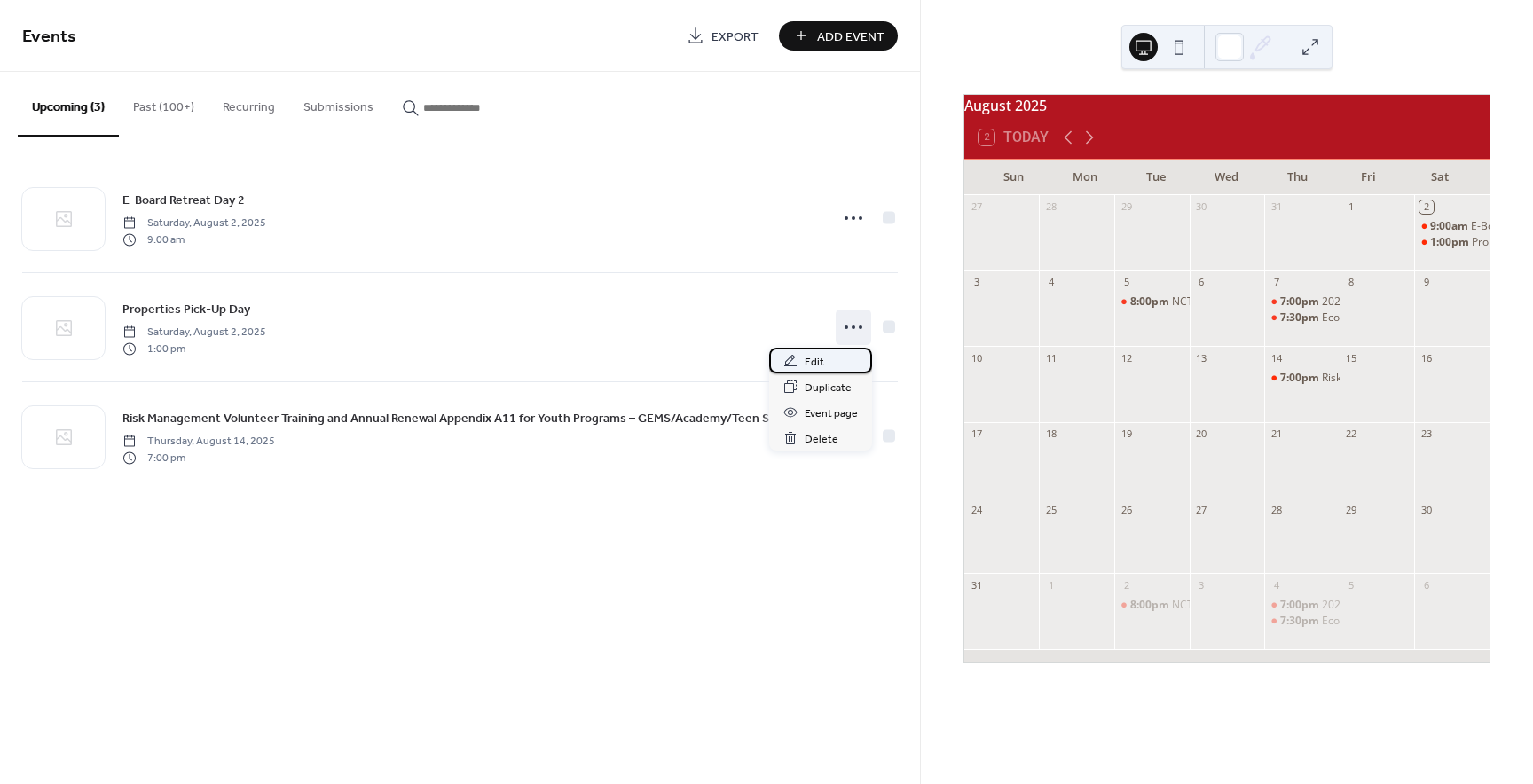 click on "Edit" at bounding box center (821, 360) 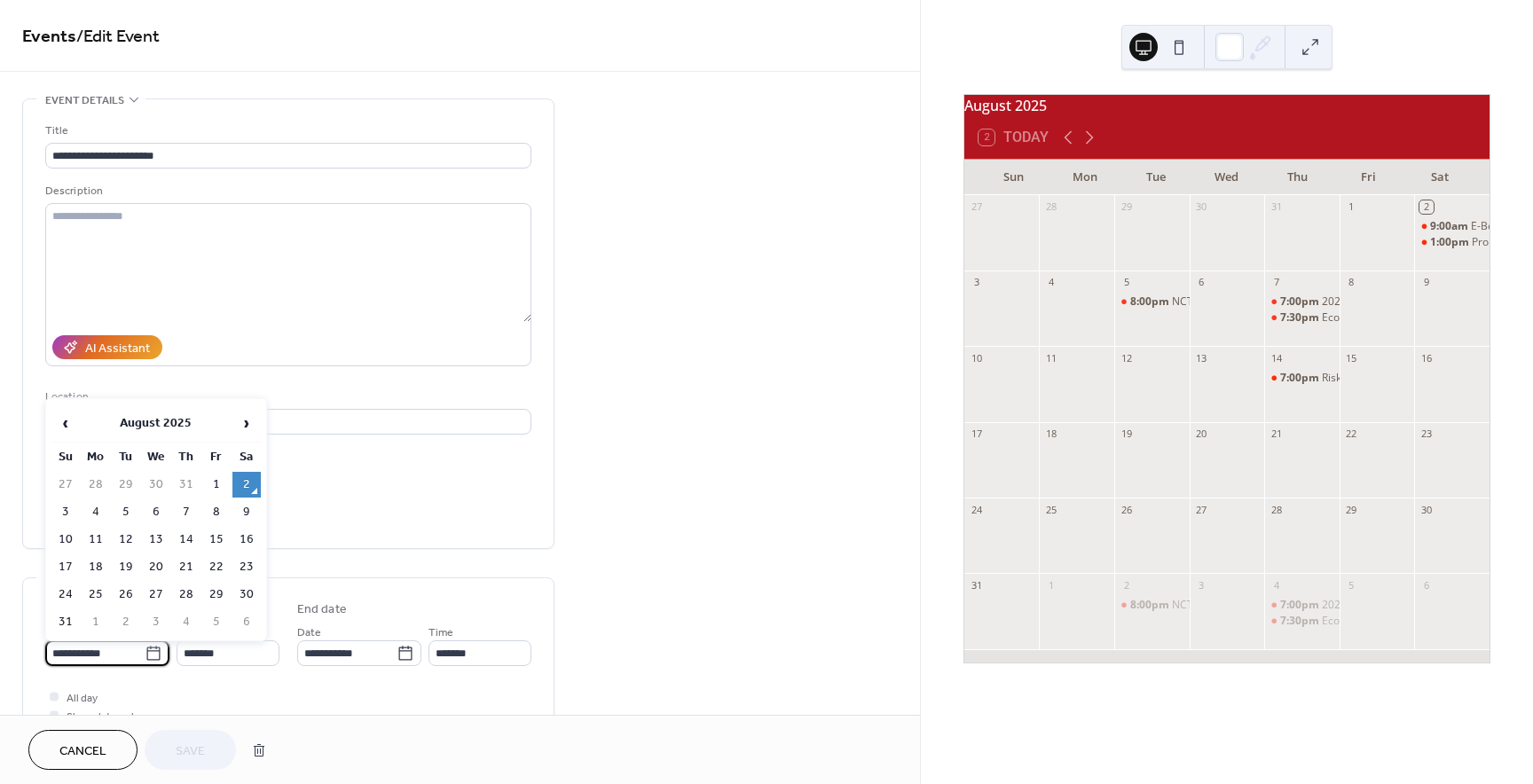 click on "**********" at bounding box center (95, 653) 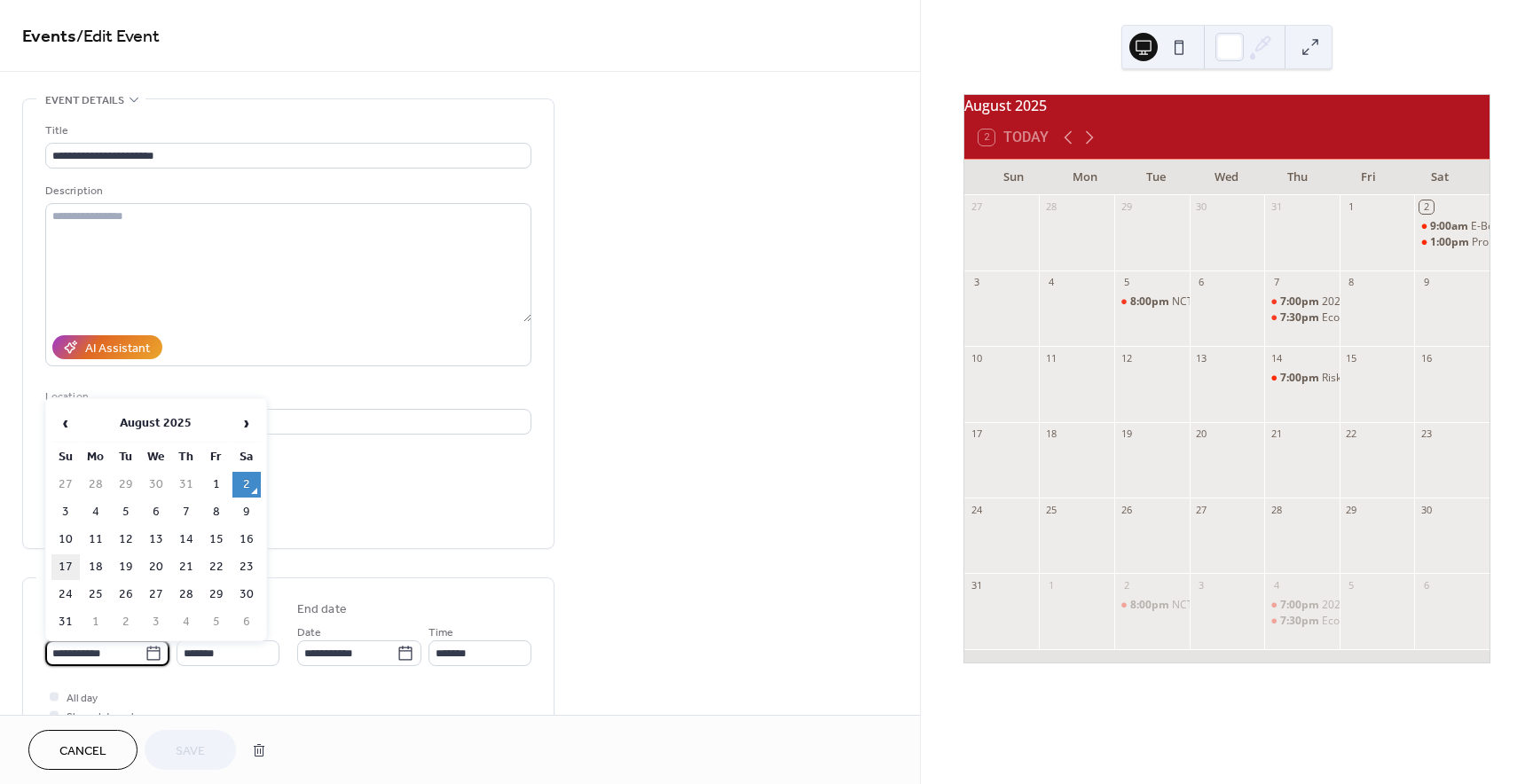 click on "17" at bounding box center [66, 567] 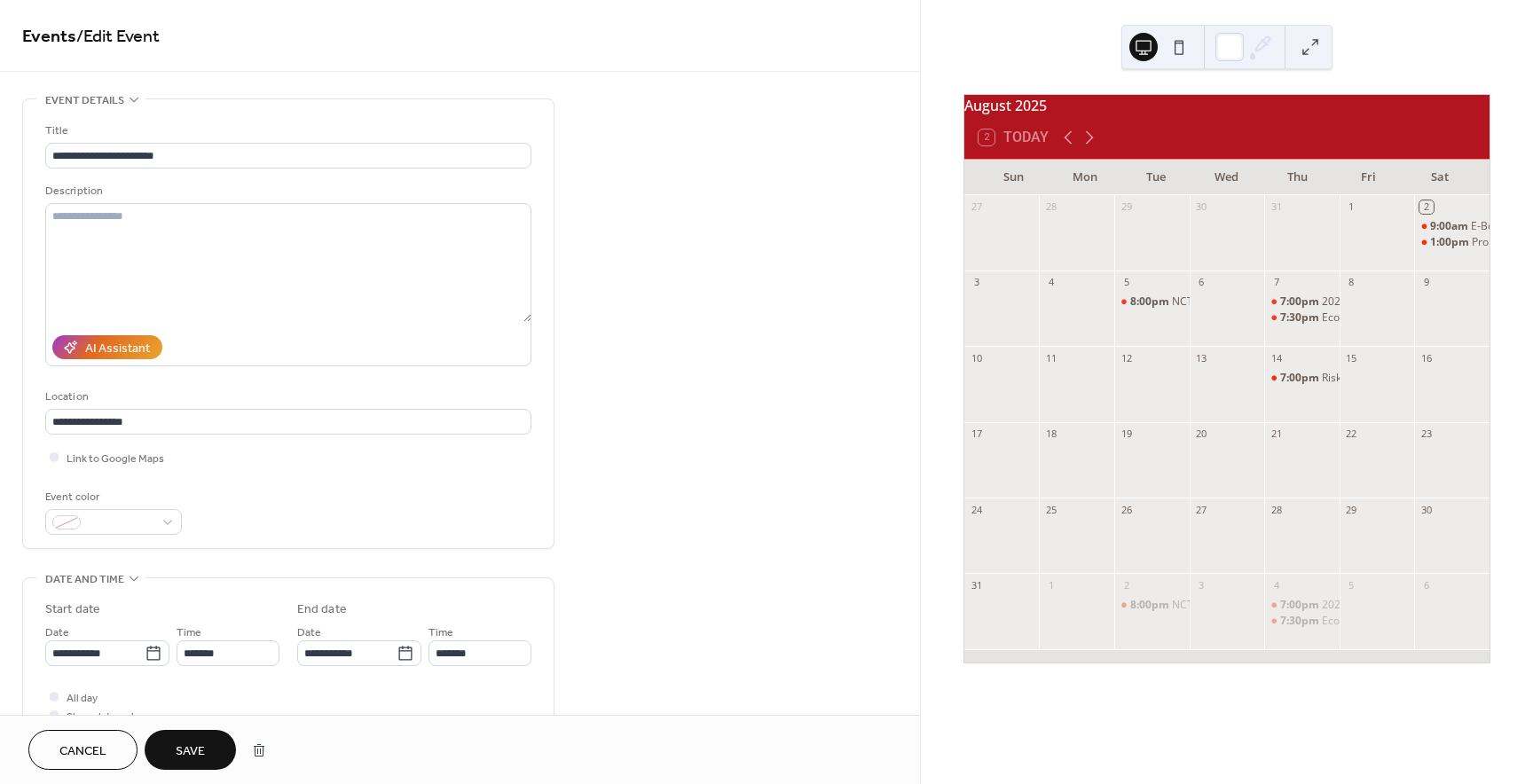click on "Save" at bounding box center [190, 751] 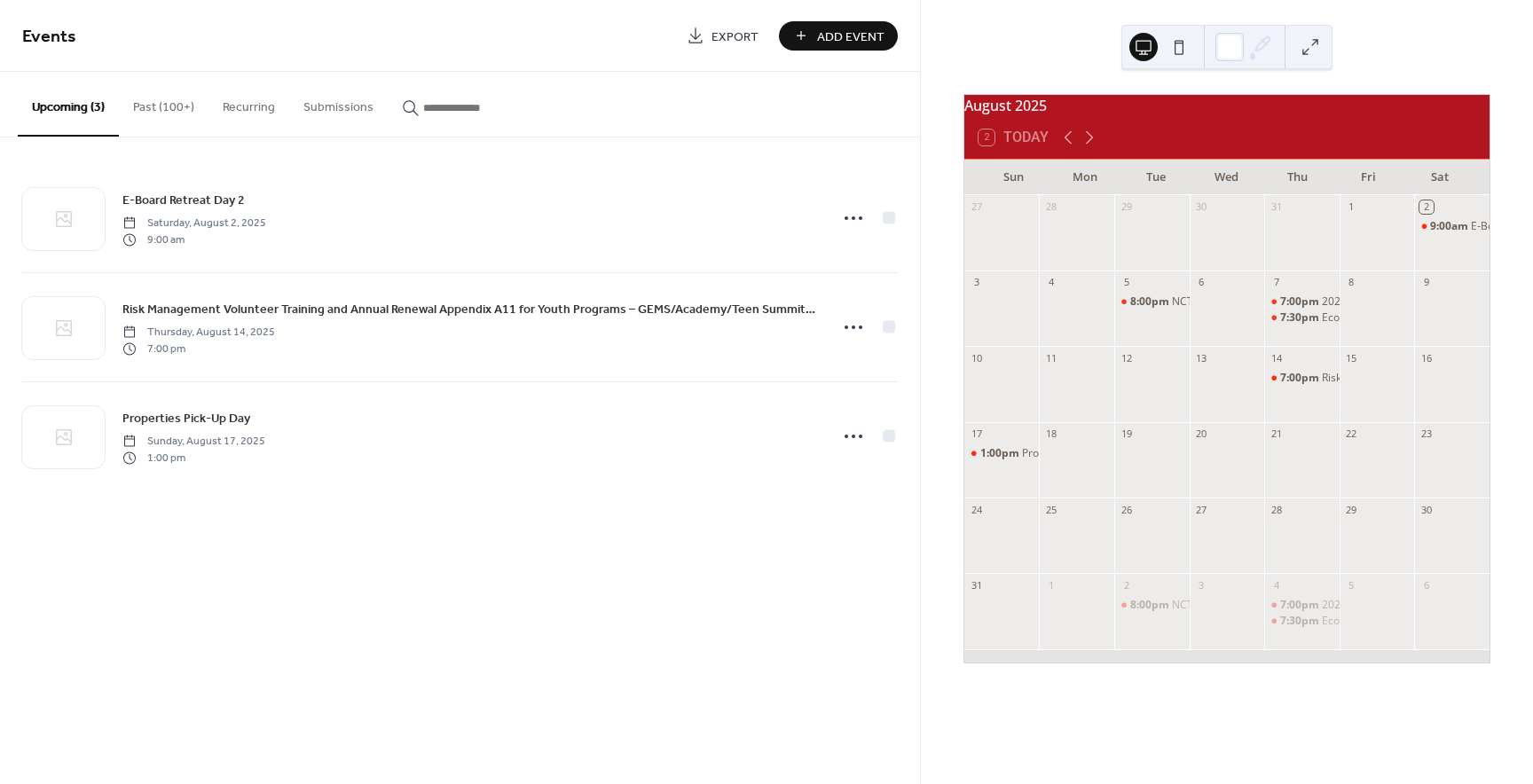 click on "Add Event" at bounding box center (851, 36) 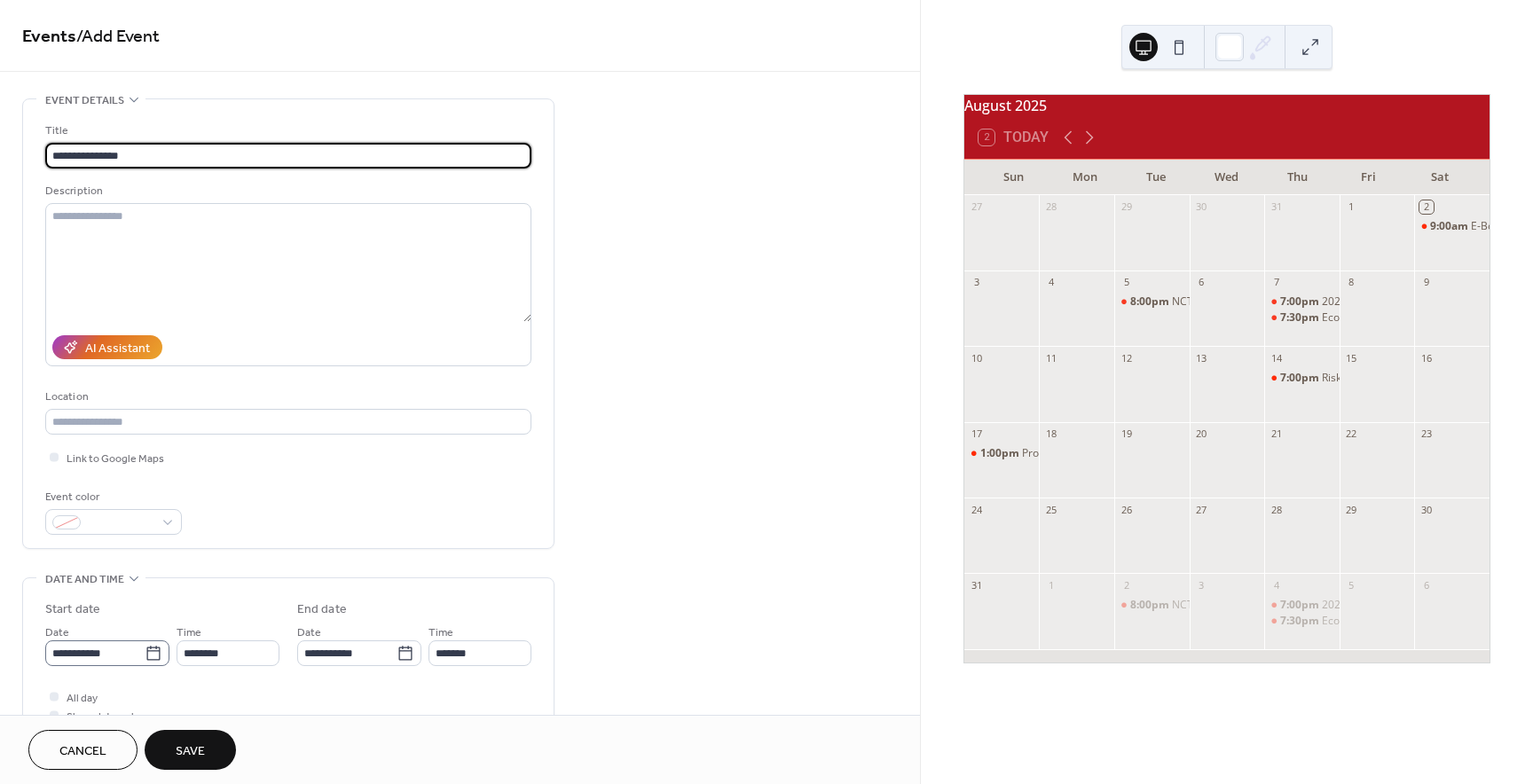 type on "**********" 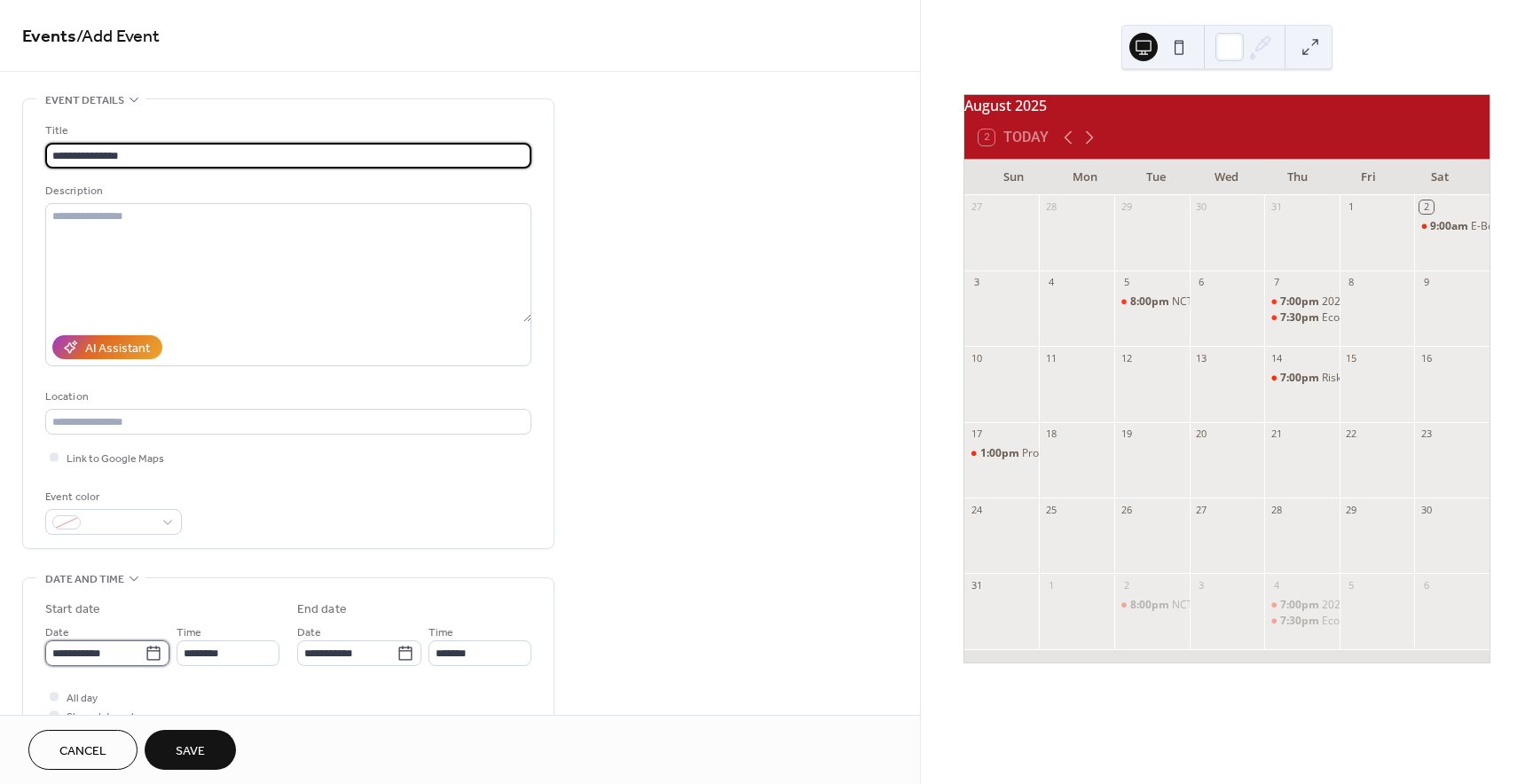 click on "**********" at bounding box center [95, 653] 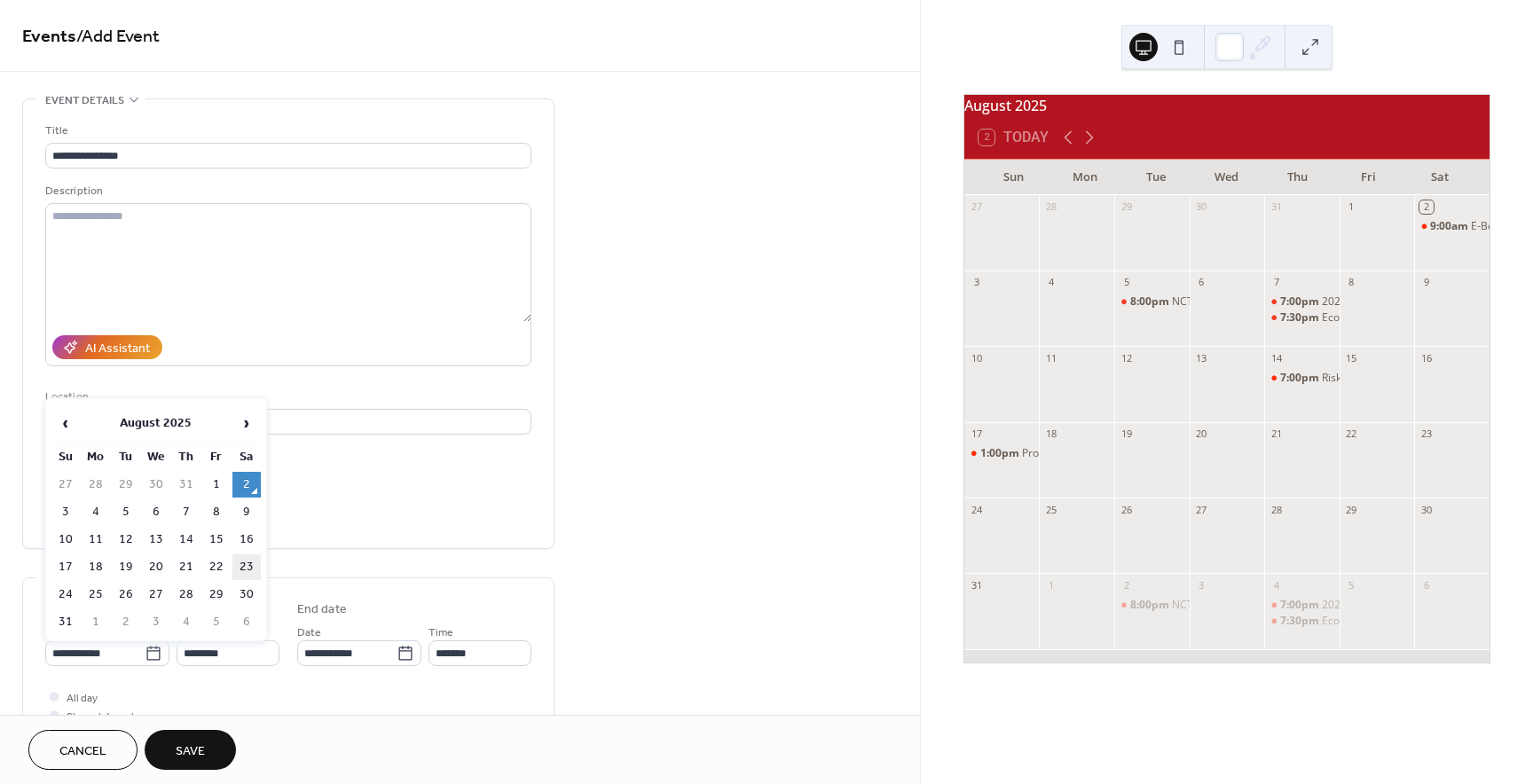 click on "23" at bounding box center [247, 567] 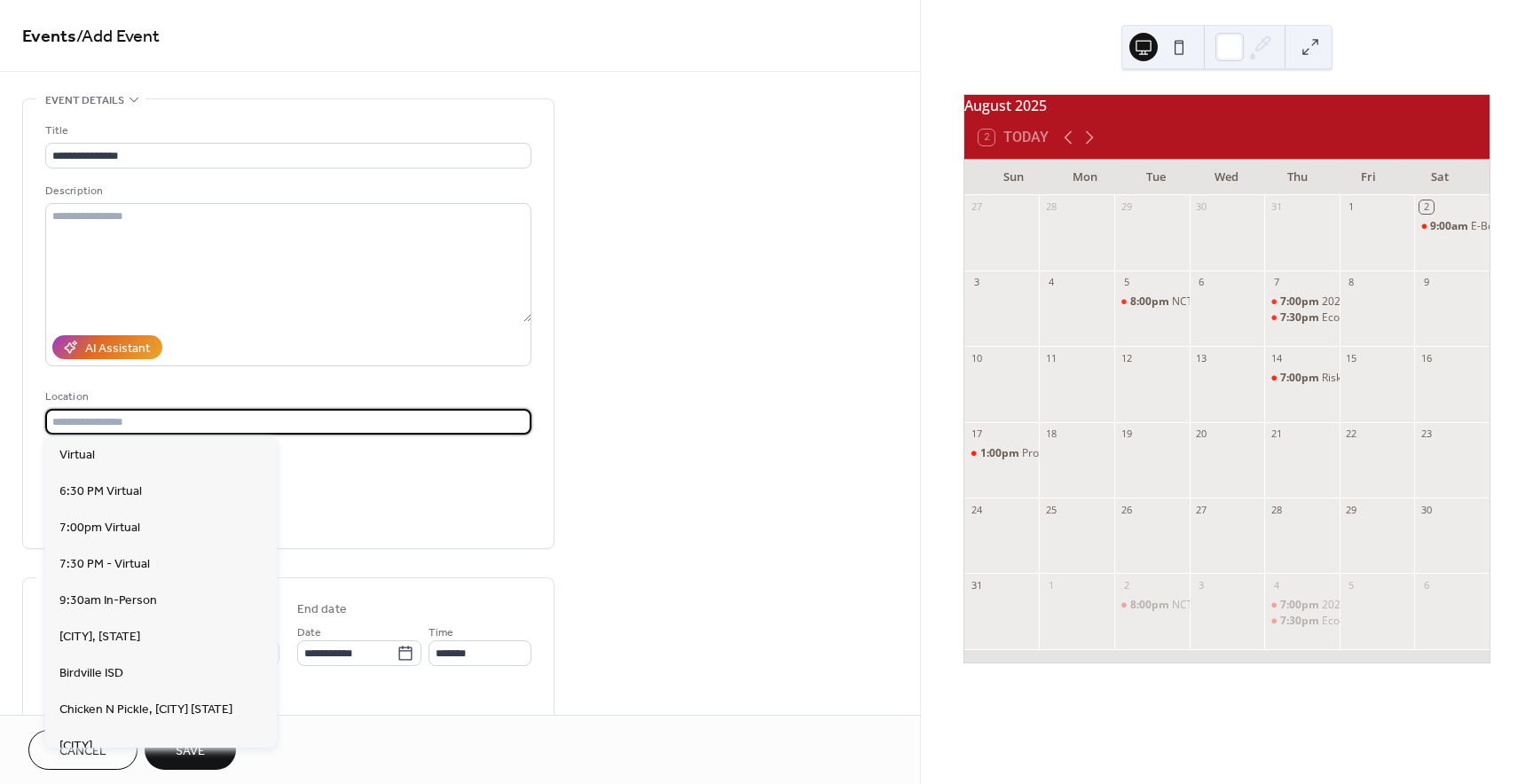click at bounding box center [288, 421] 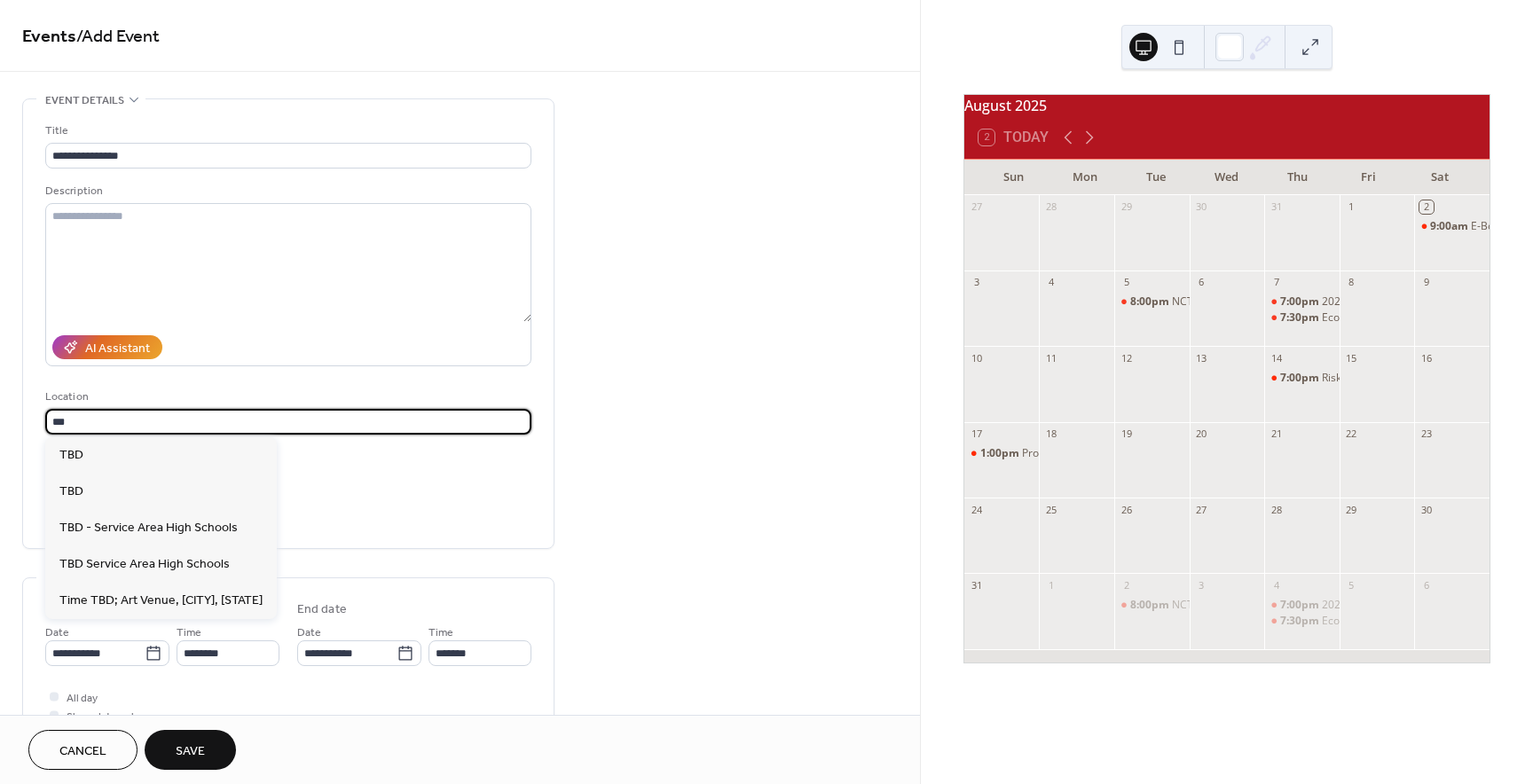 type on "***" 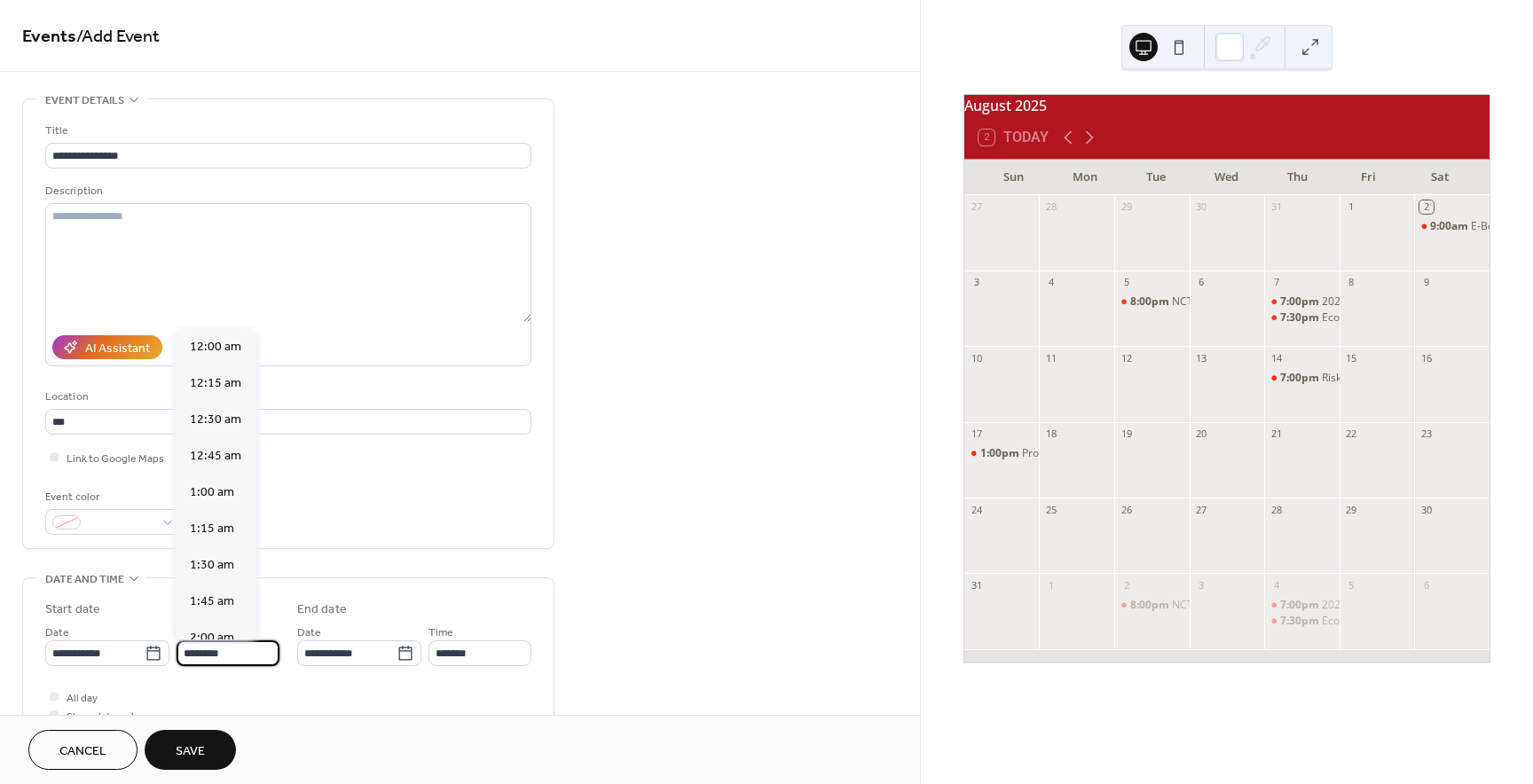click on "********" at bounding box center (228, 653) 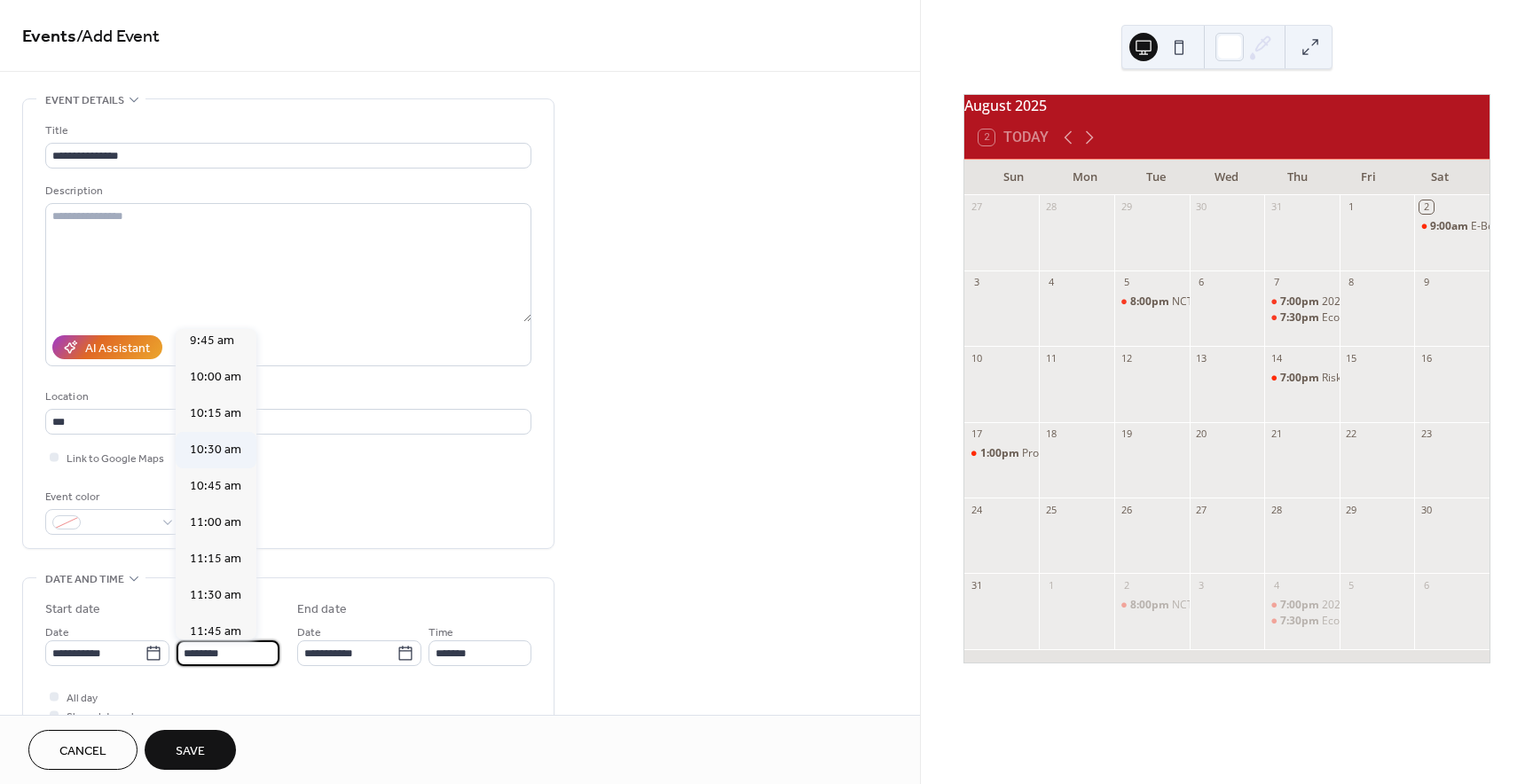 scroll, scrollTop: 1421, scrollLeft: 0, axis: vertical 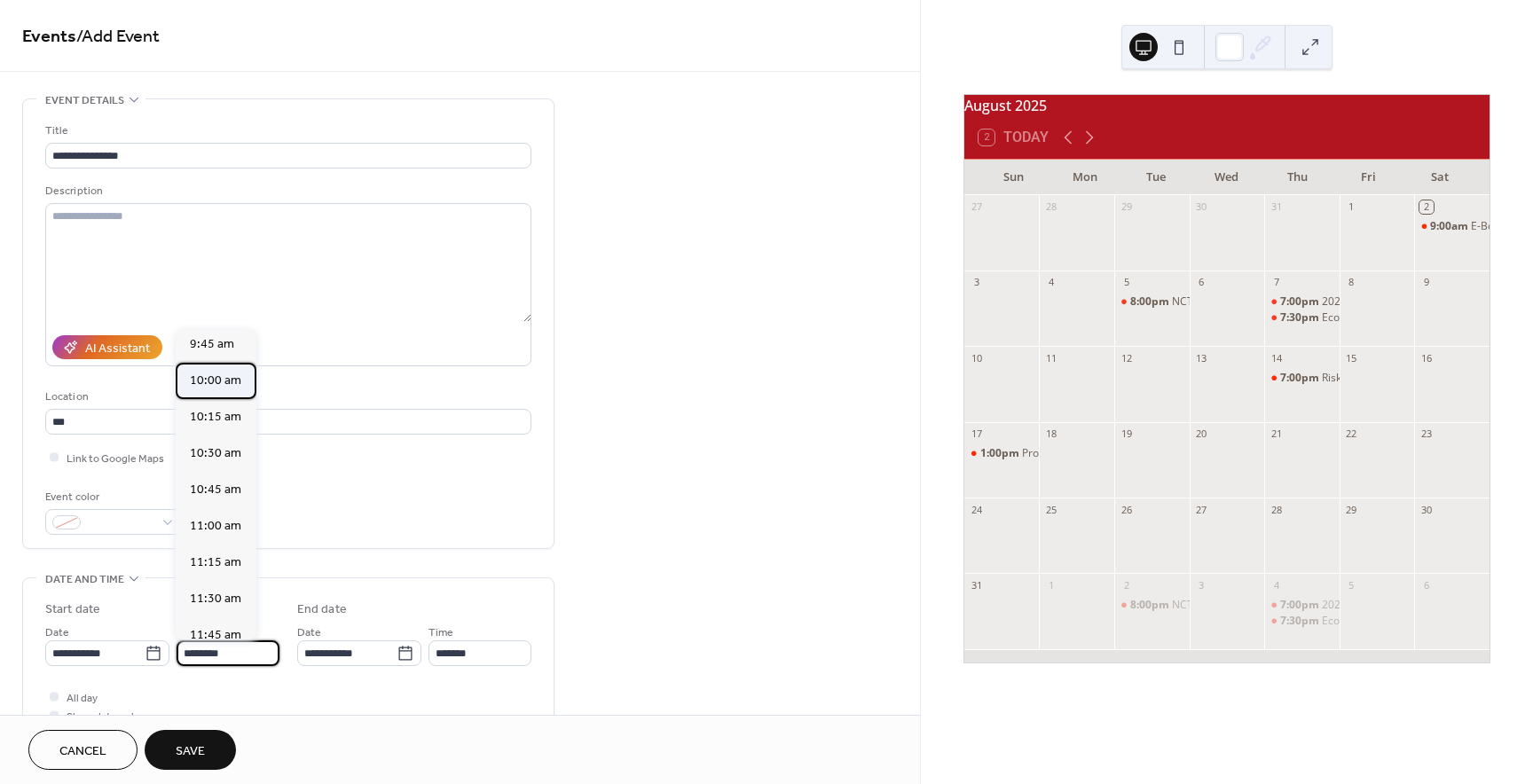 click on "10:00 am" at bounding box center [216, 380] 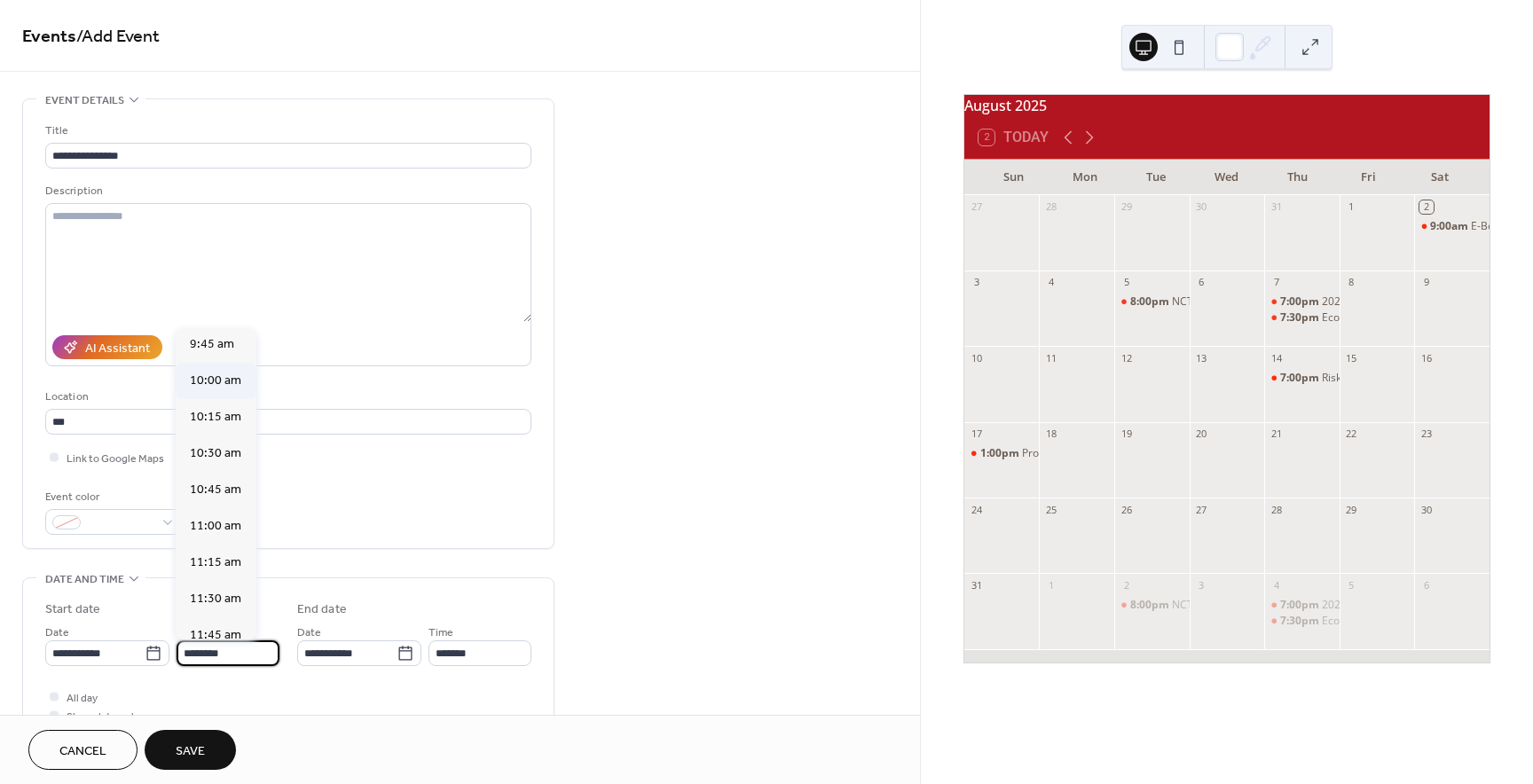 type on "********" 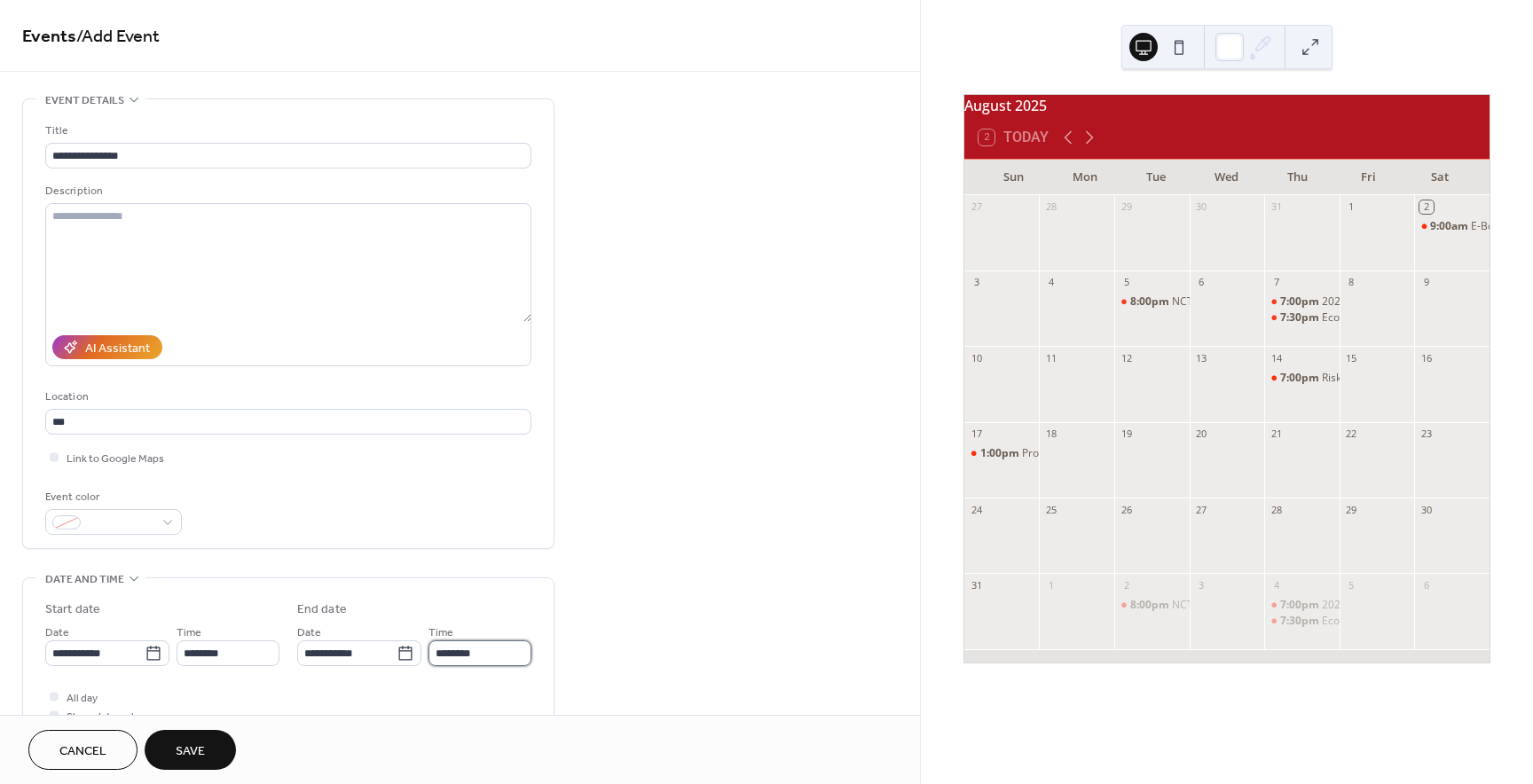 click on "********" at bounding box center (480, 653) 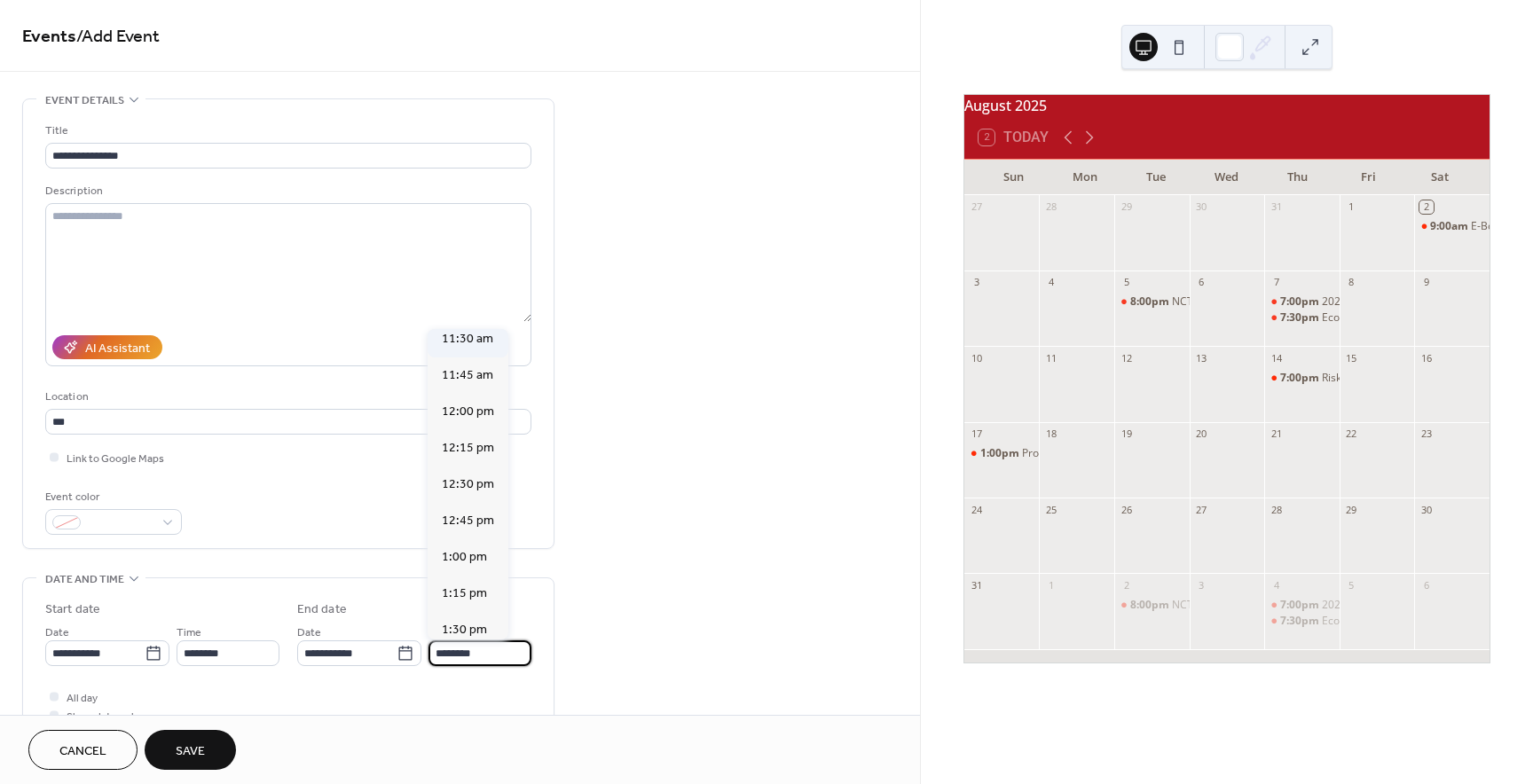 scroll, scrollTop: 192, scrollLeft: 0, axis: vertical 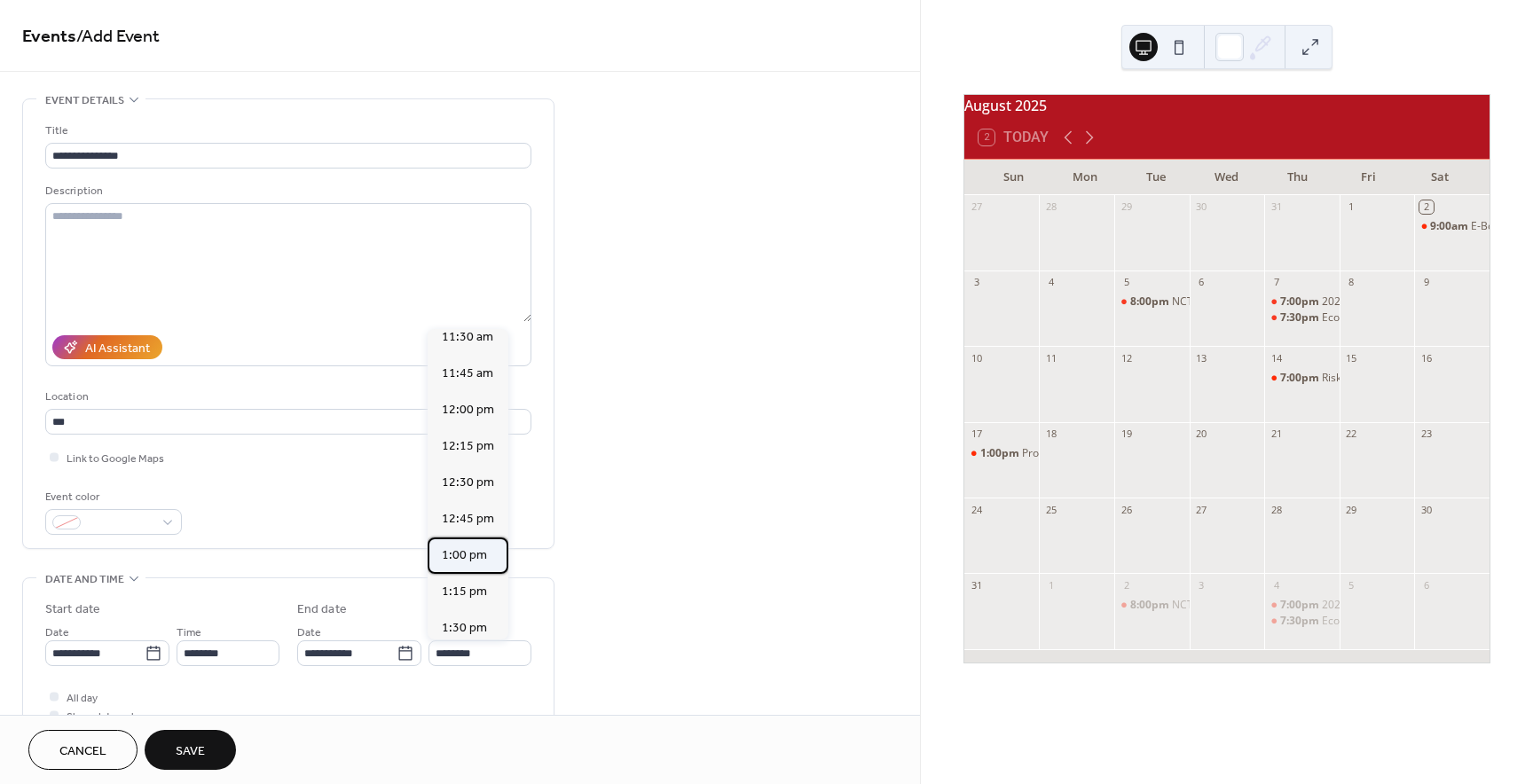 click on "1:00 pm" at bounding box center [464, 554] 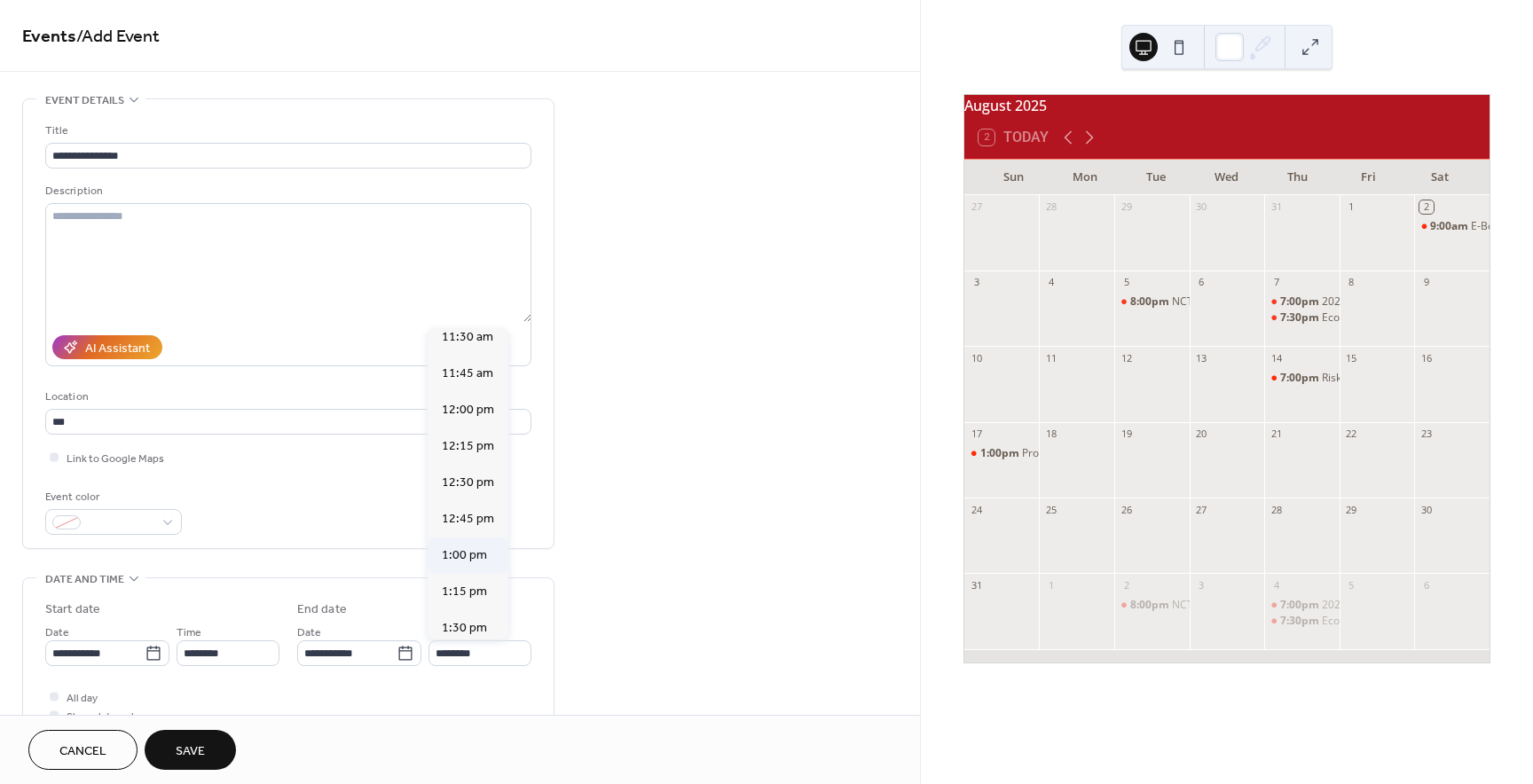 type on "*******" 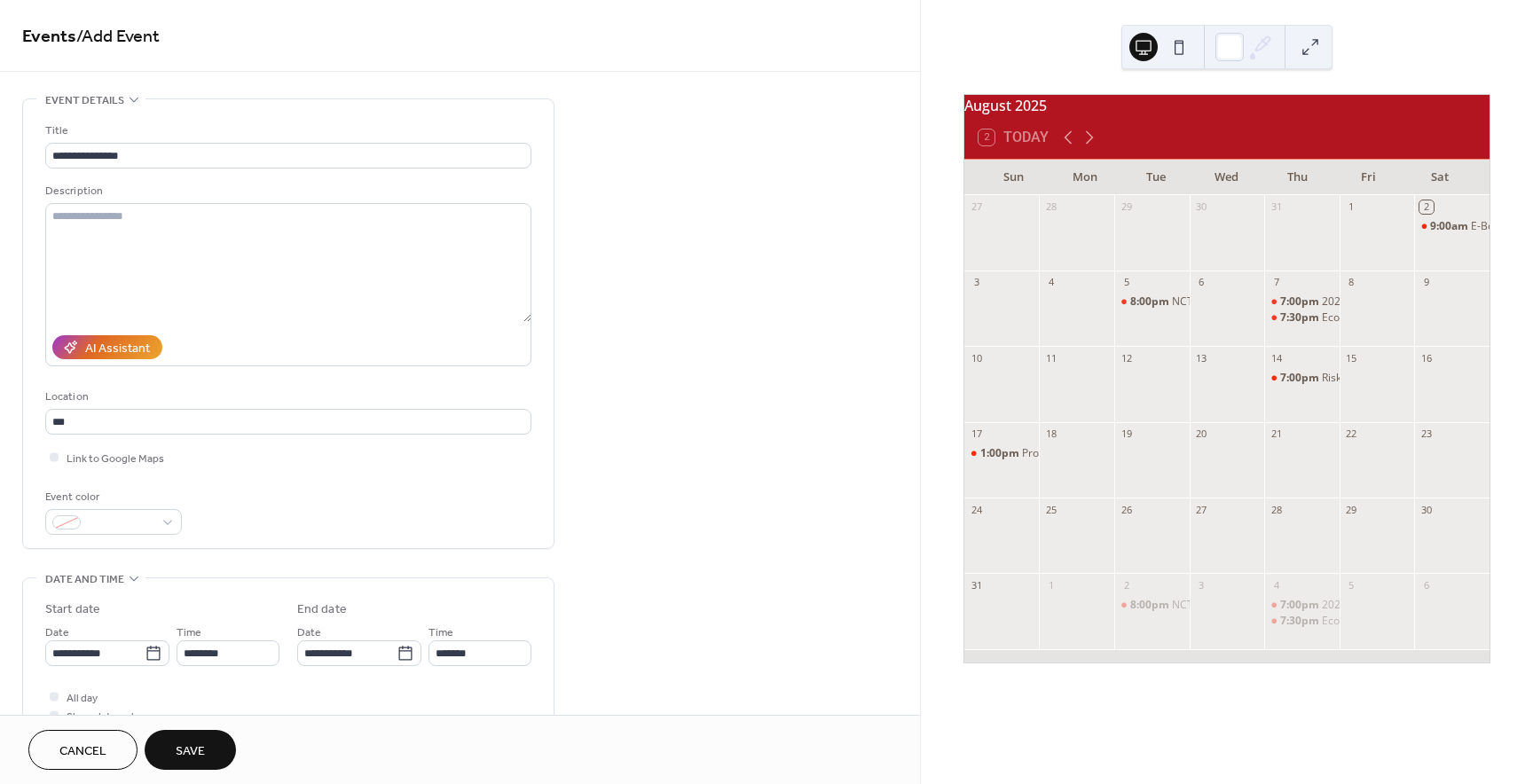 click on "Save" at bounding box center [190, 751] 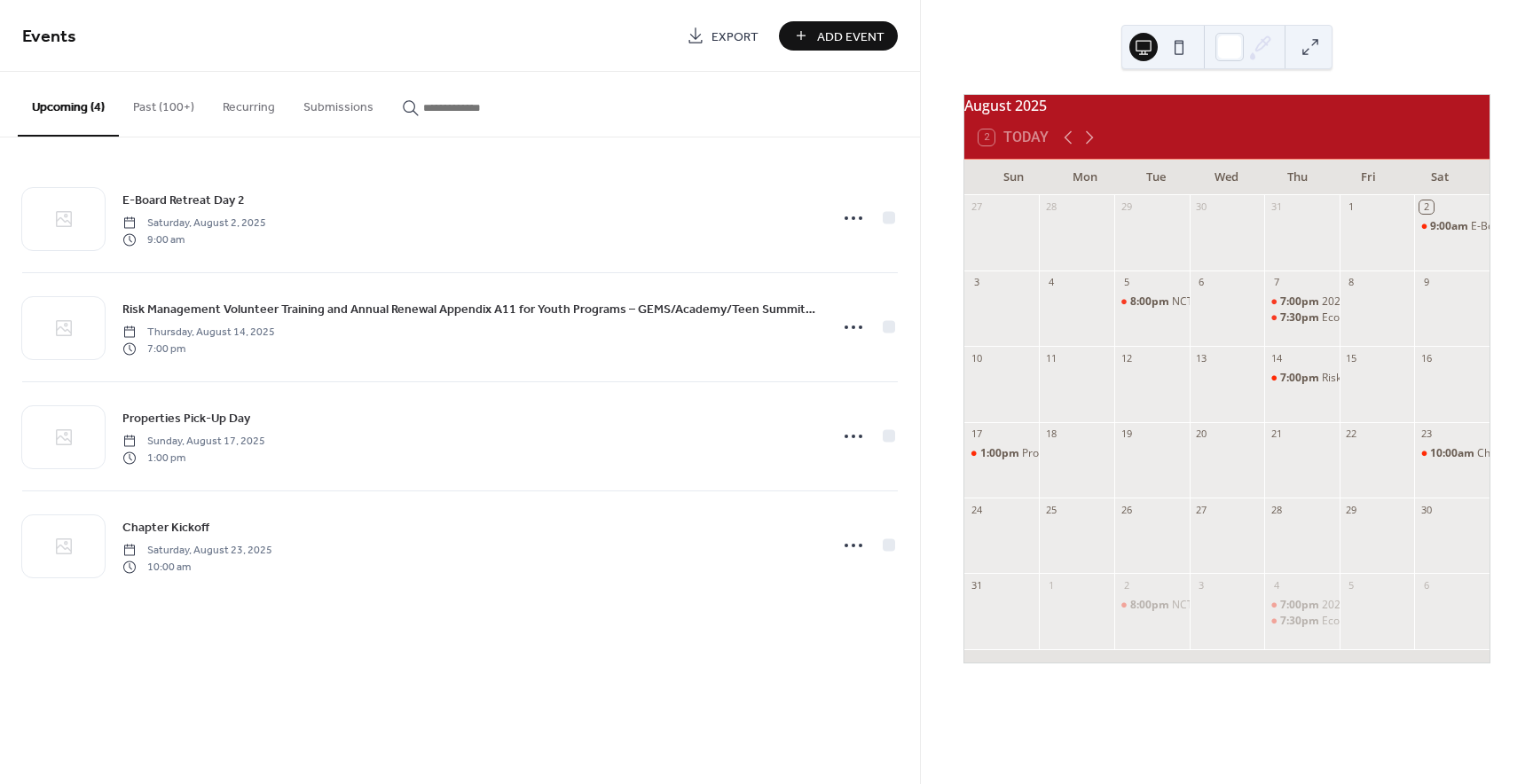 click on "Add Event" at bounding box center [838, 35] 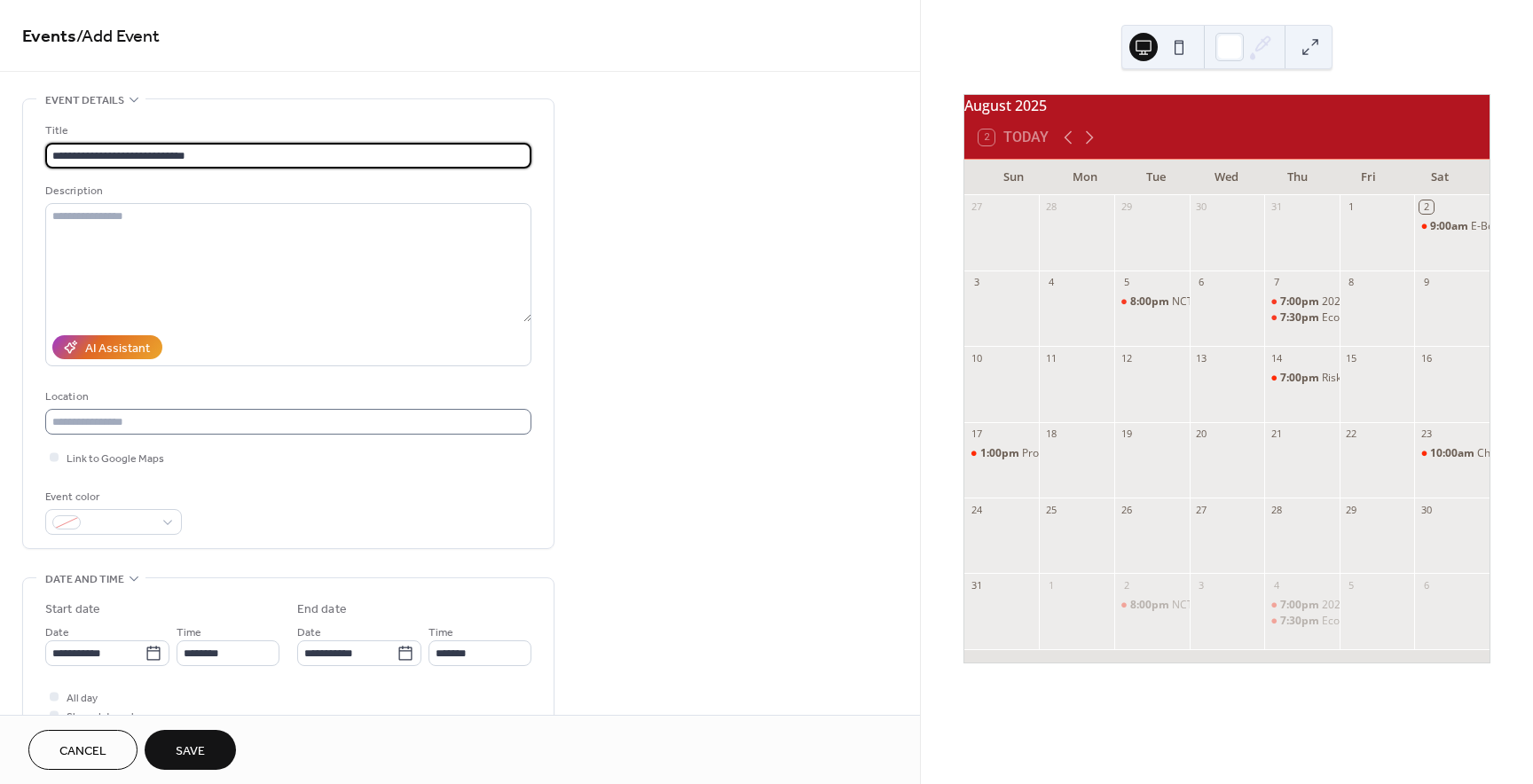 type on "**********" 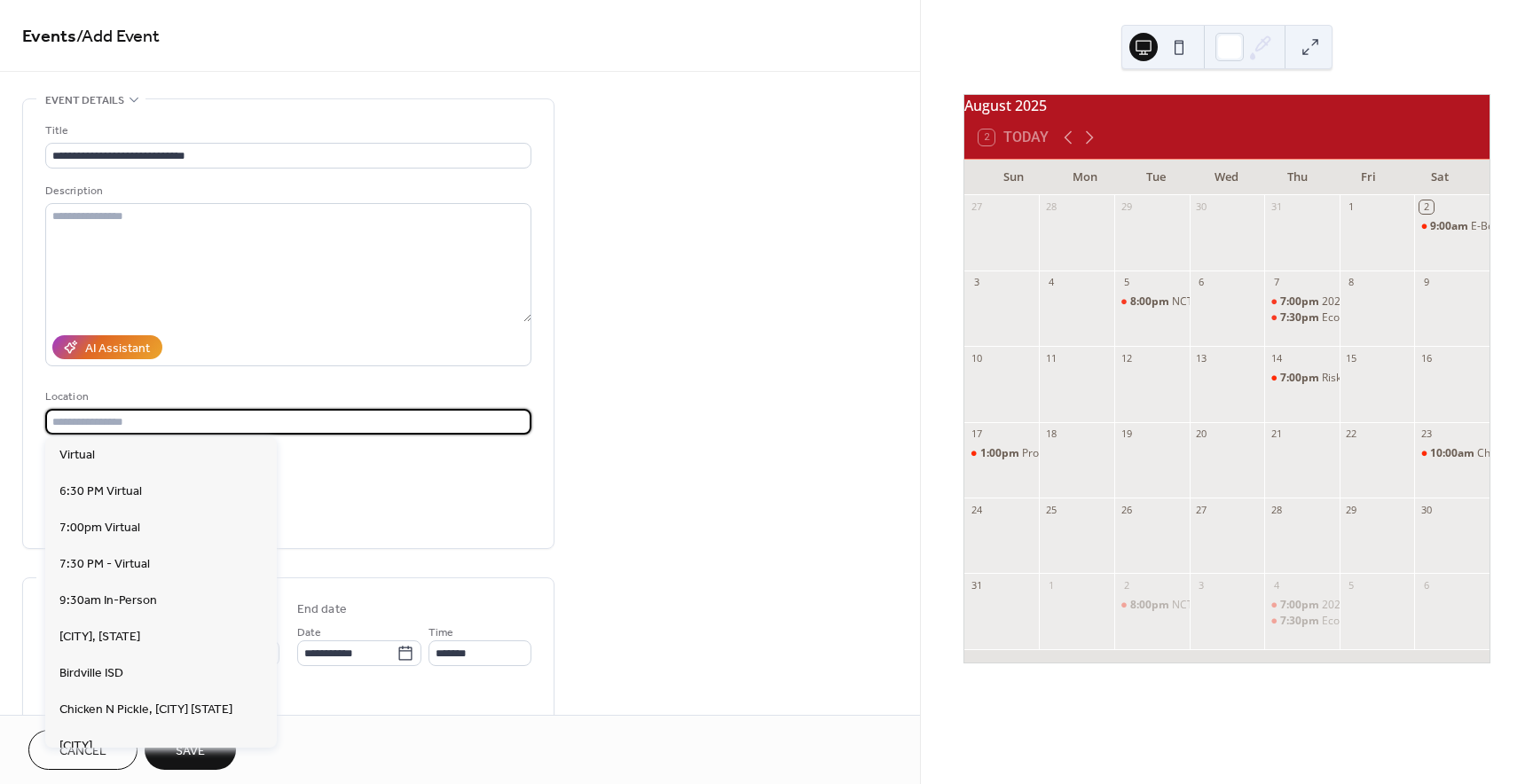 click at bounding box center [288, 421] 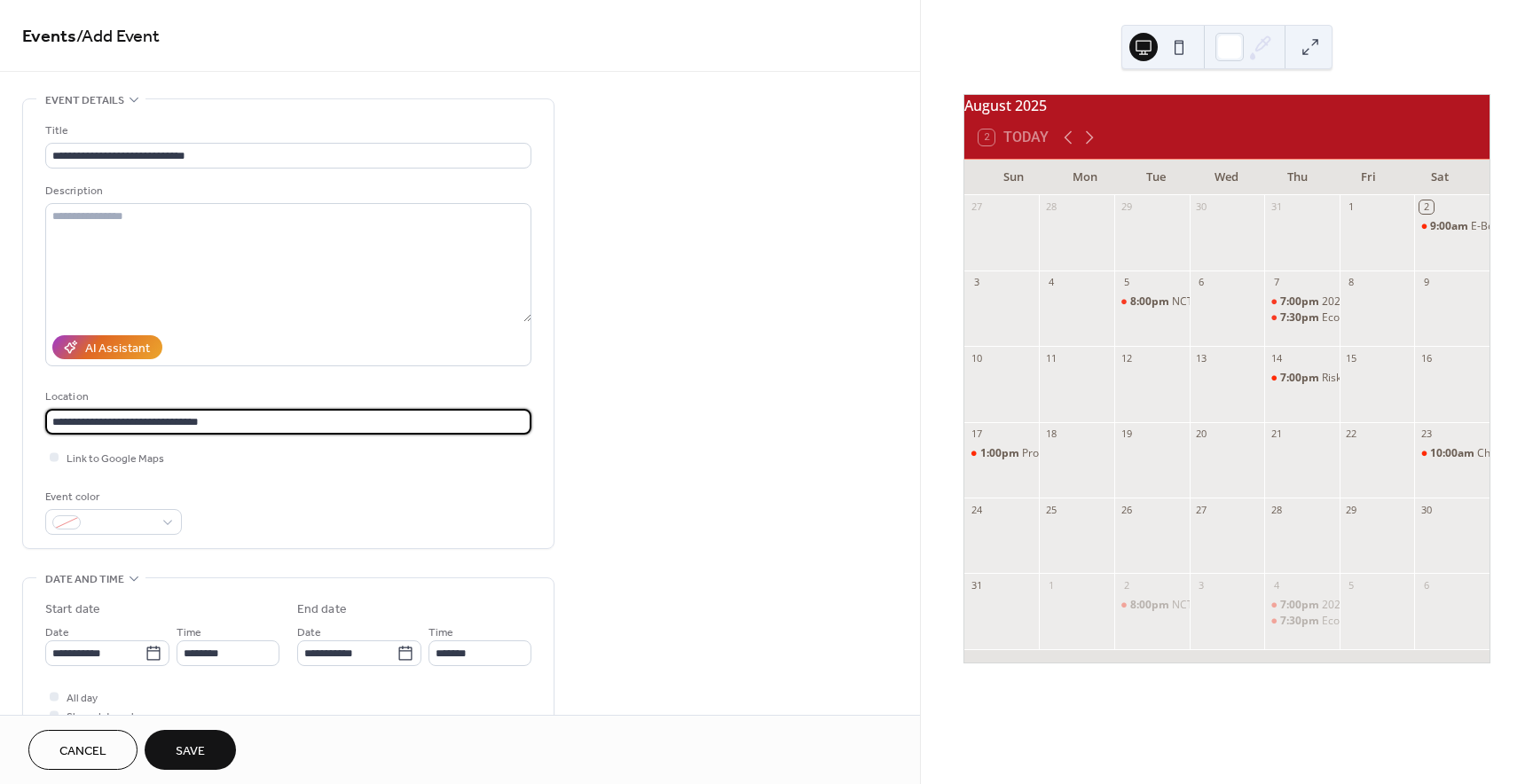 type on "**********" 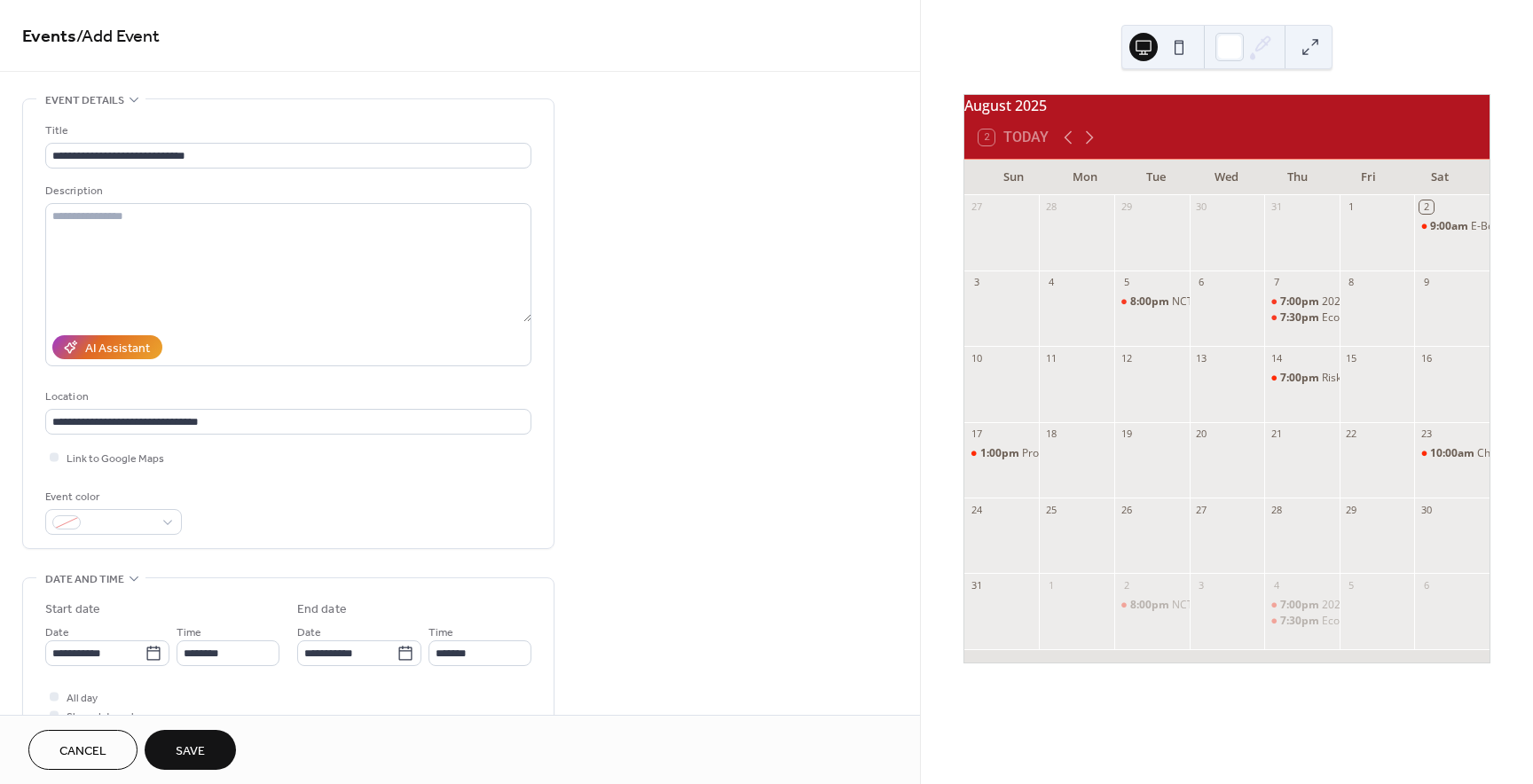type 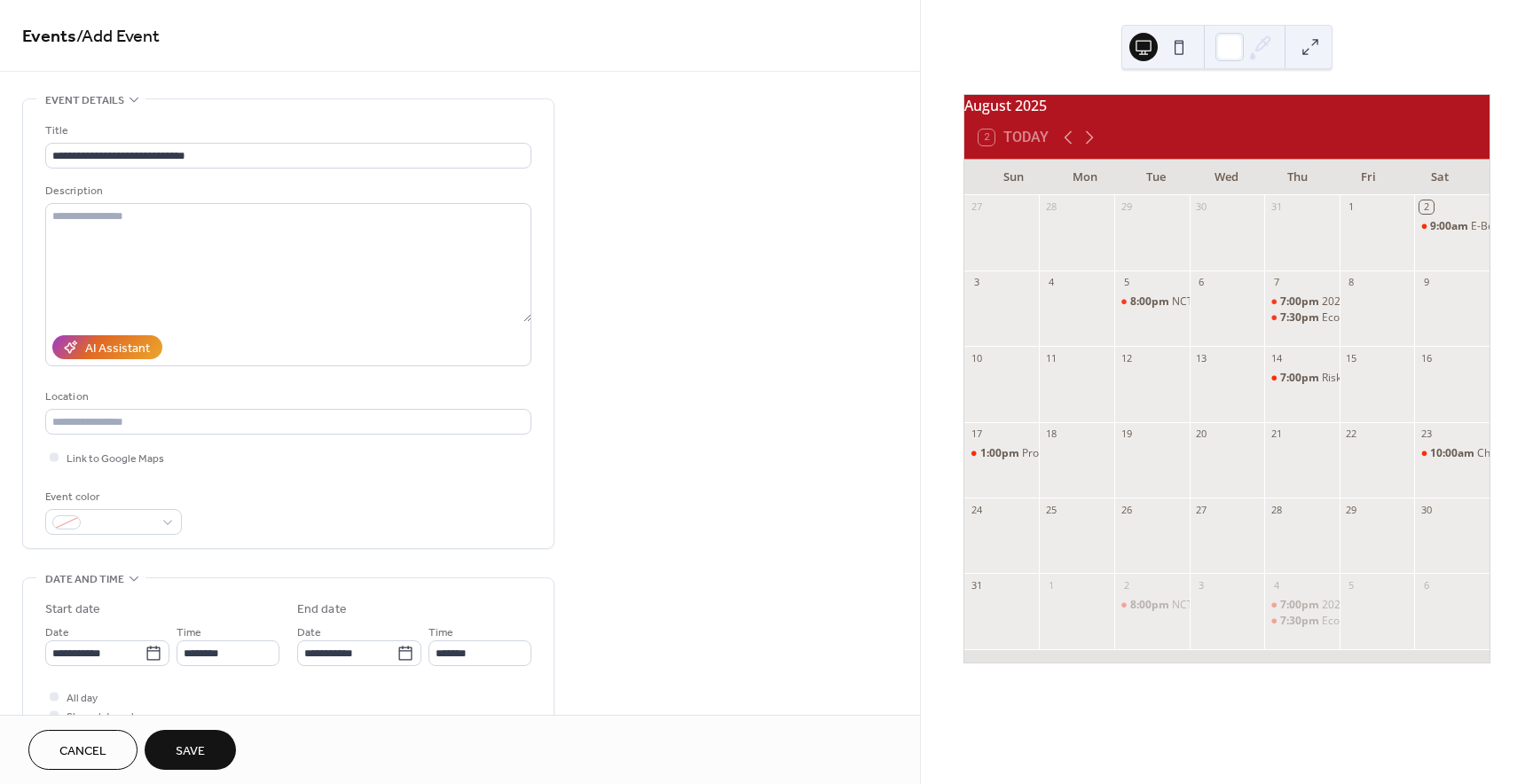 click on "**********" at bounding box center [460, 639] 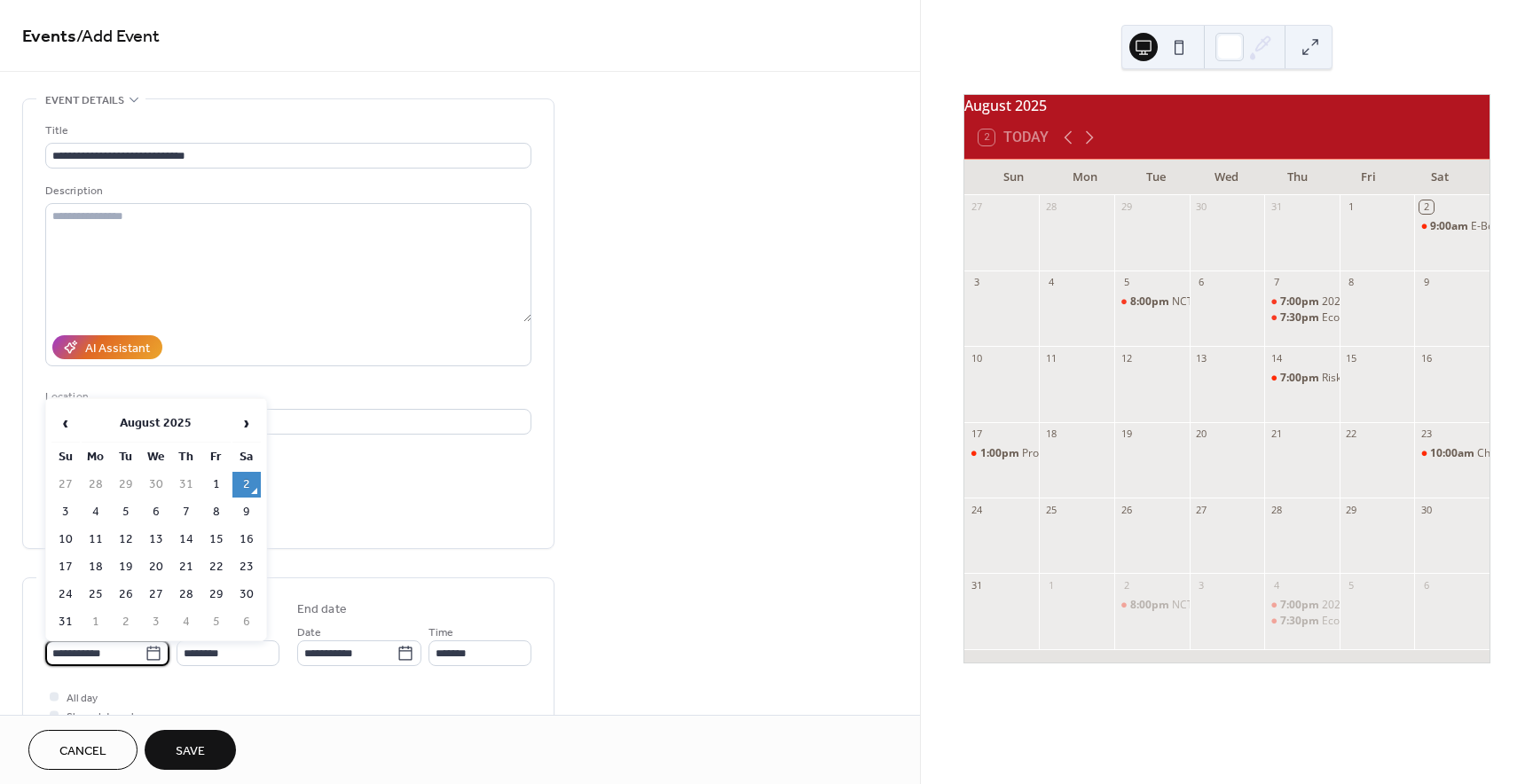 click on "**********" at bounding box center (95, 653) 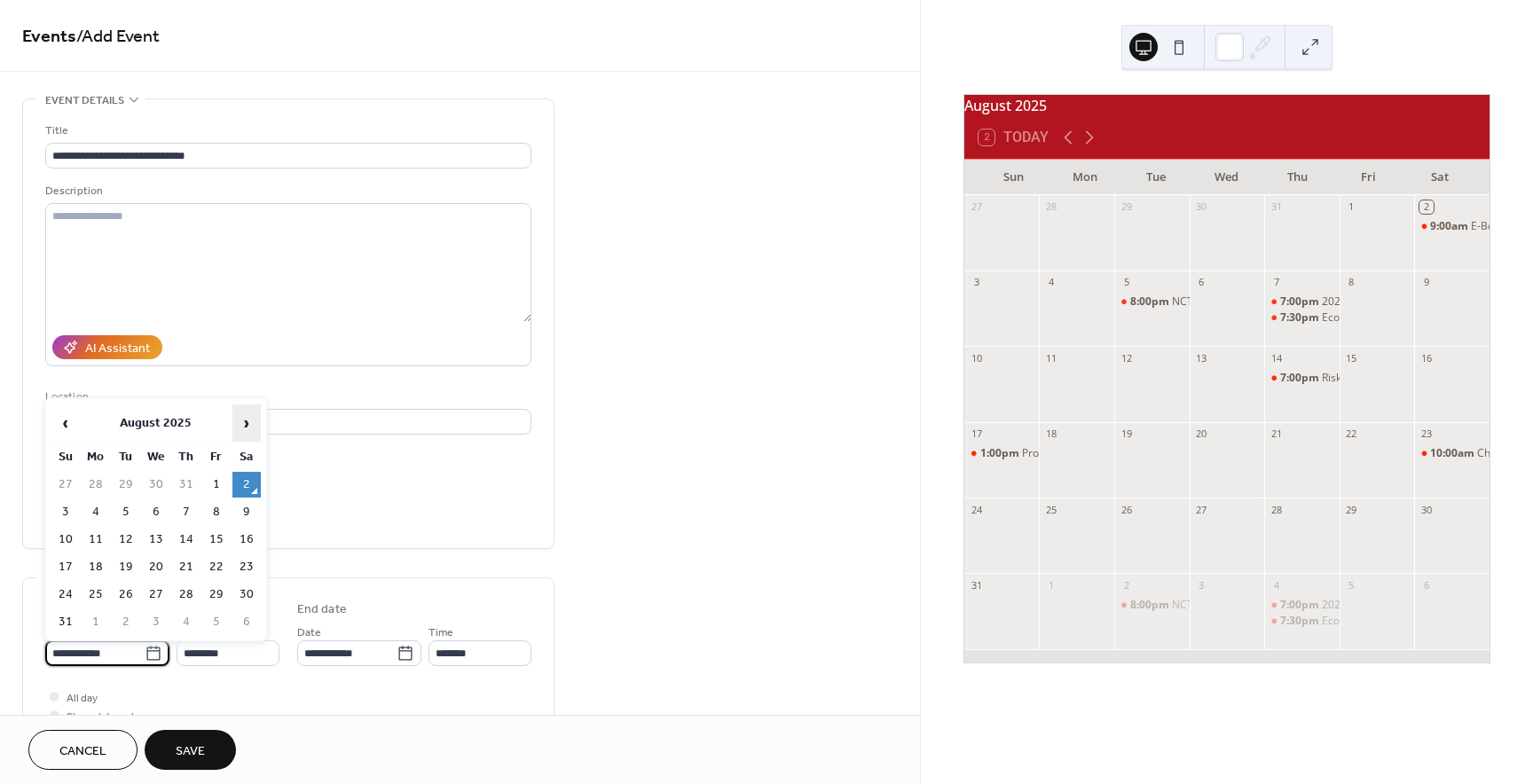click on "›" at bounding box center [247, 423] 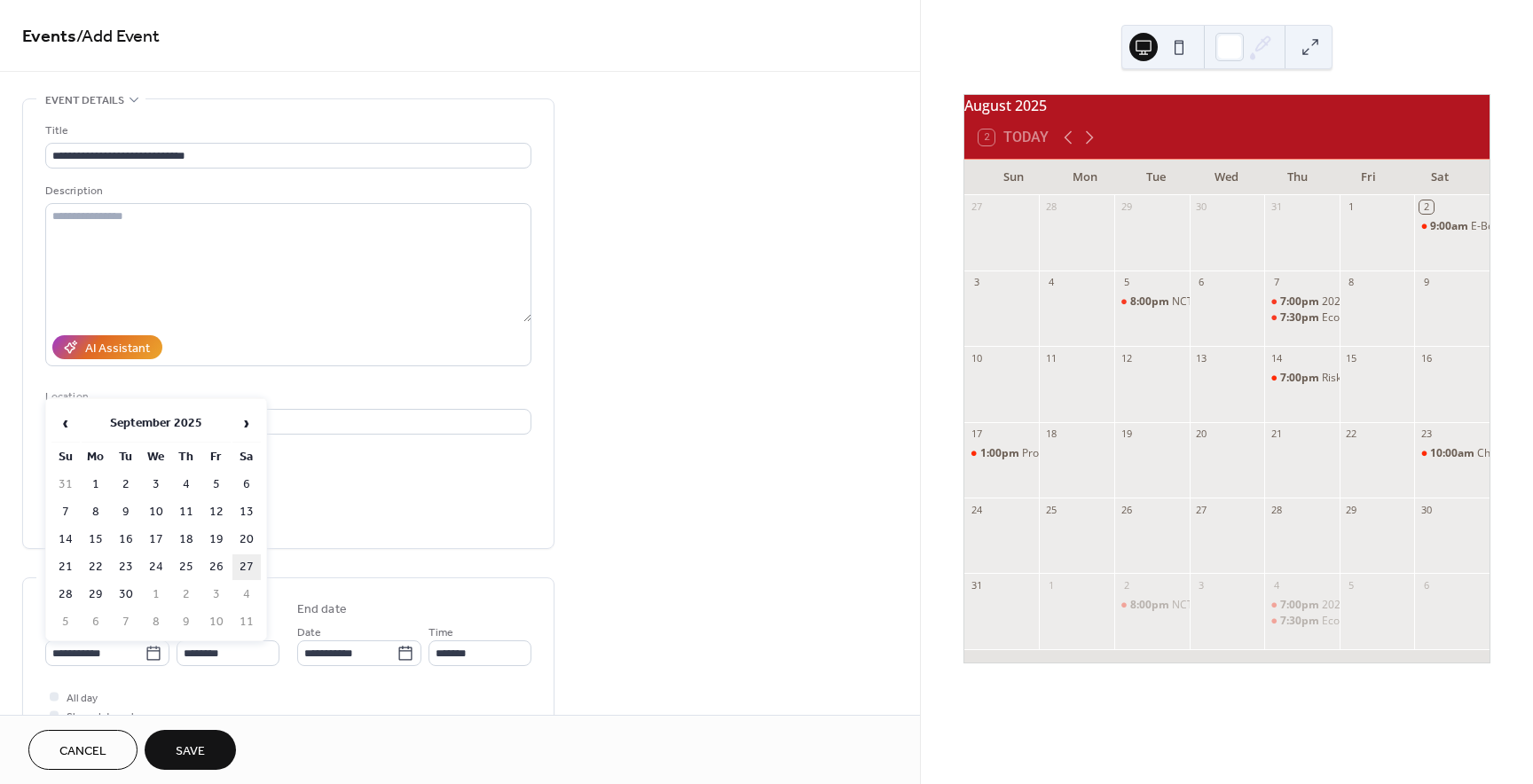 click on "27" at bounding box center [247, 567] 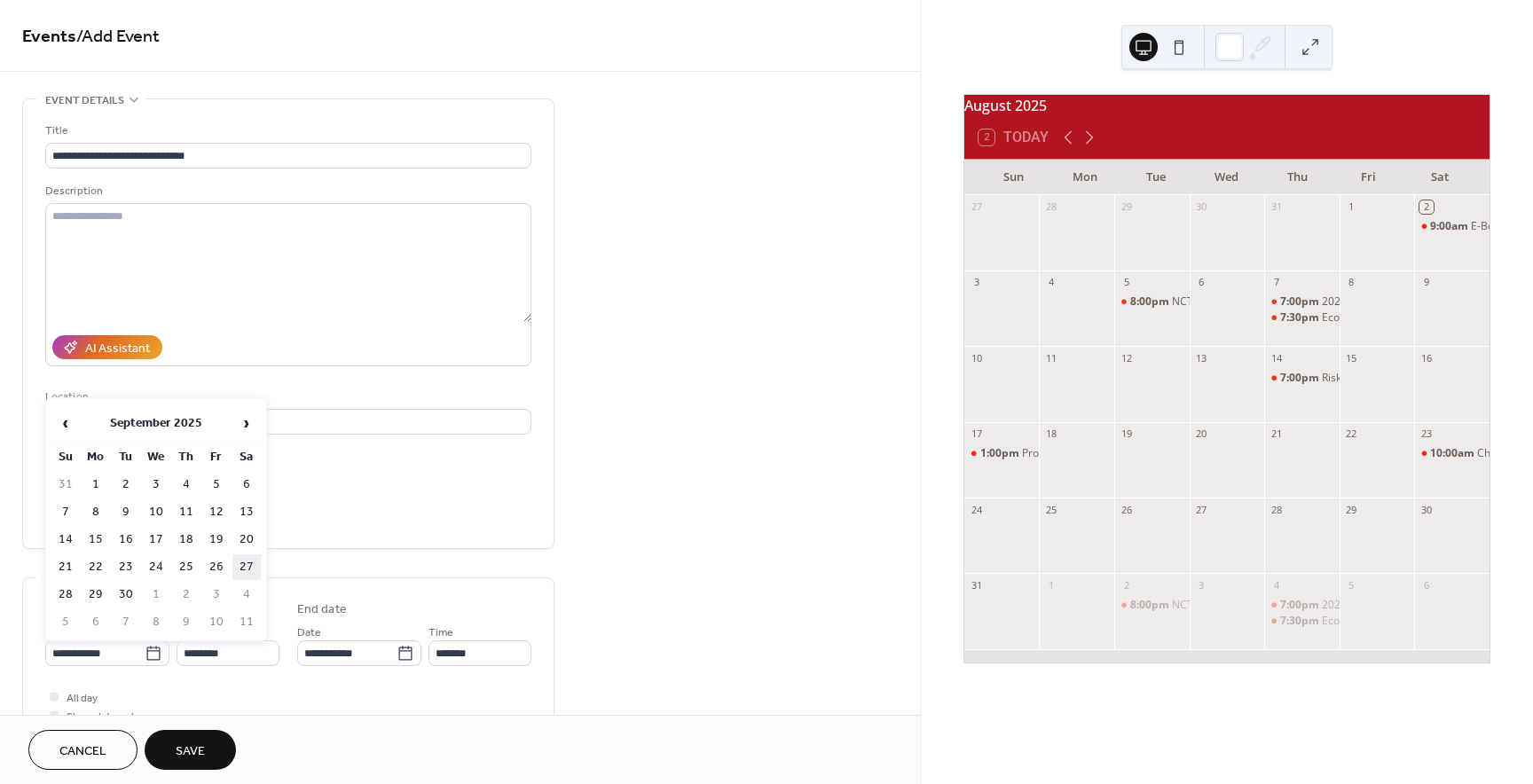 type on "**********" 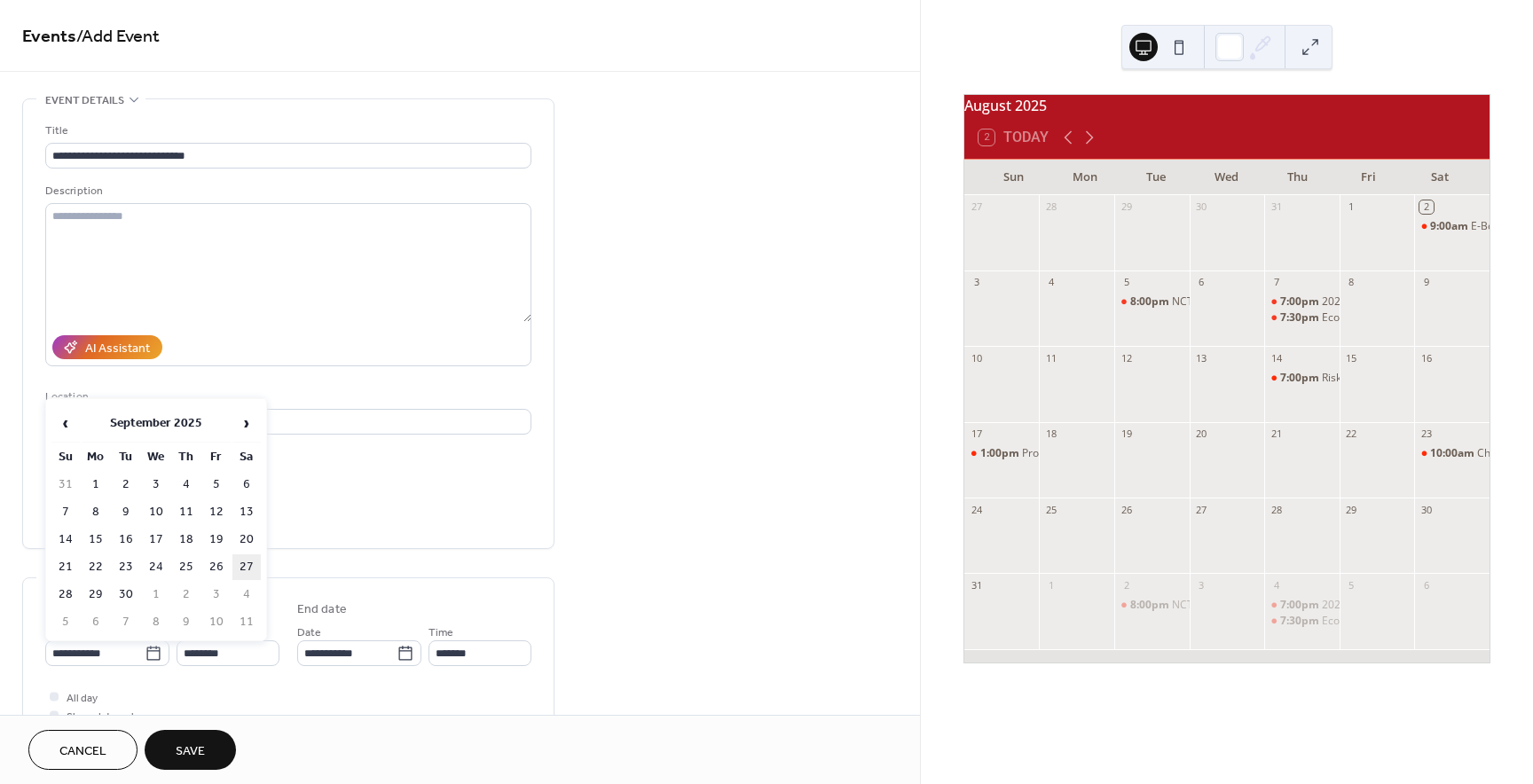 type on "**********" 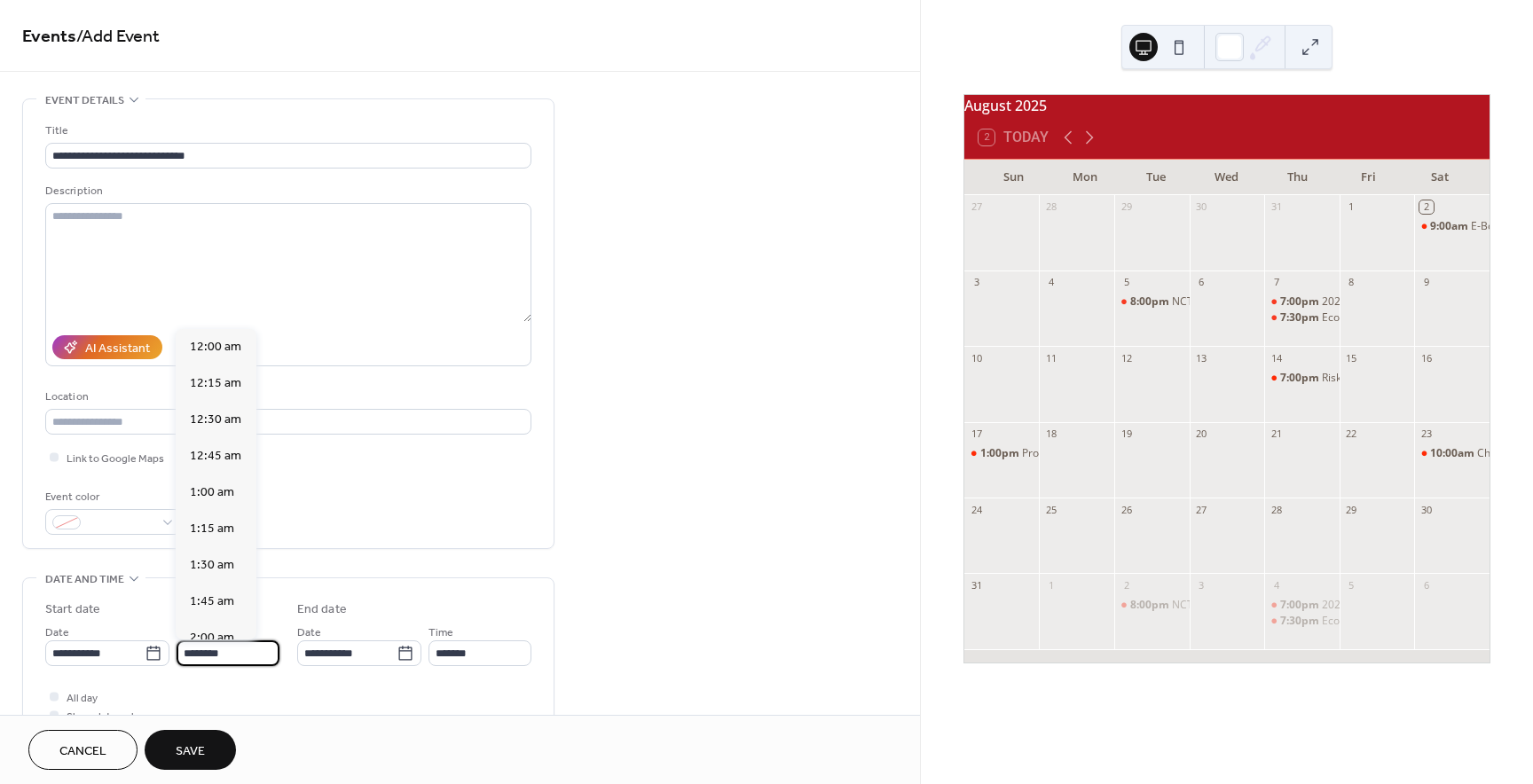 scroll, scrollTop: 1717, scrollLeft: 0, axis: vertical 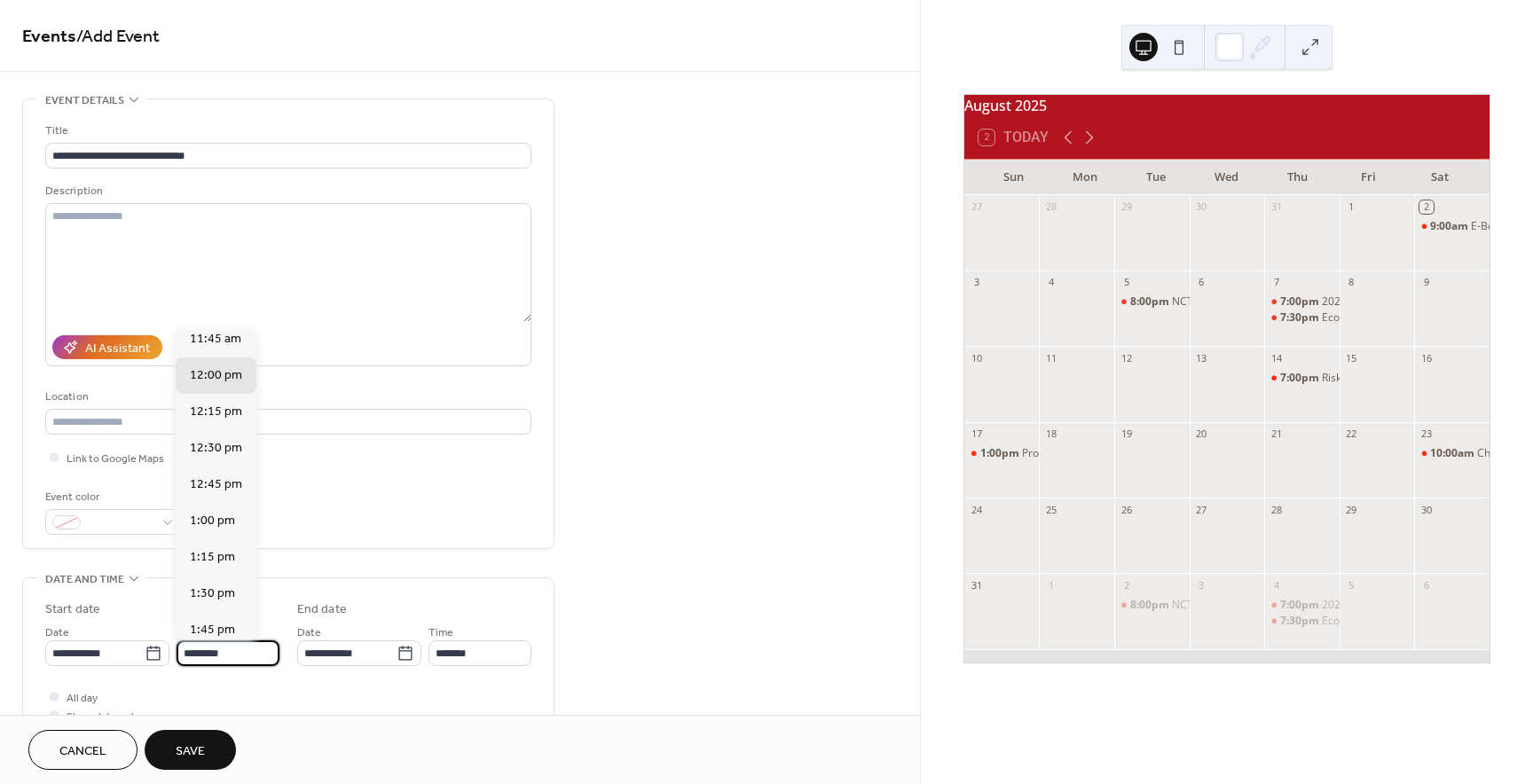click on "********" at bounding box center (228, 653) 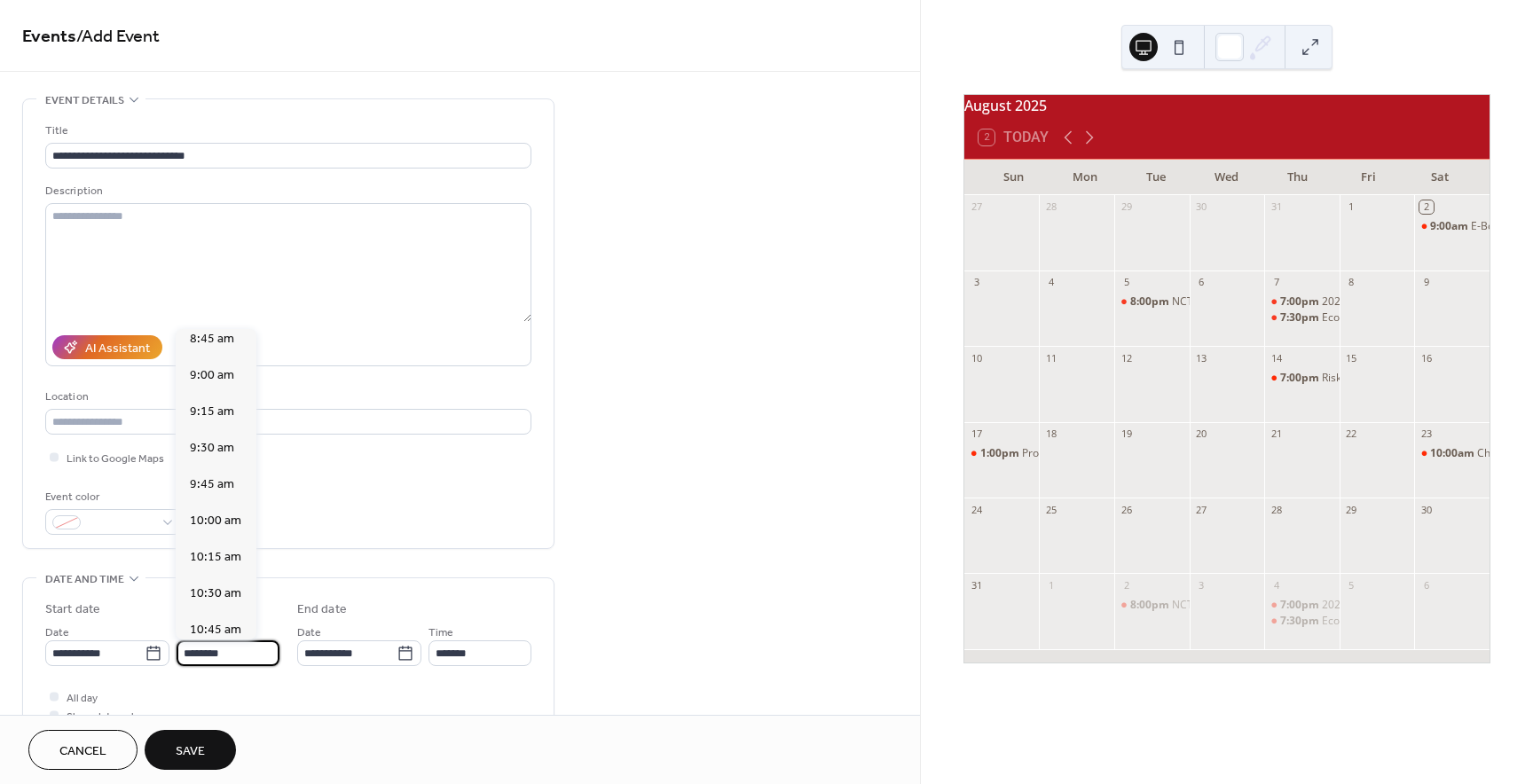 scroll, scrollTop: 1252, scrollLeft: 0, axis: vertical 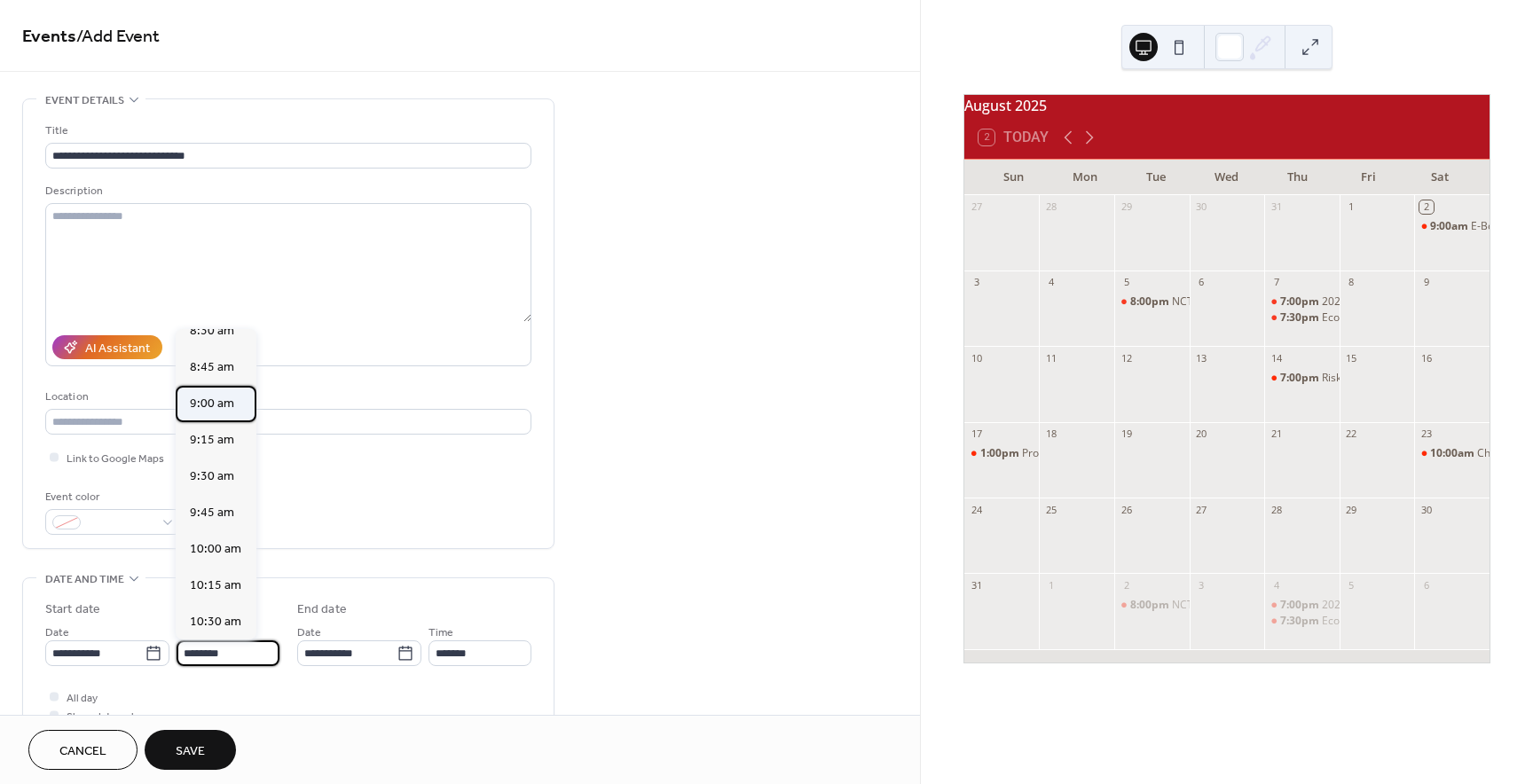 click on "9:00 am" at bounding box center [212, 403] 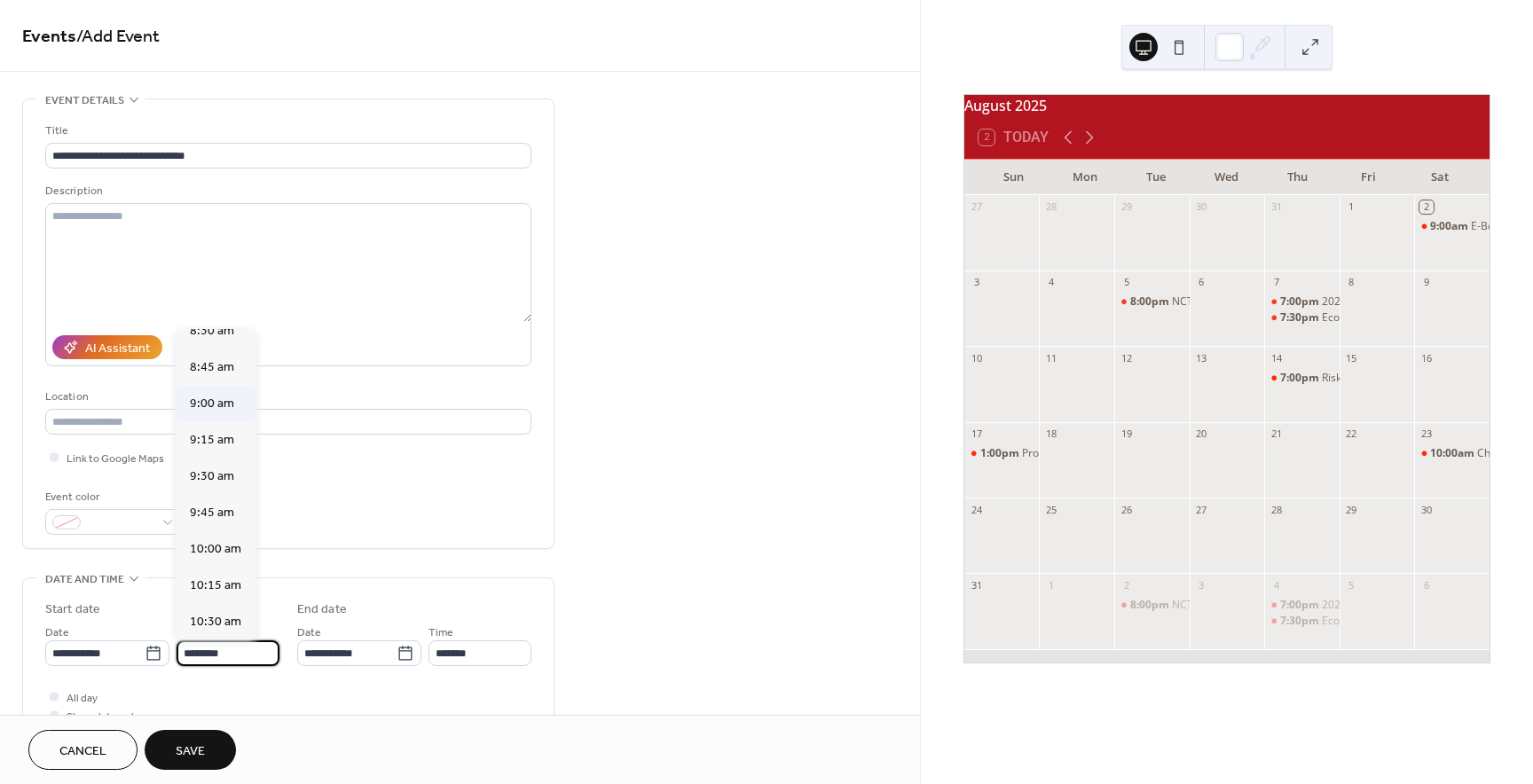 type on "*******" 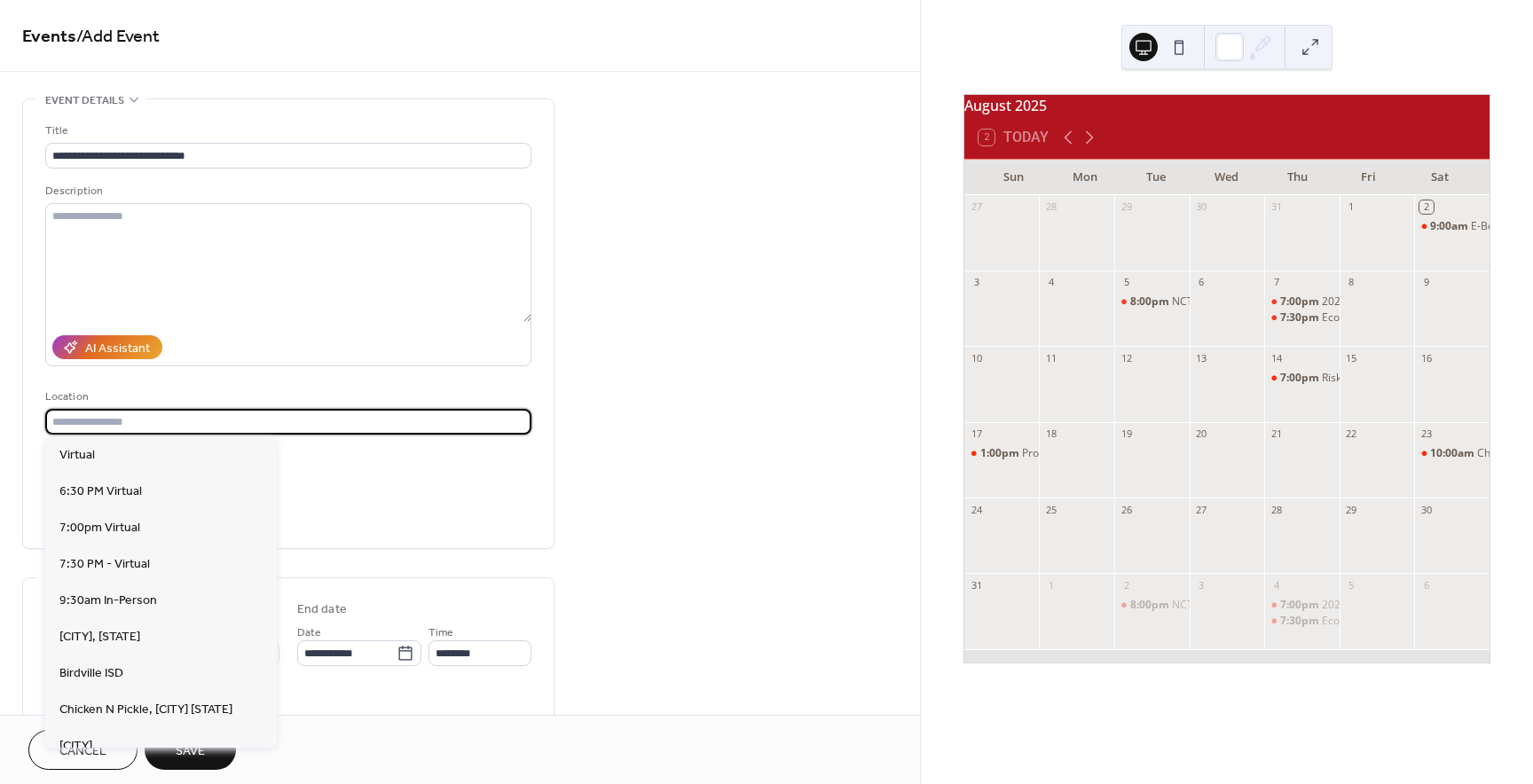 click at bounding box center (288, 421) 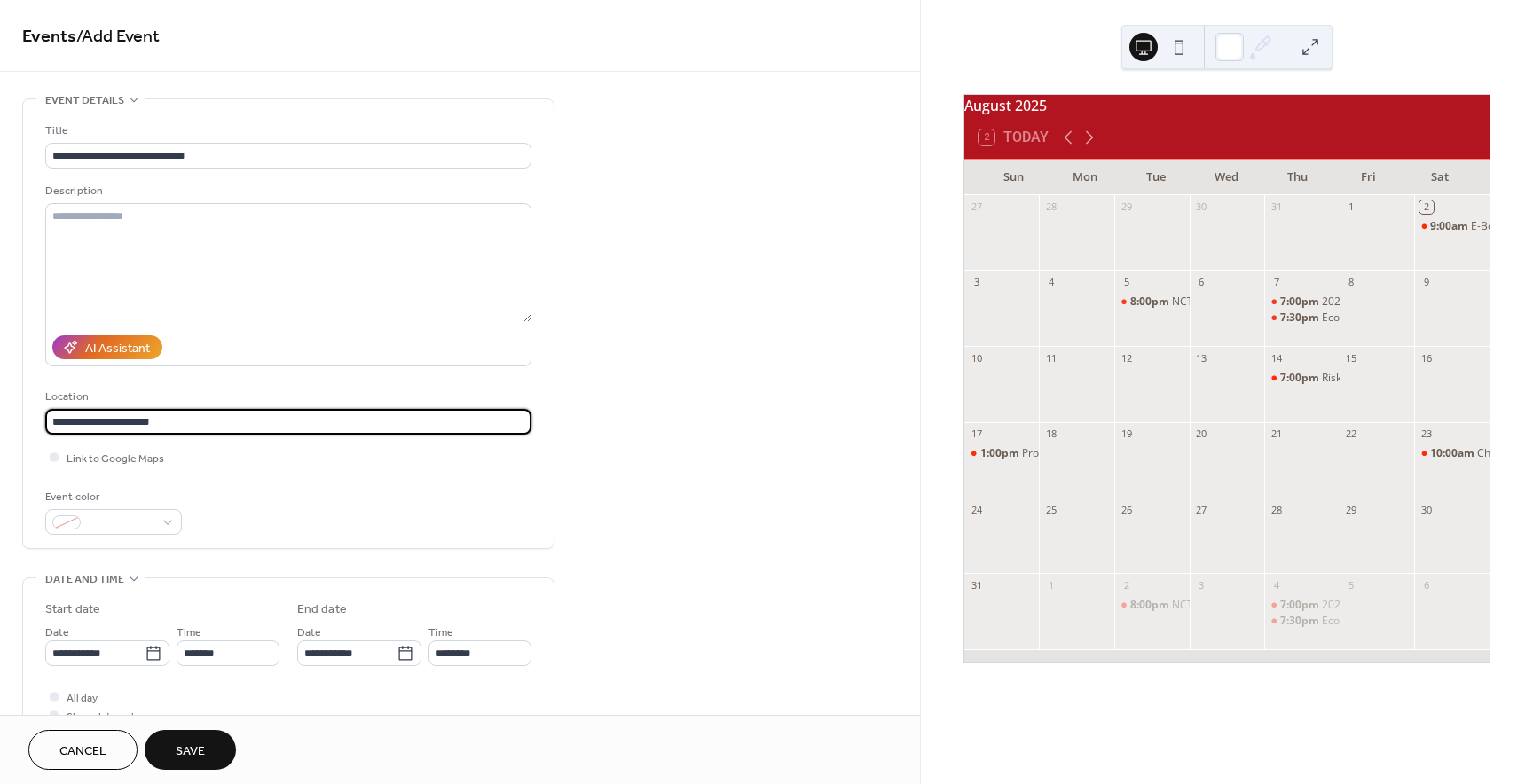 type on "**********" 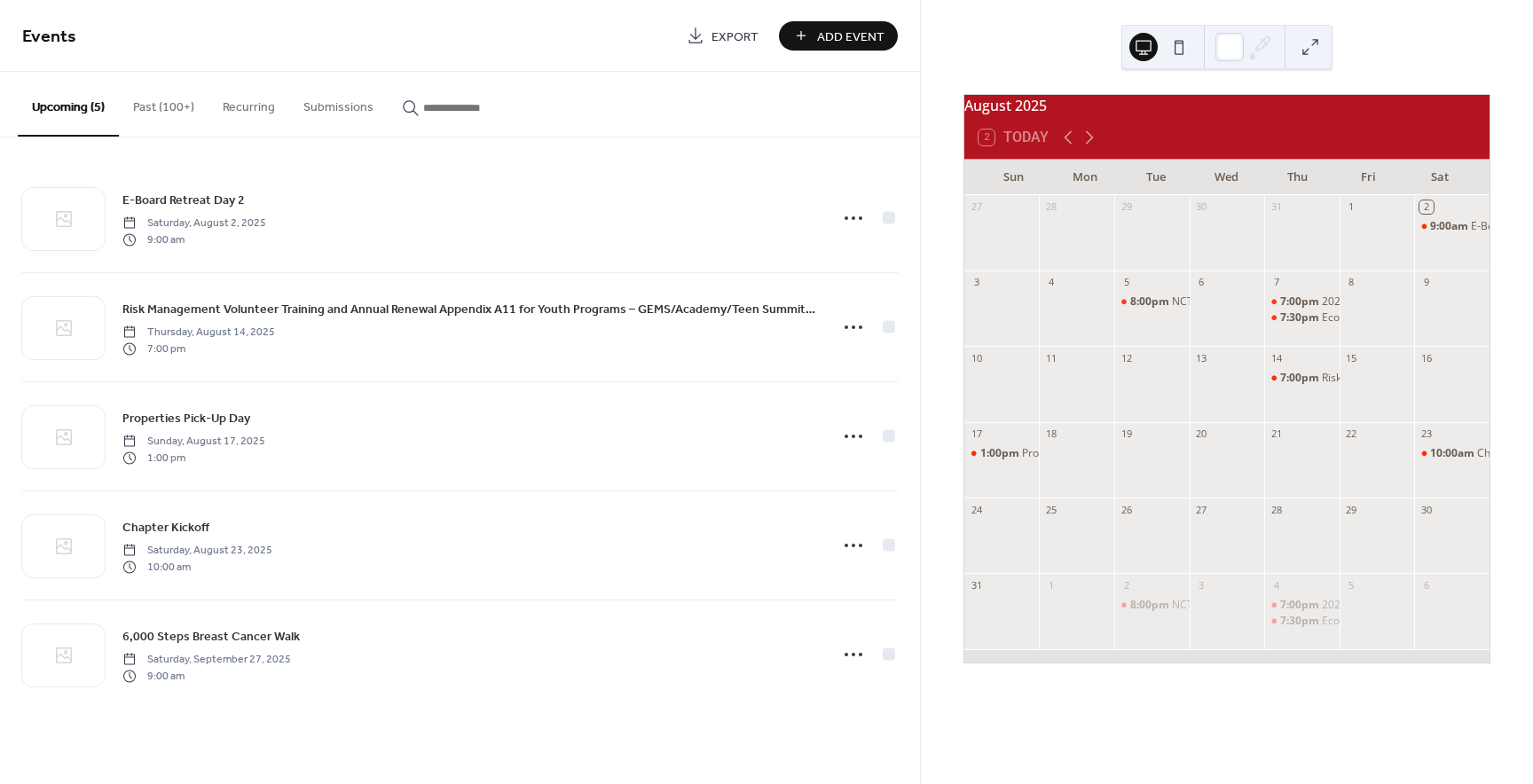 click on "Add Event" at bounding box center [851, 36] 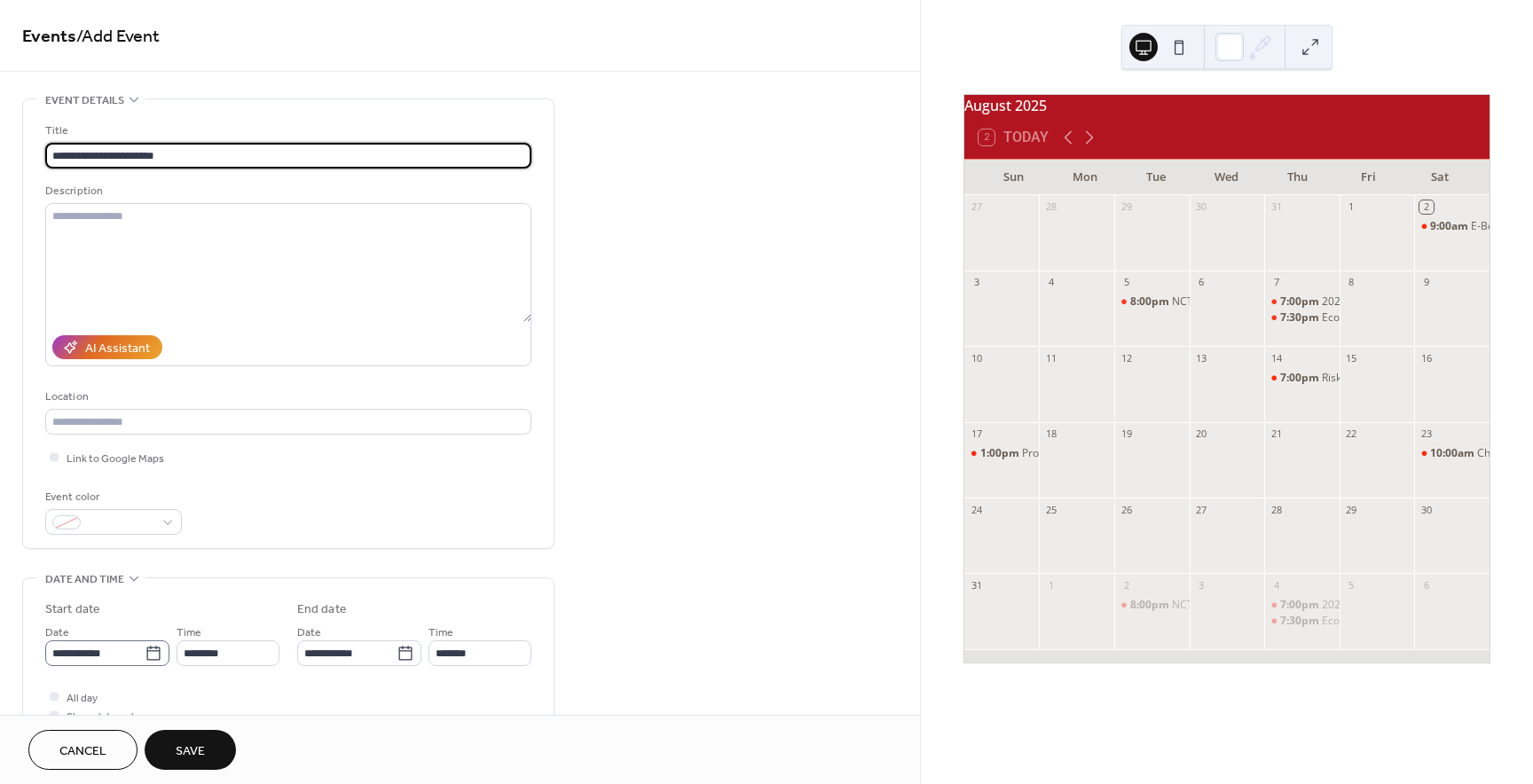 type on "**********" 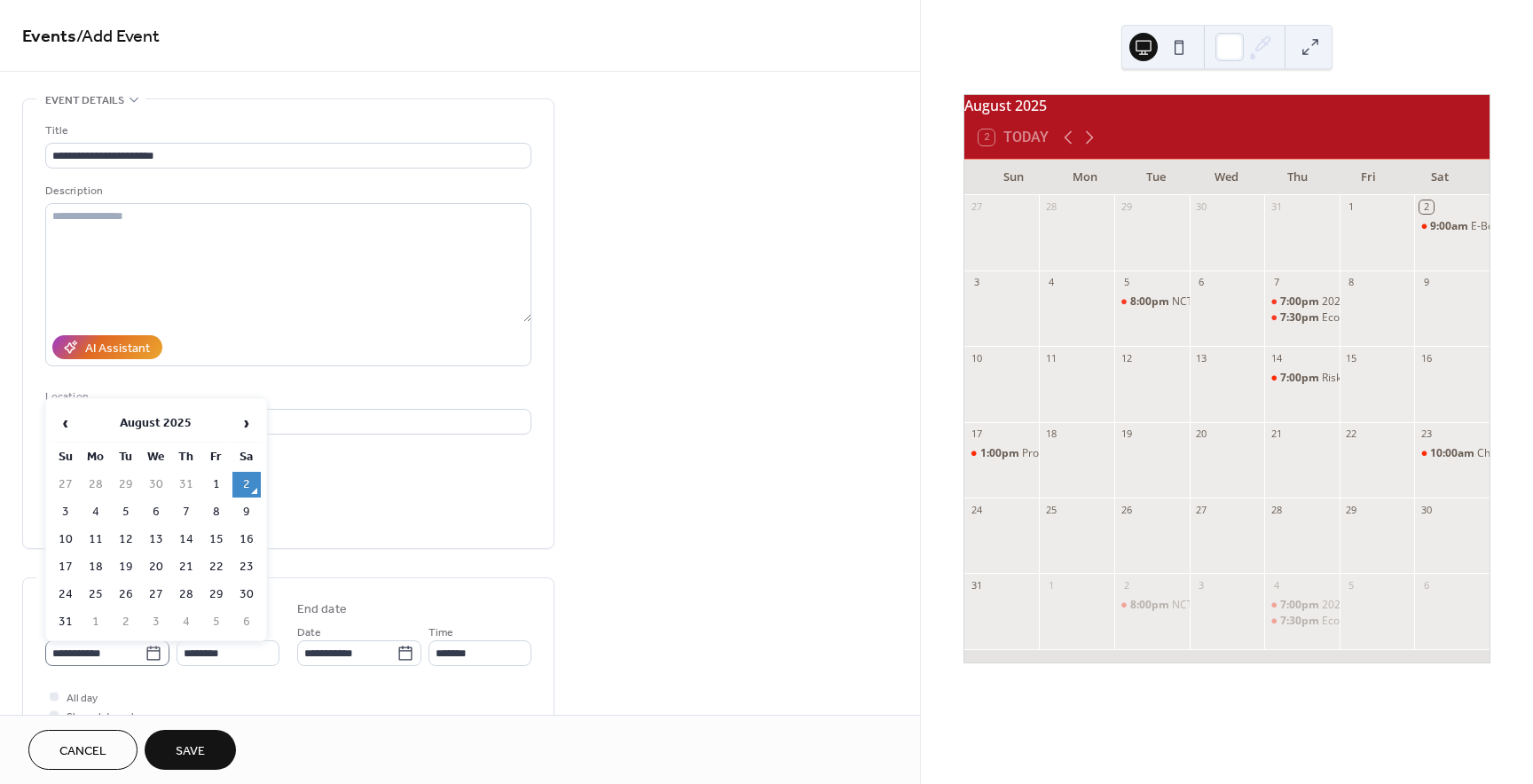 click 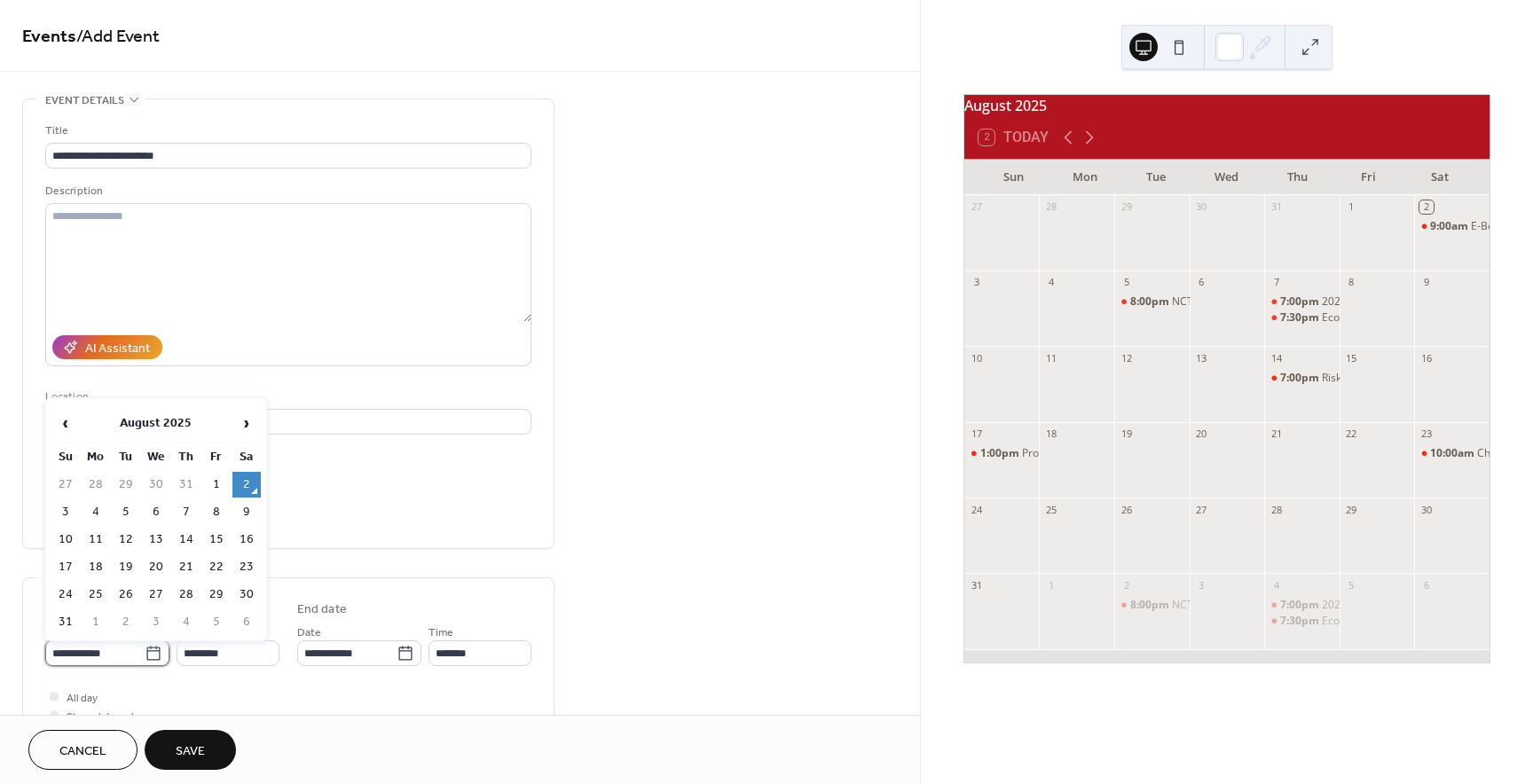 click on "**********" at bounding box center (95, 653) 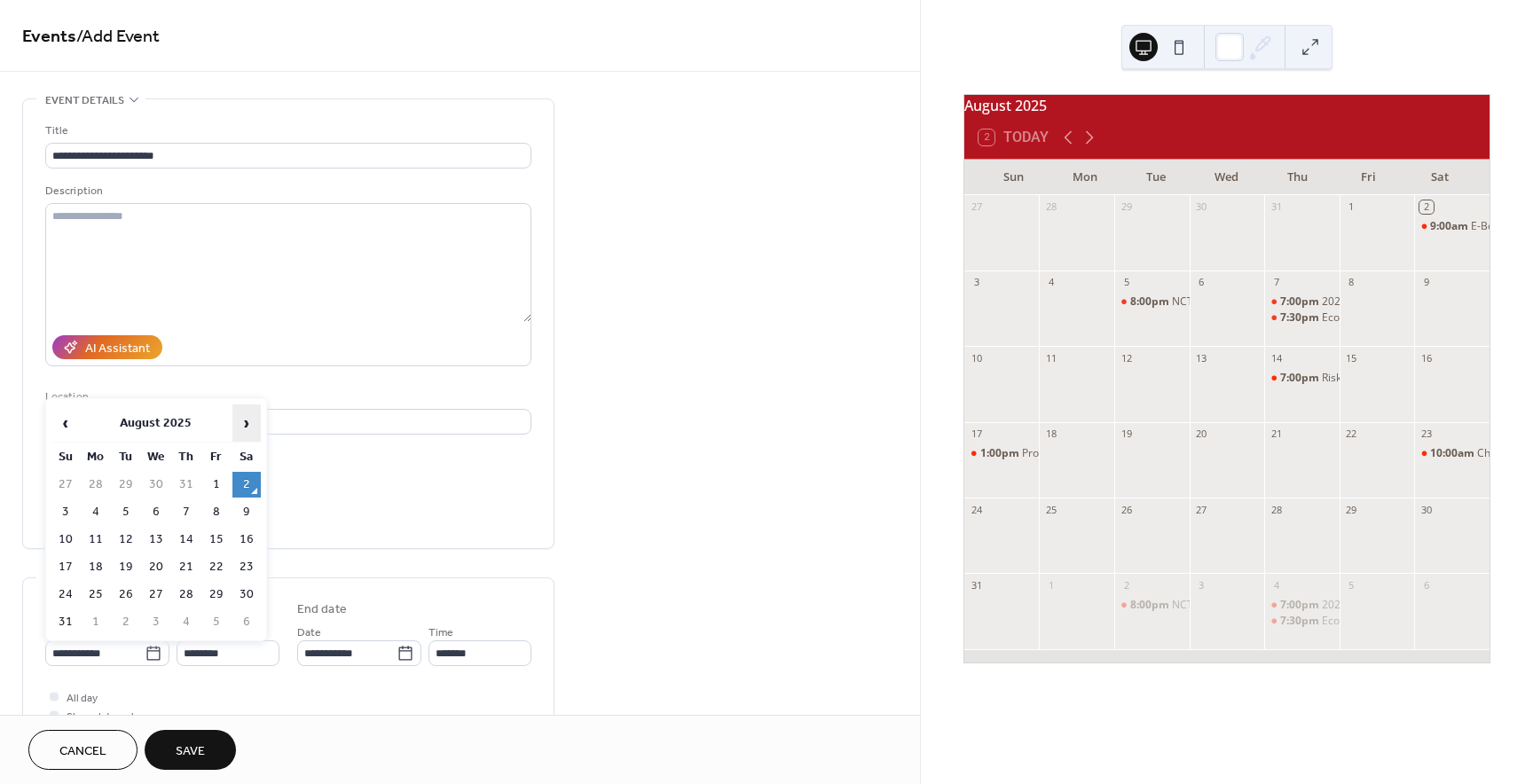 click on "›" at bounding box center [247, 423] 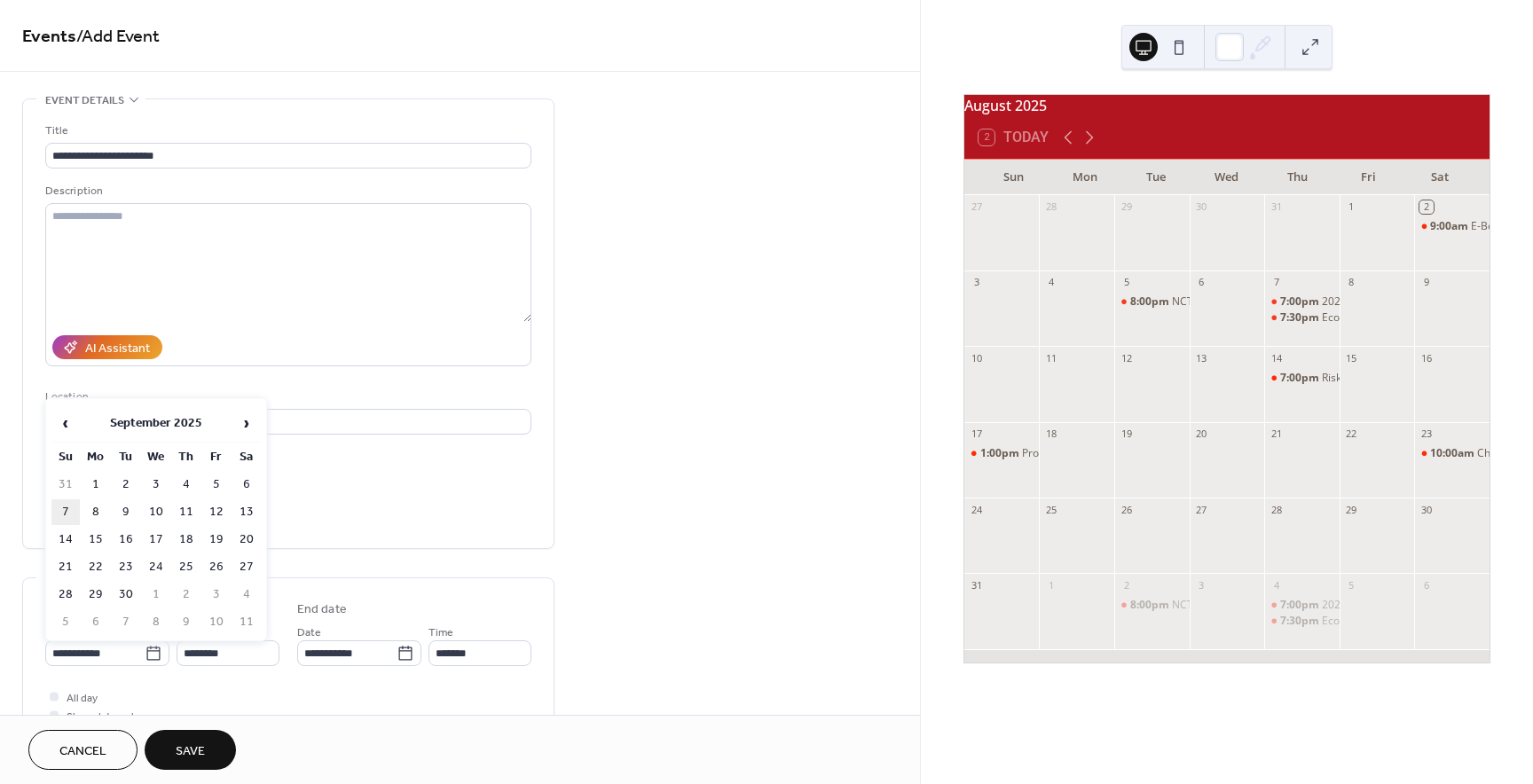click on "7" at bounding box center (66, 512) 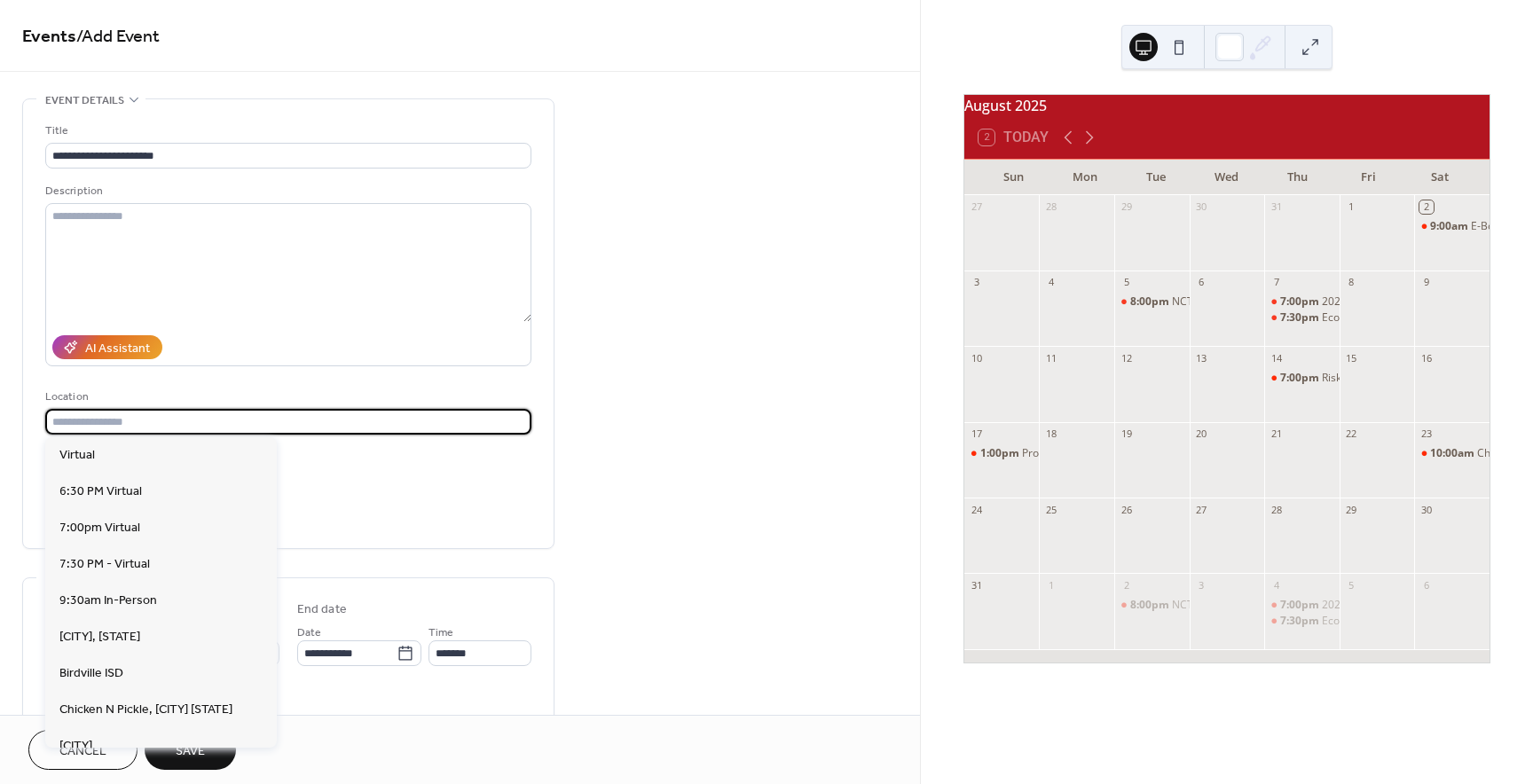 click at bounding box center [288, 421] 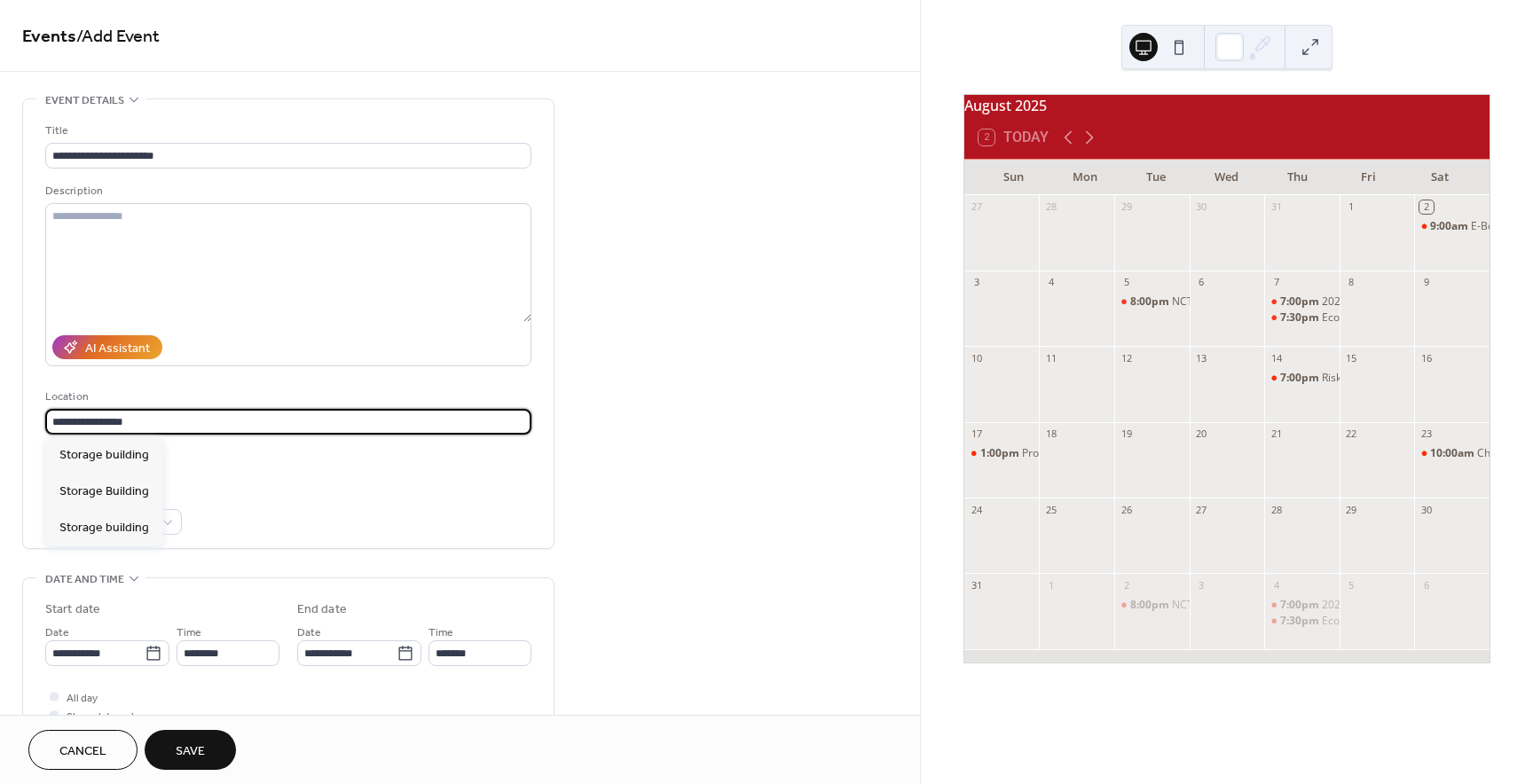 type on "**********" 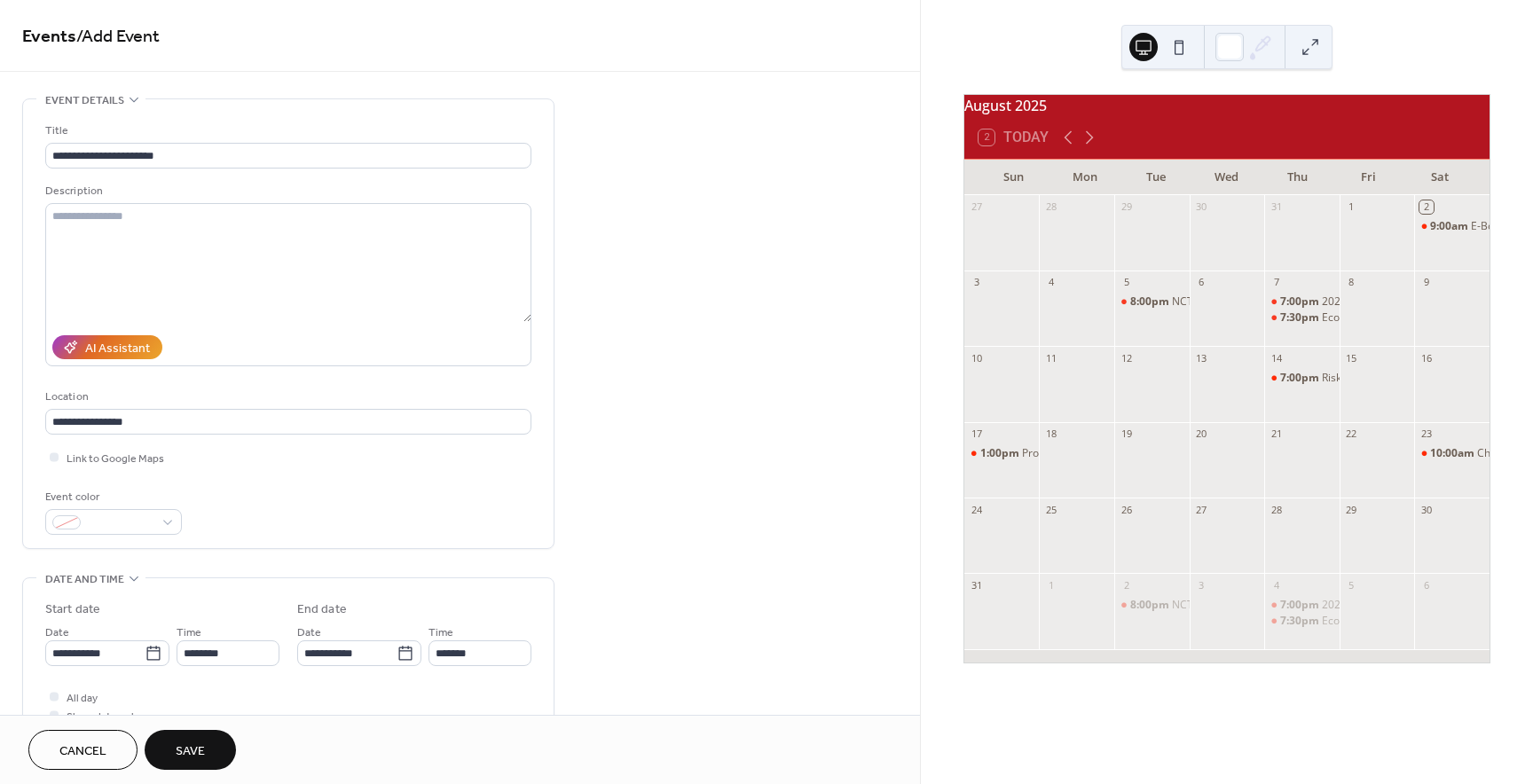 click on "**********" at bounding box center [460, 639] 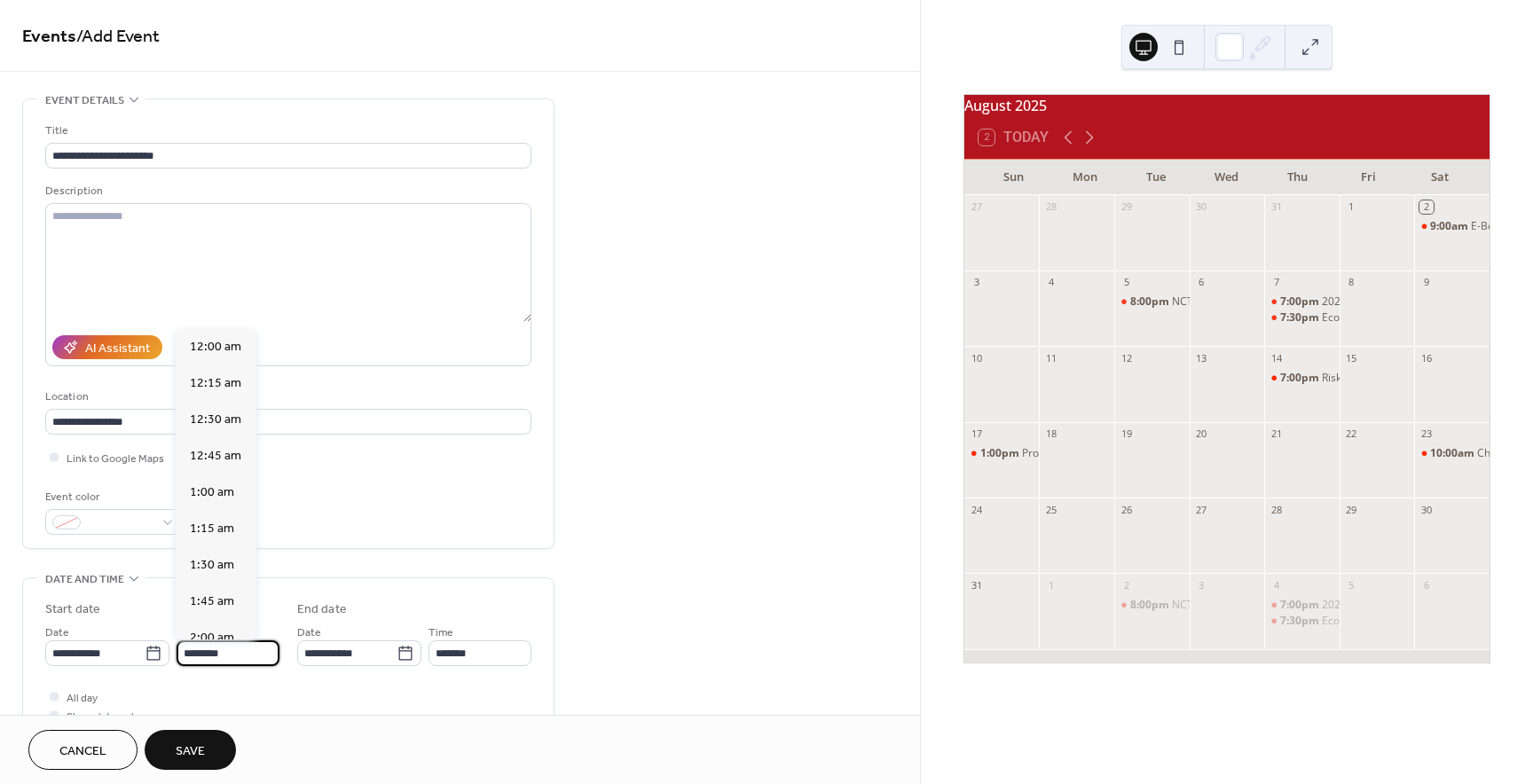 scroll, scrollTop: 1717, scrollLeft: 0, axis: vertical 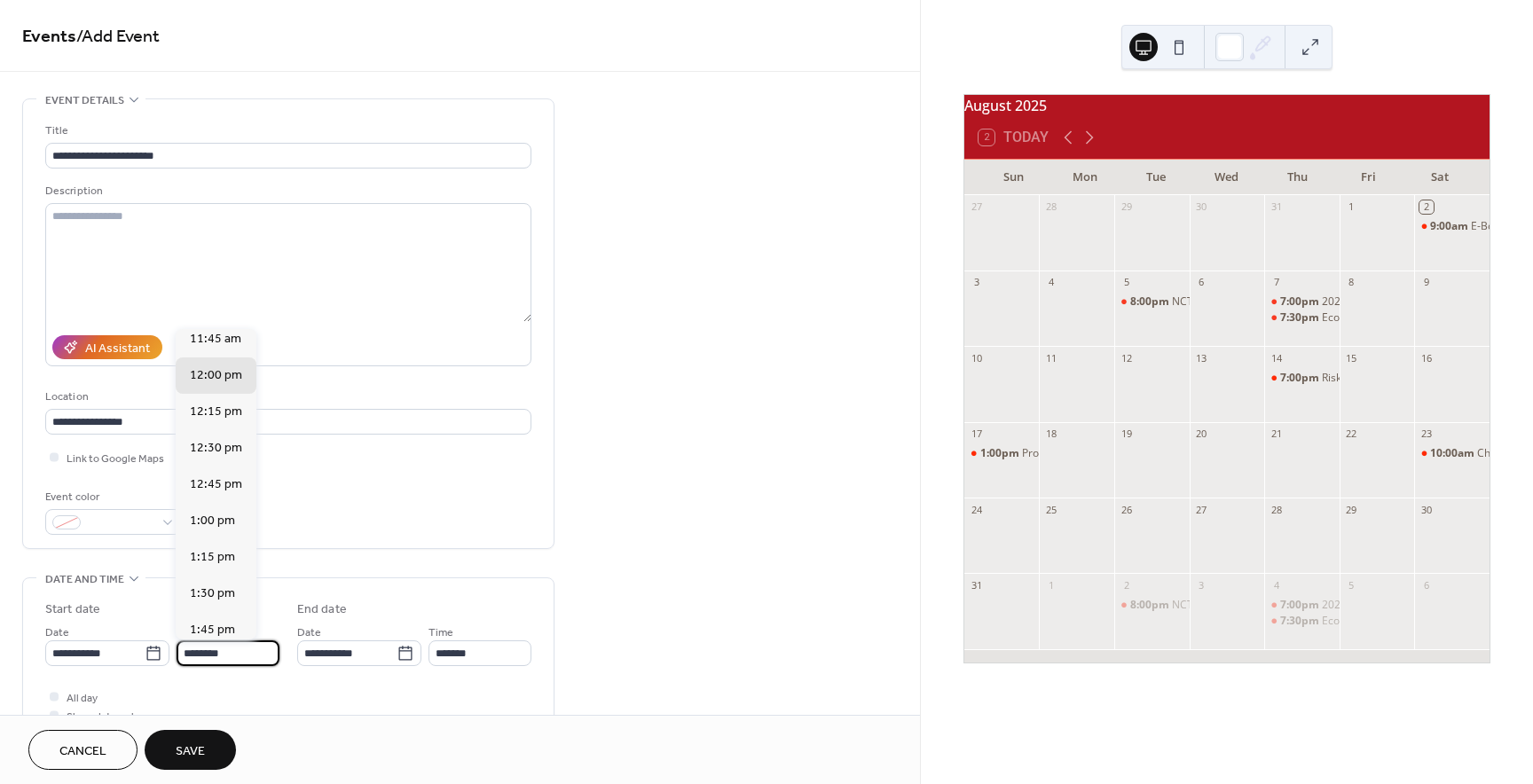 click on "********" at bounding box center (228, 653) 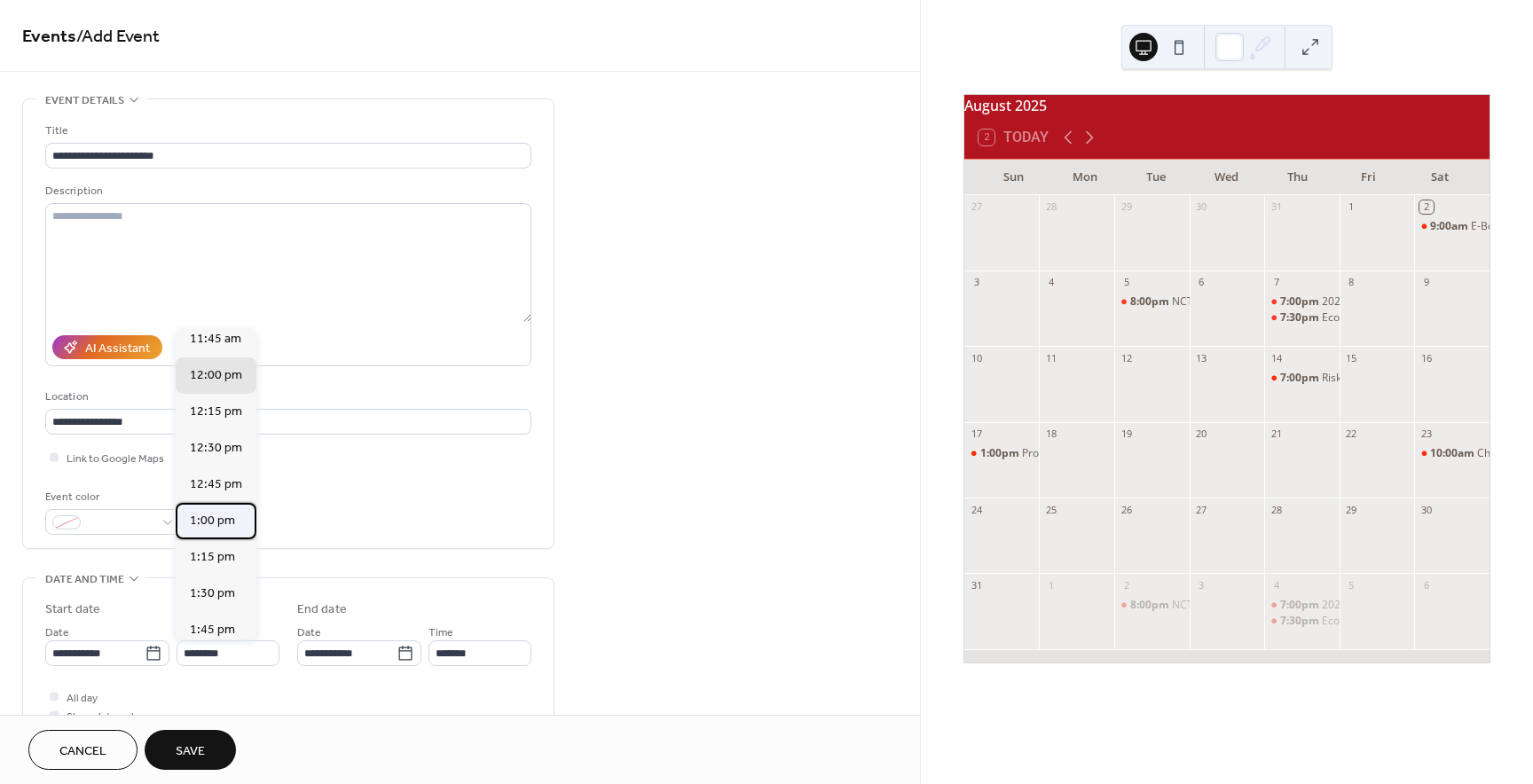 click on "1:00 pm" at bounding box center [212, 520] 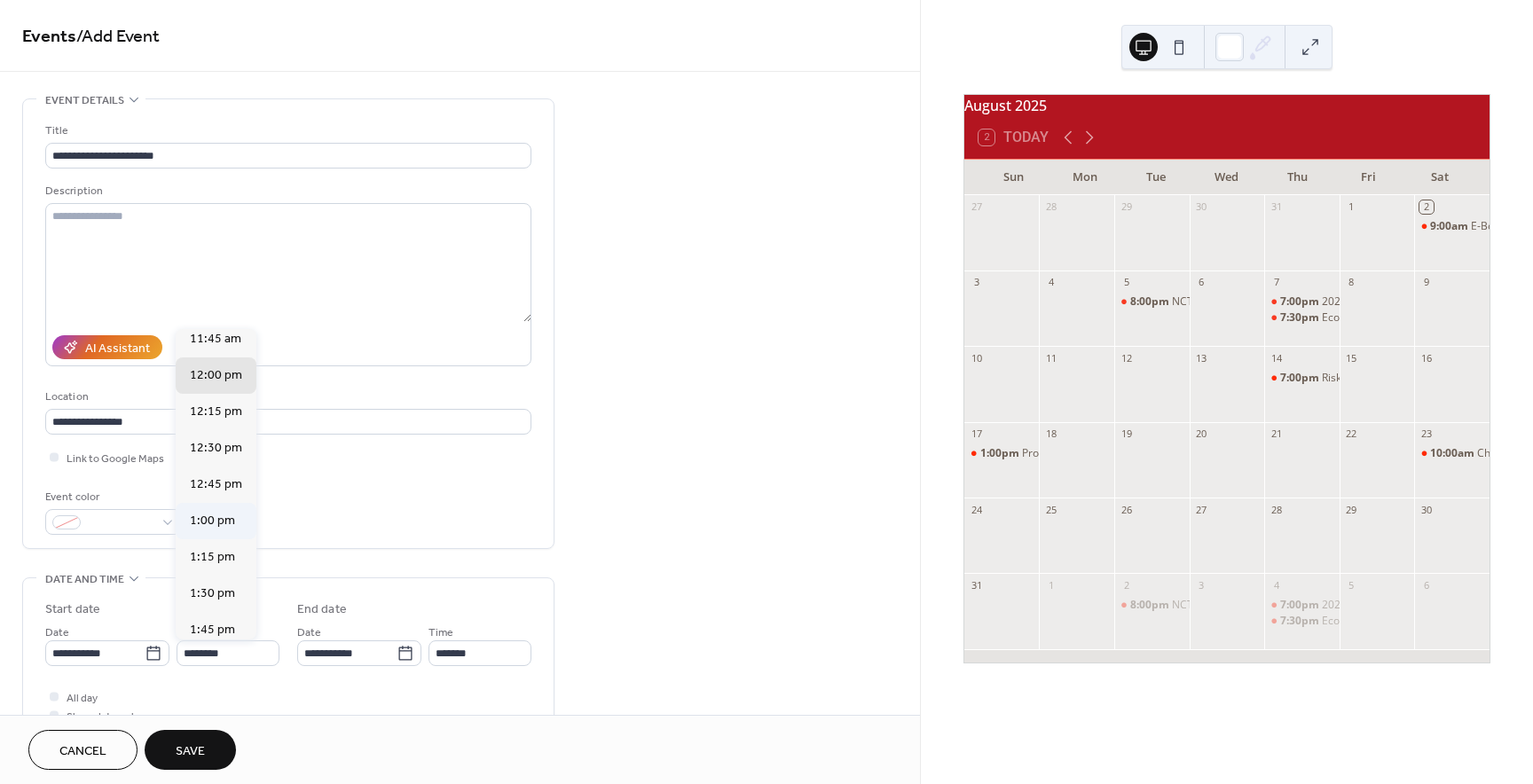 type on "*******" 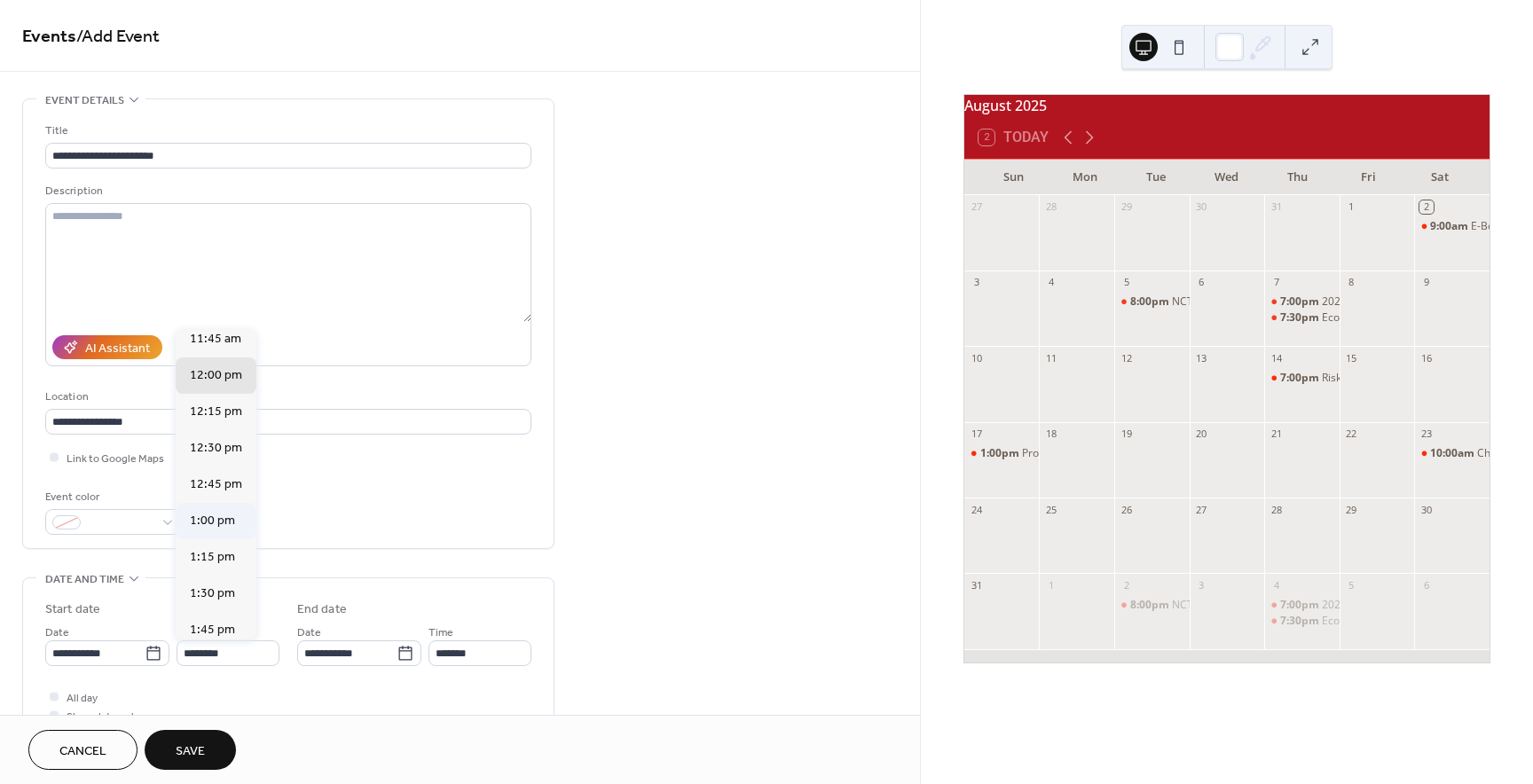 type on "*******" 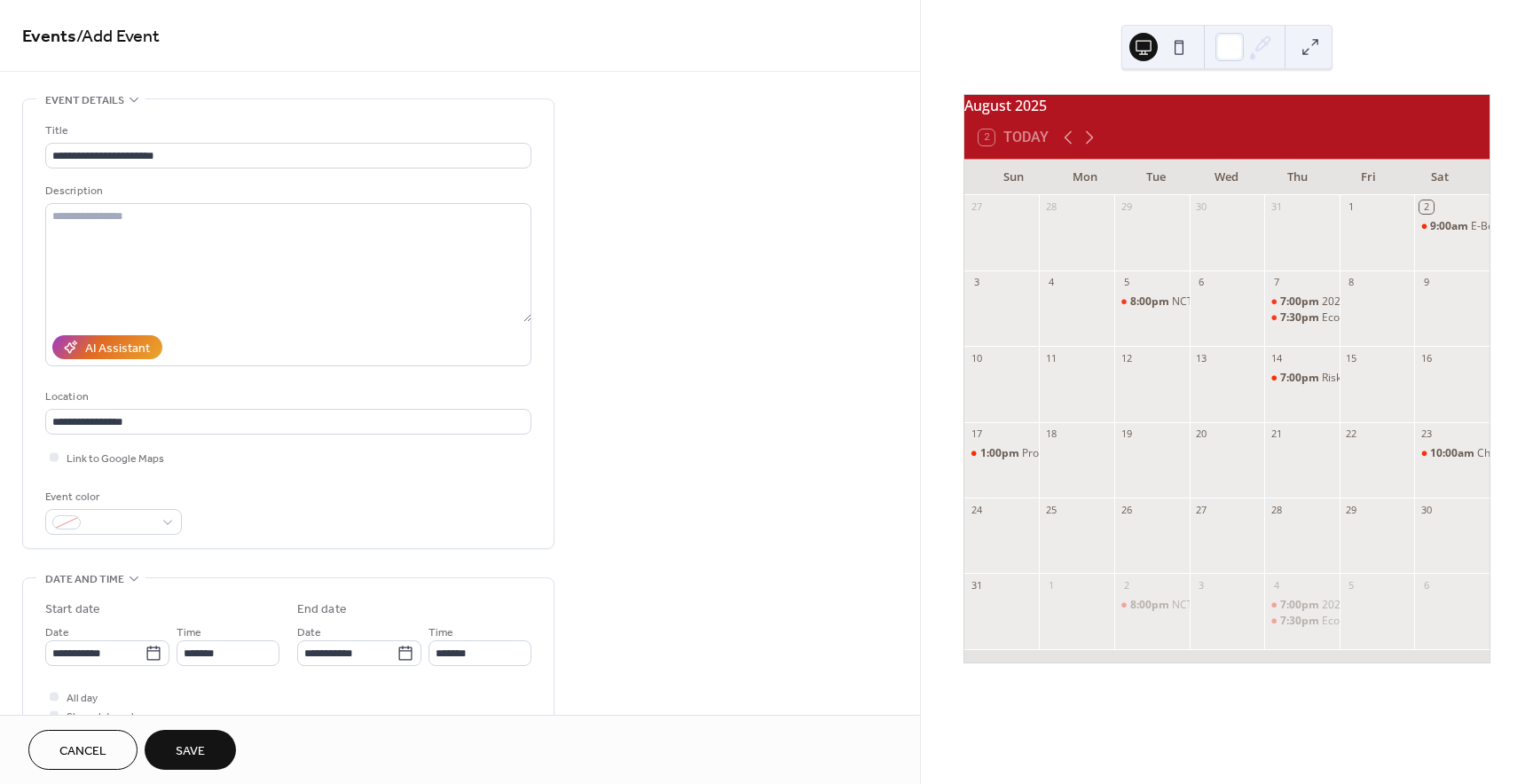 click on "Save" at bounding box center (190, 751) 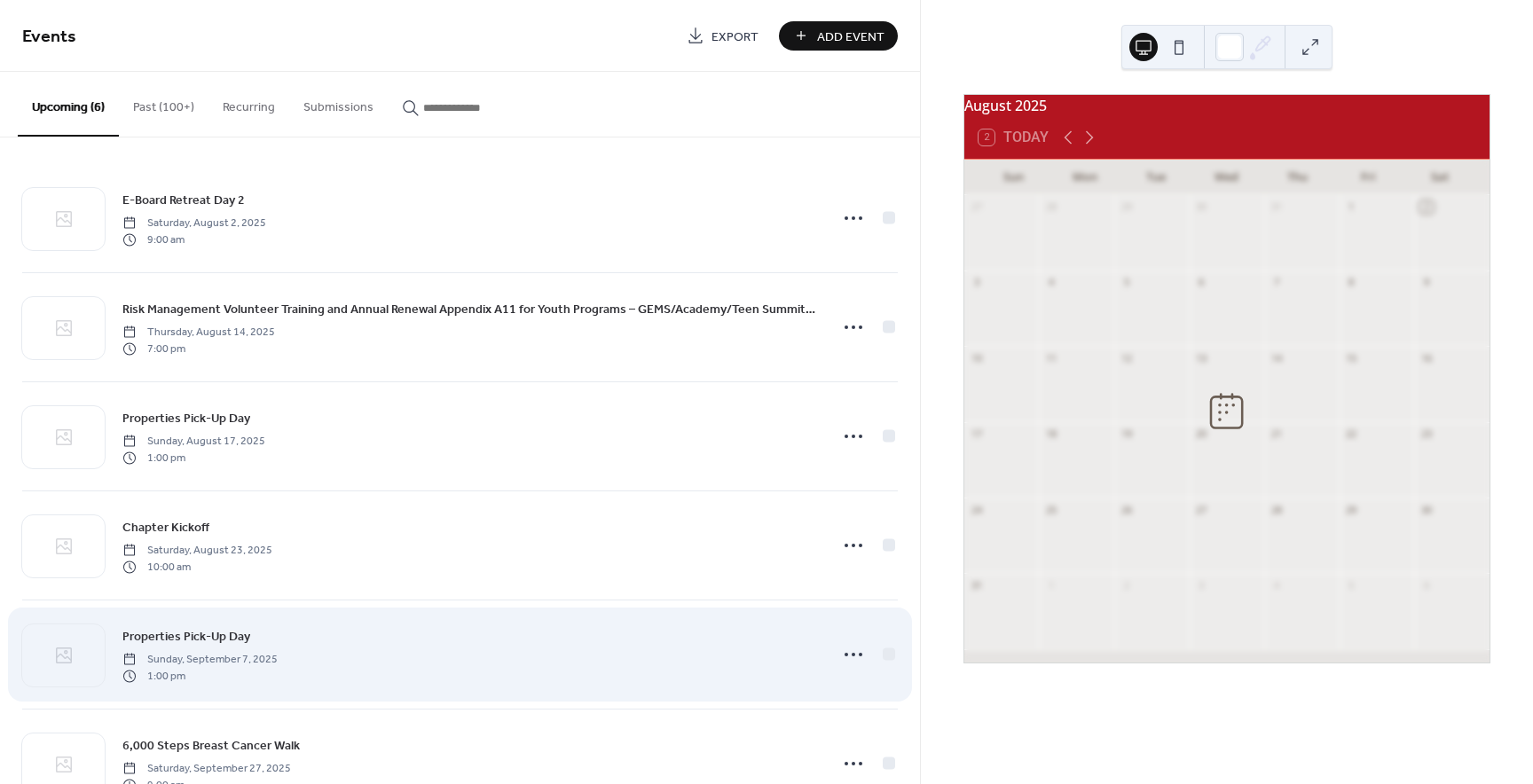 scroll, scrollTop: 58, scrollLeft: 0, axis: vertical 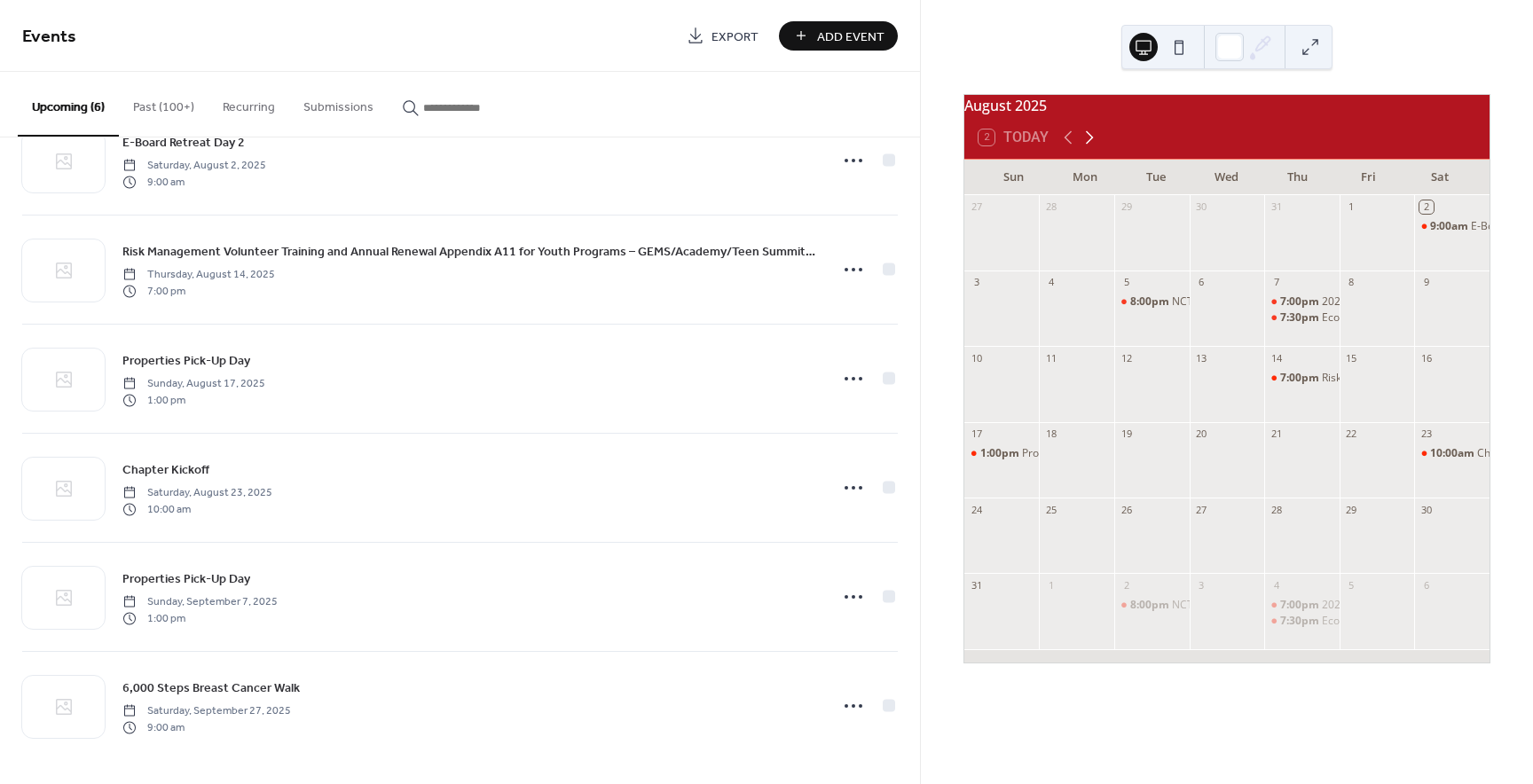 click 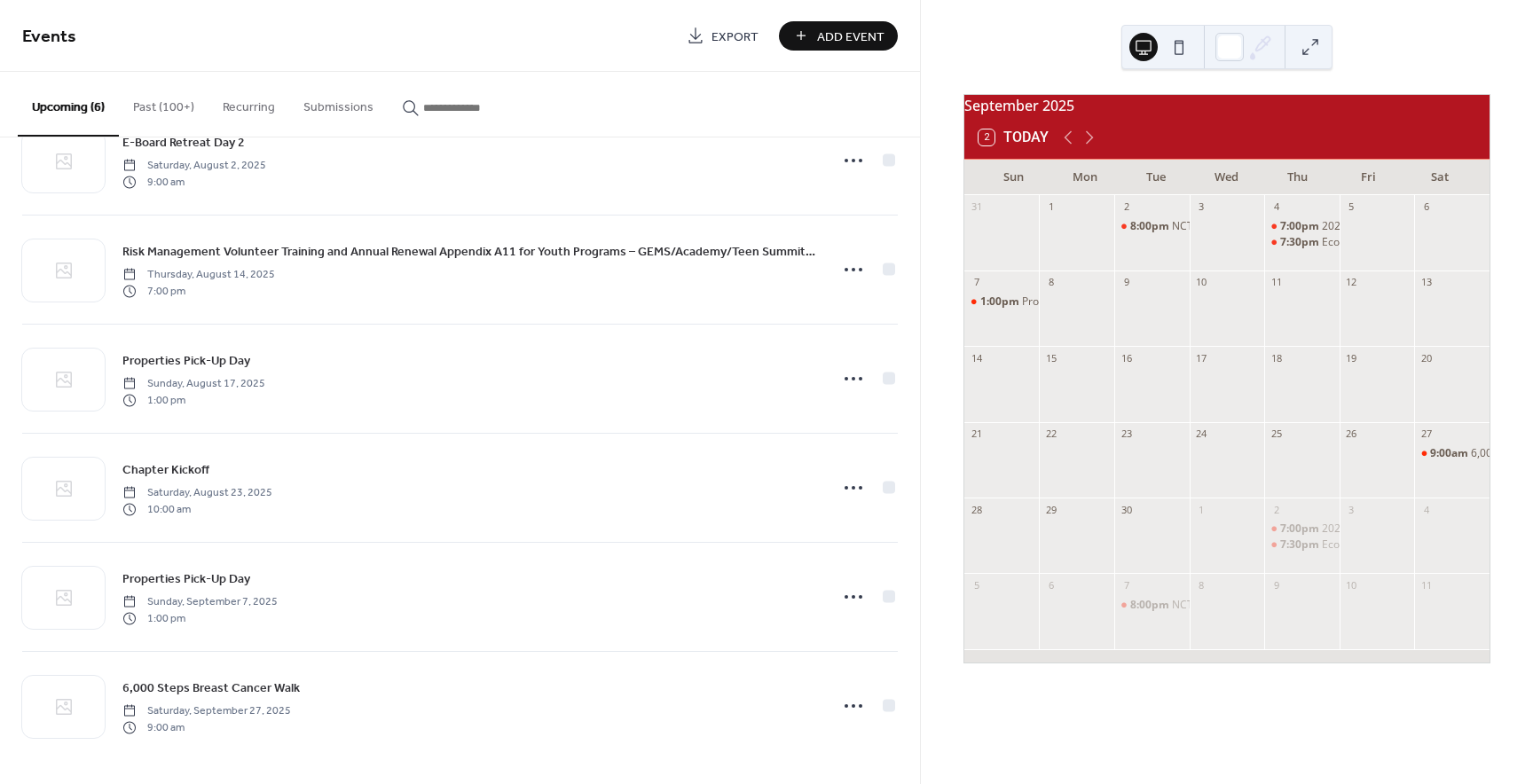 click on "Add Event" at bounding box center (851, 36) 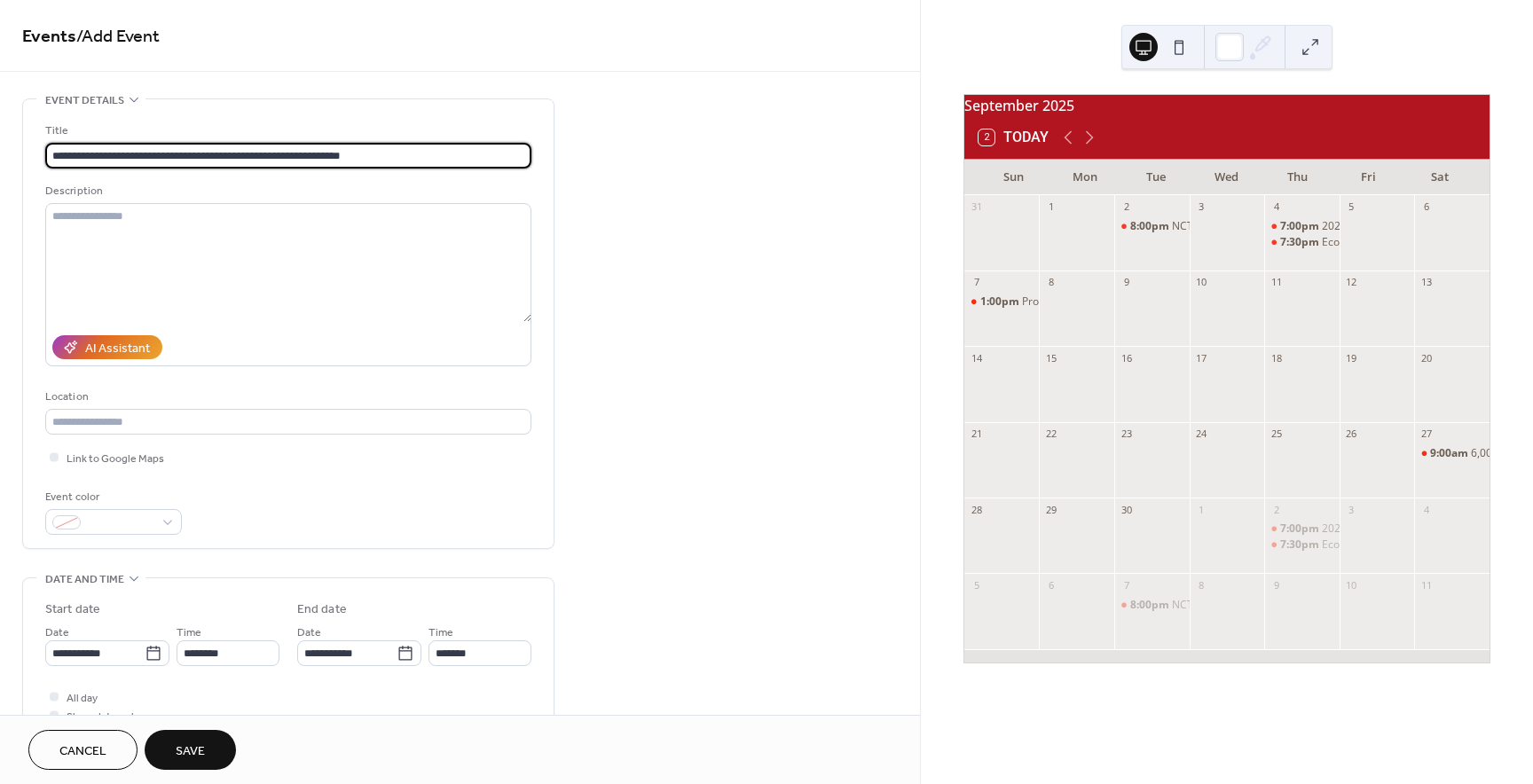 type on "**********" 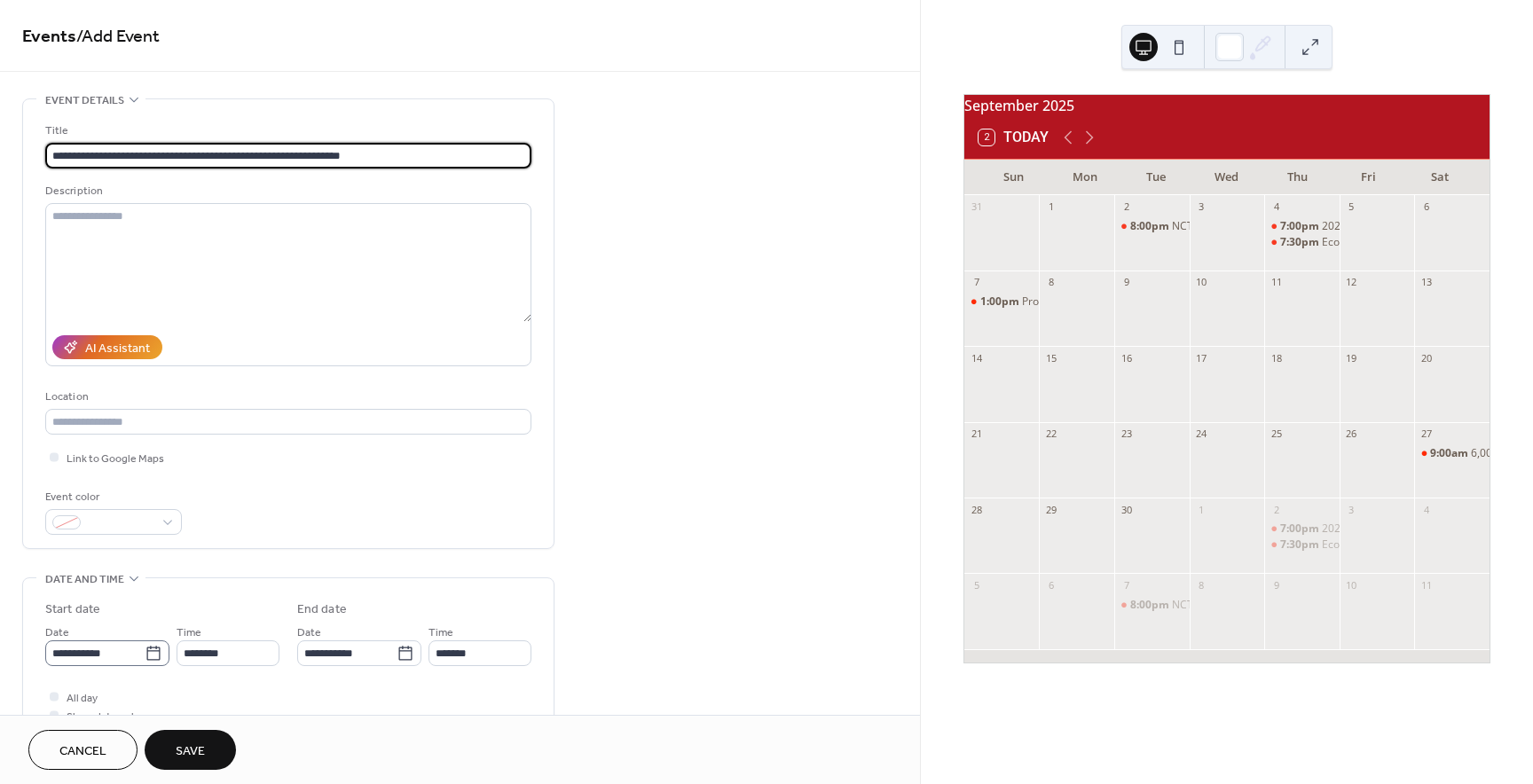 click 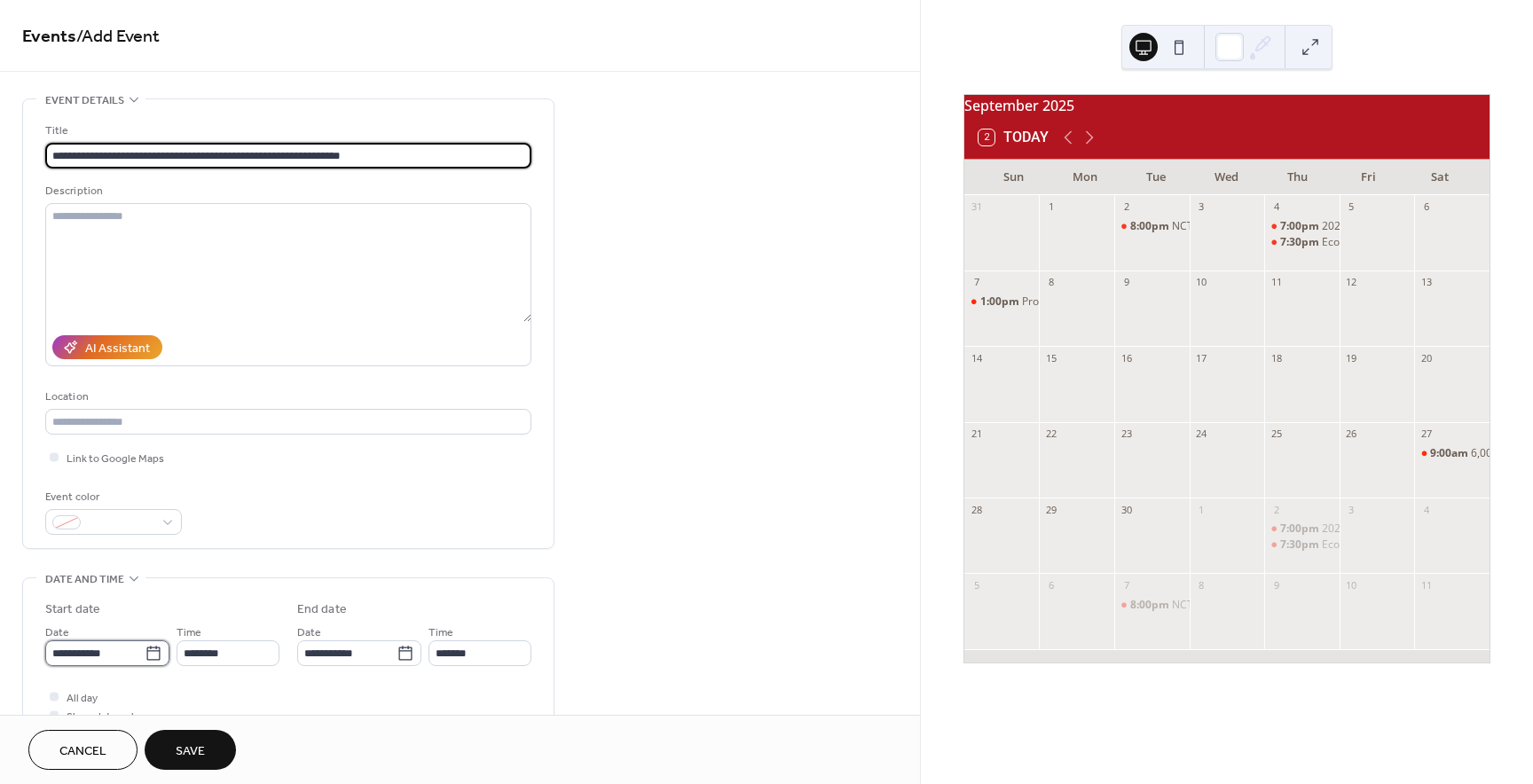 click on "**********" at bounding box center [95, 653] 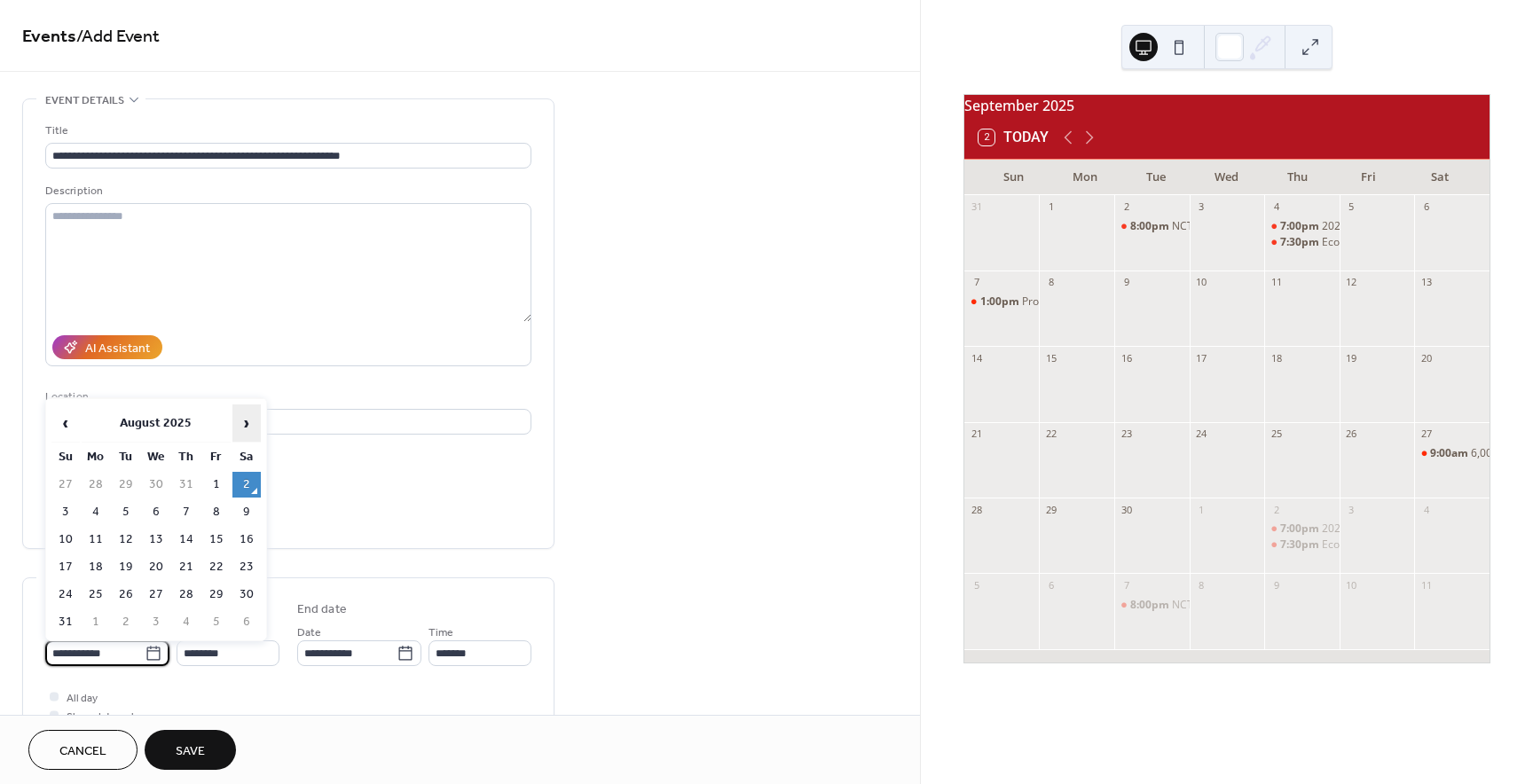 click on "›" at bounding box center (247, 423) 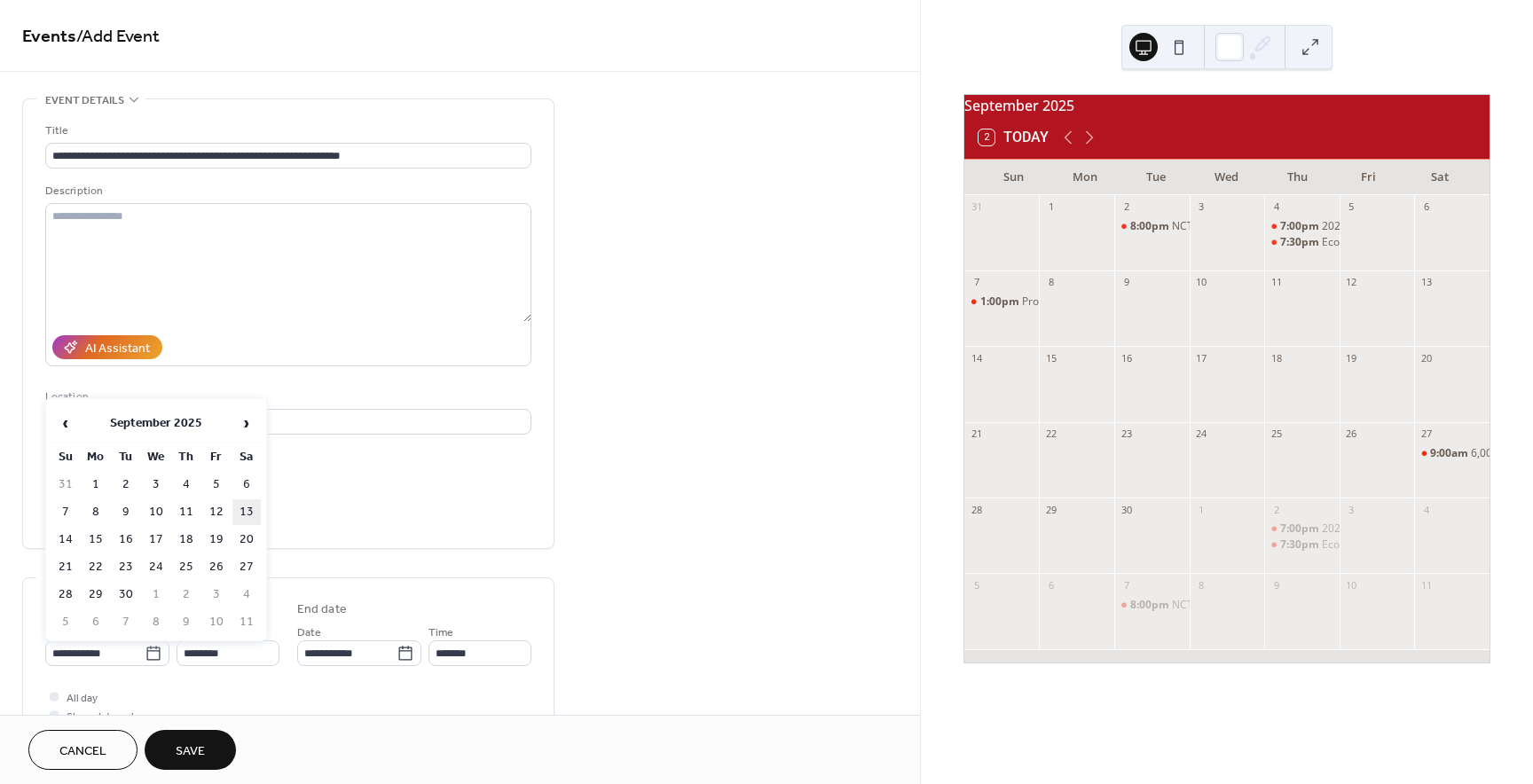 click on "13" at bounding box center (247, 512) 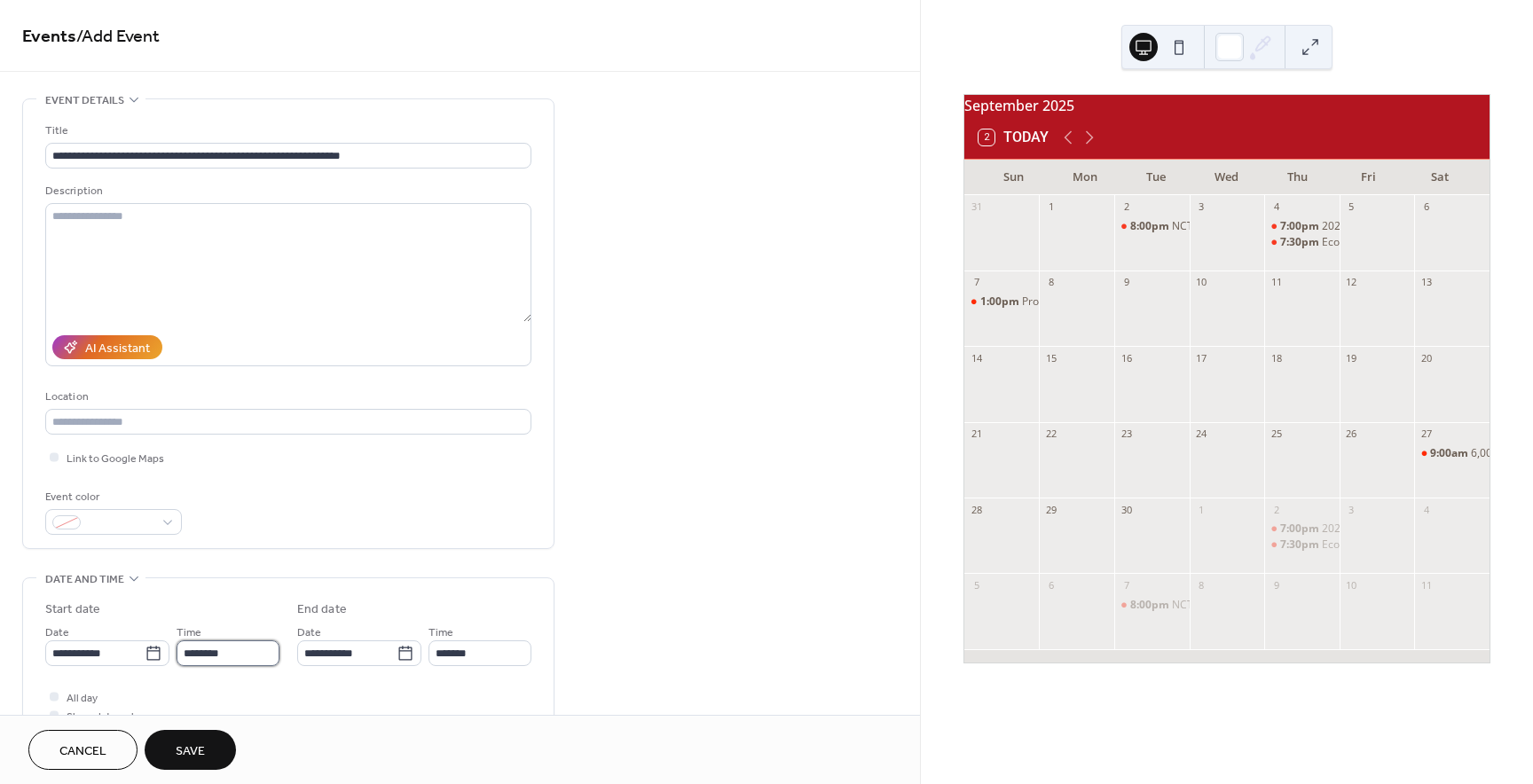 click on "********" at bounding box center (228, 653) 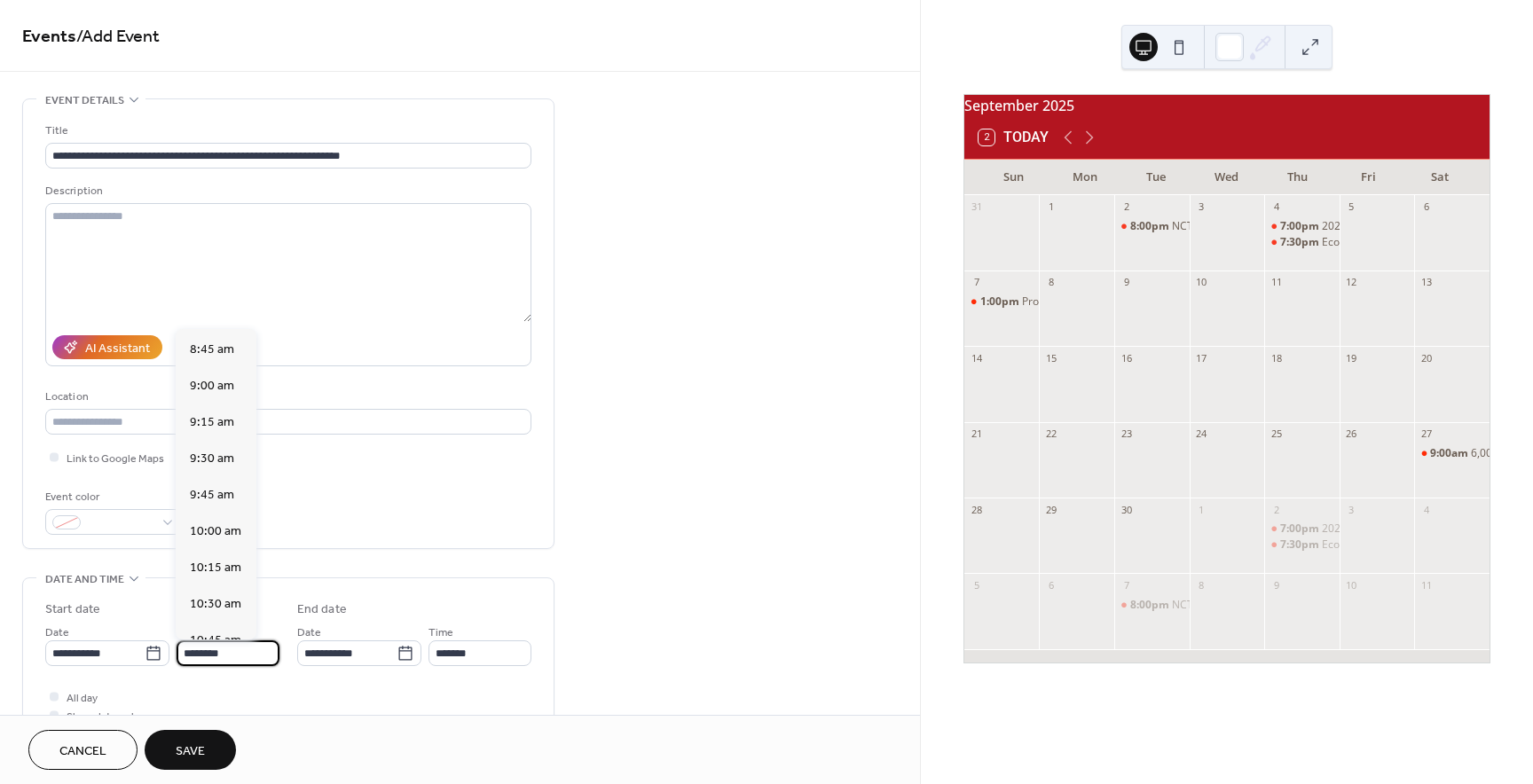 scroll, scrollTop: 1257, scrollLeft: 0, axis: vertical 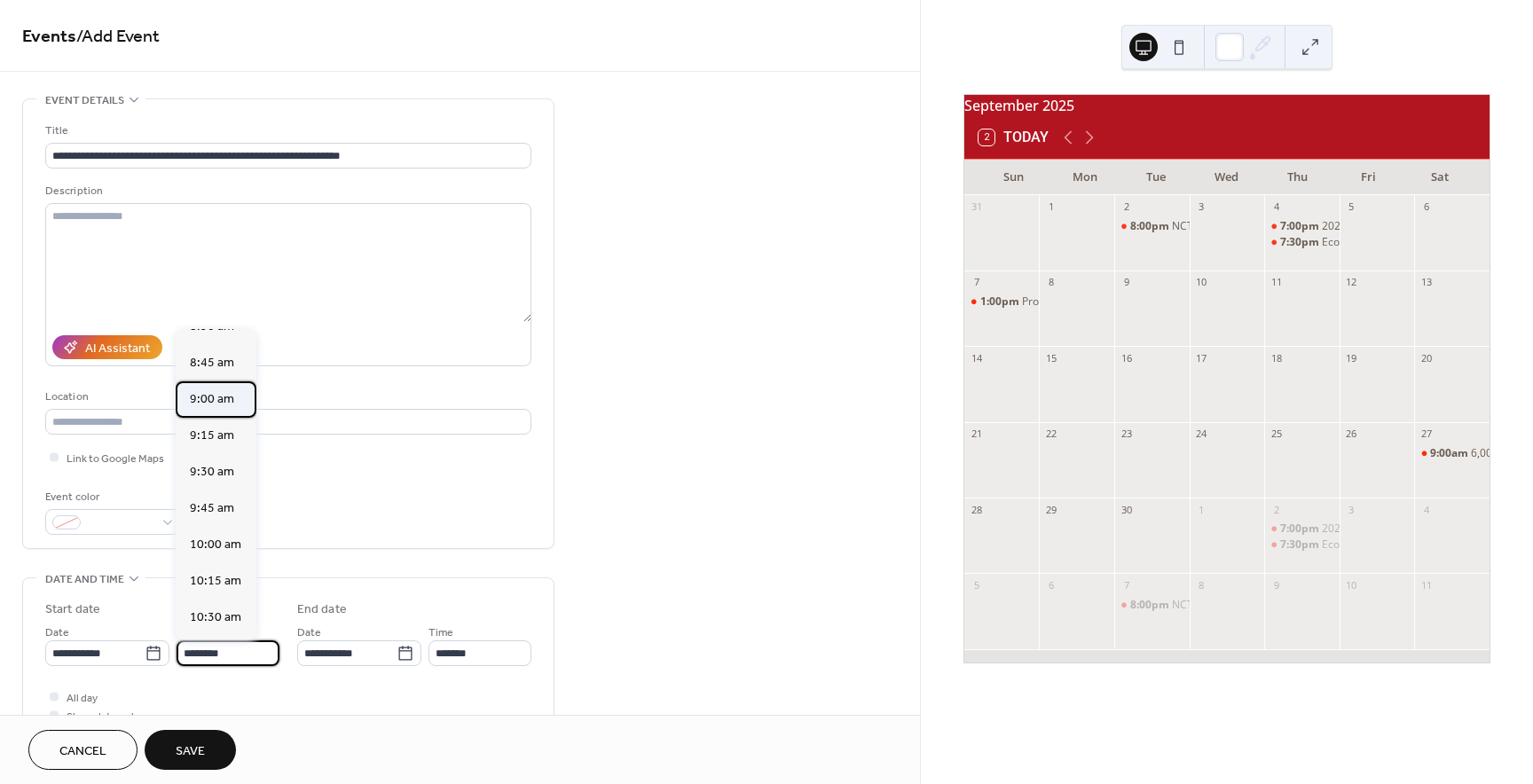 click on "9:00 am" at bounding box center (212, 398) 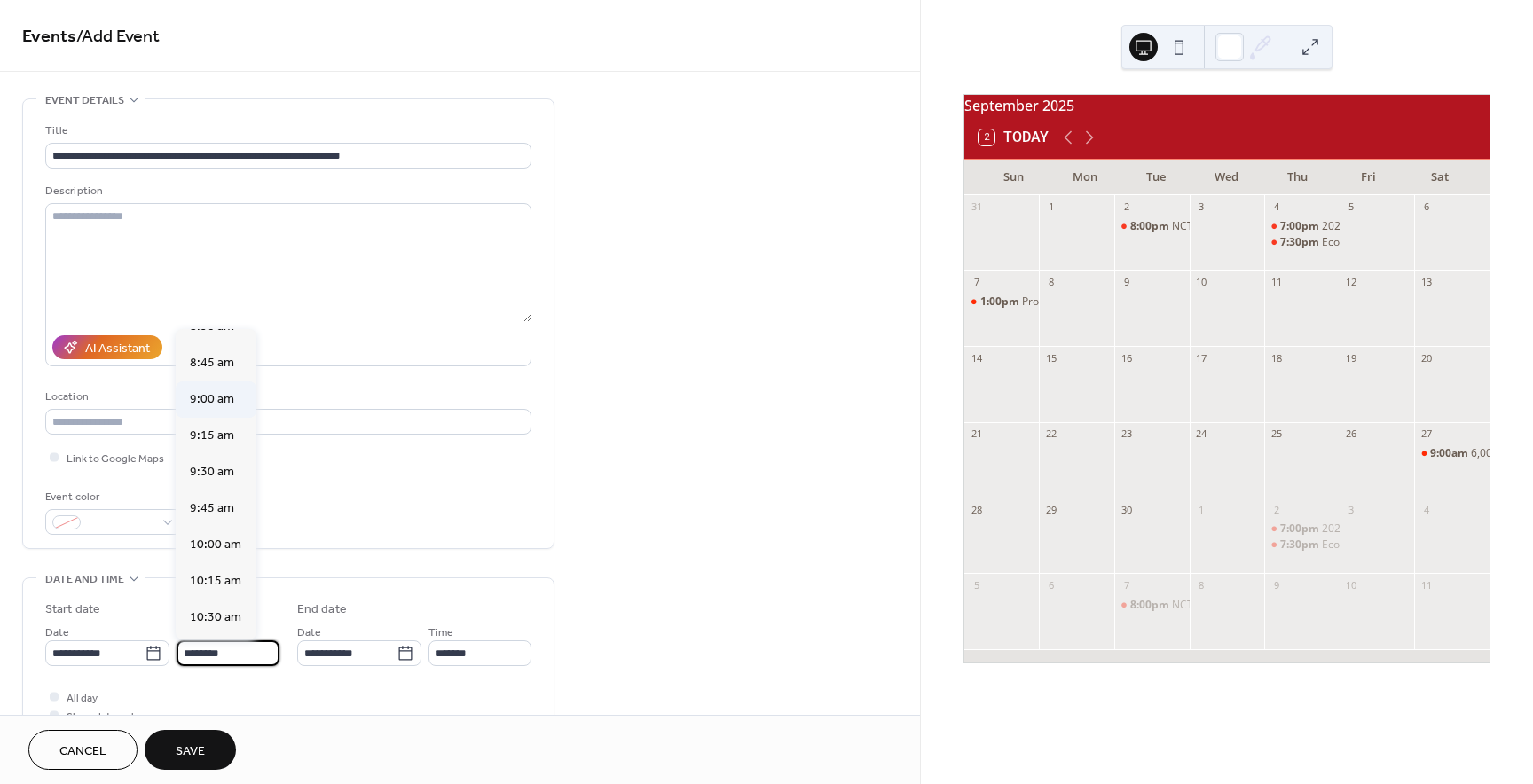type on "*******" 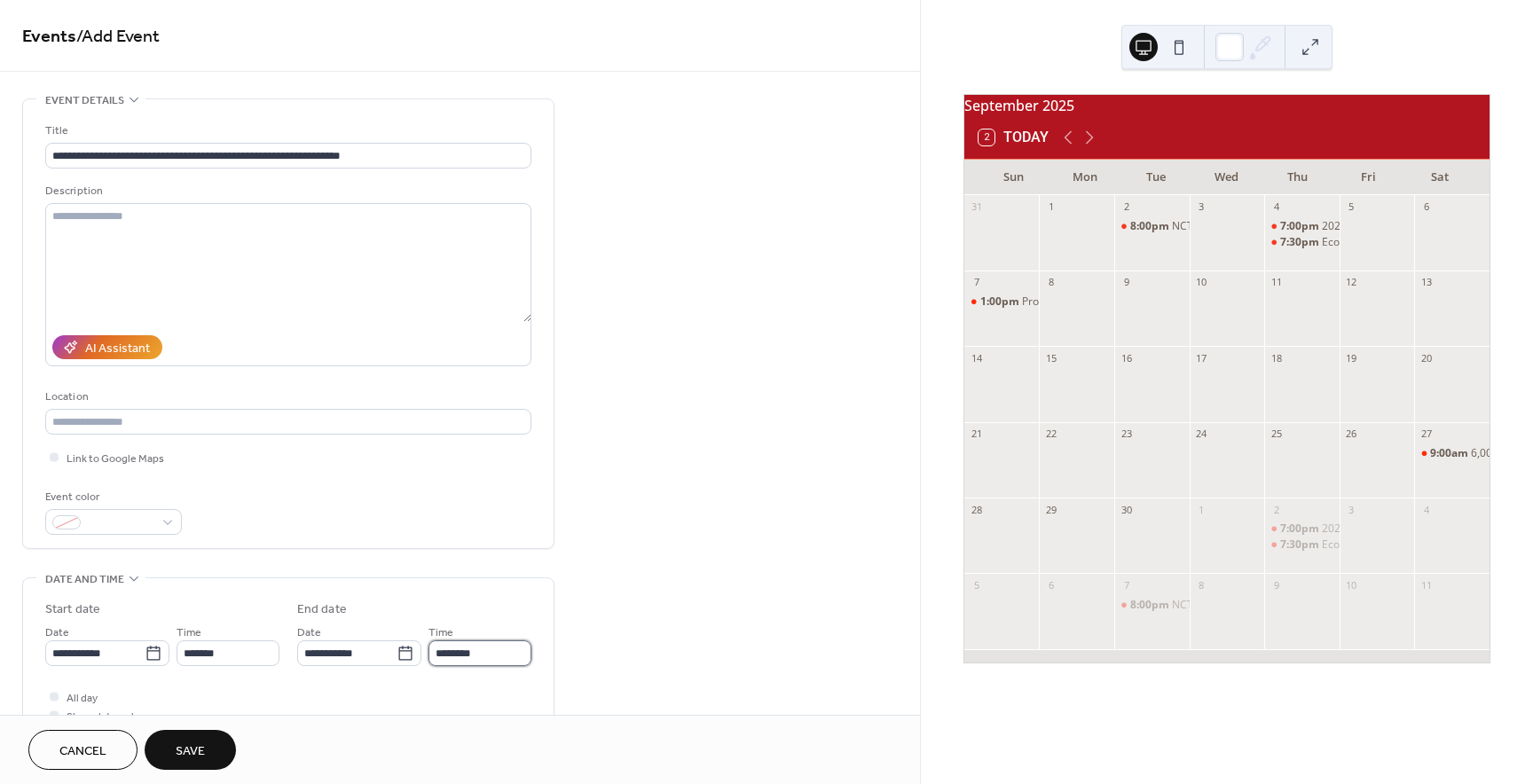 click on "********" at bounding box center (480, 653) 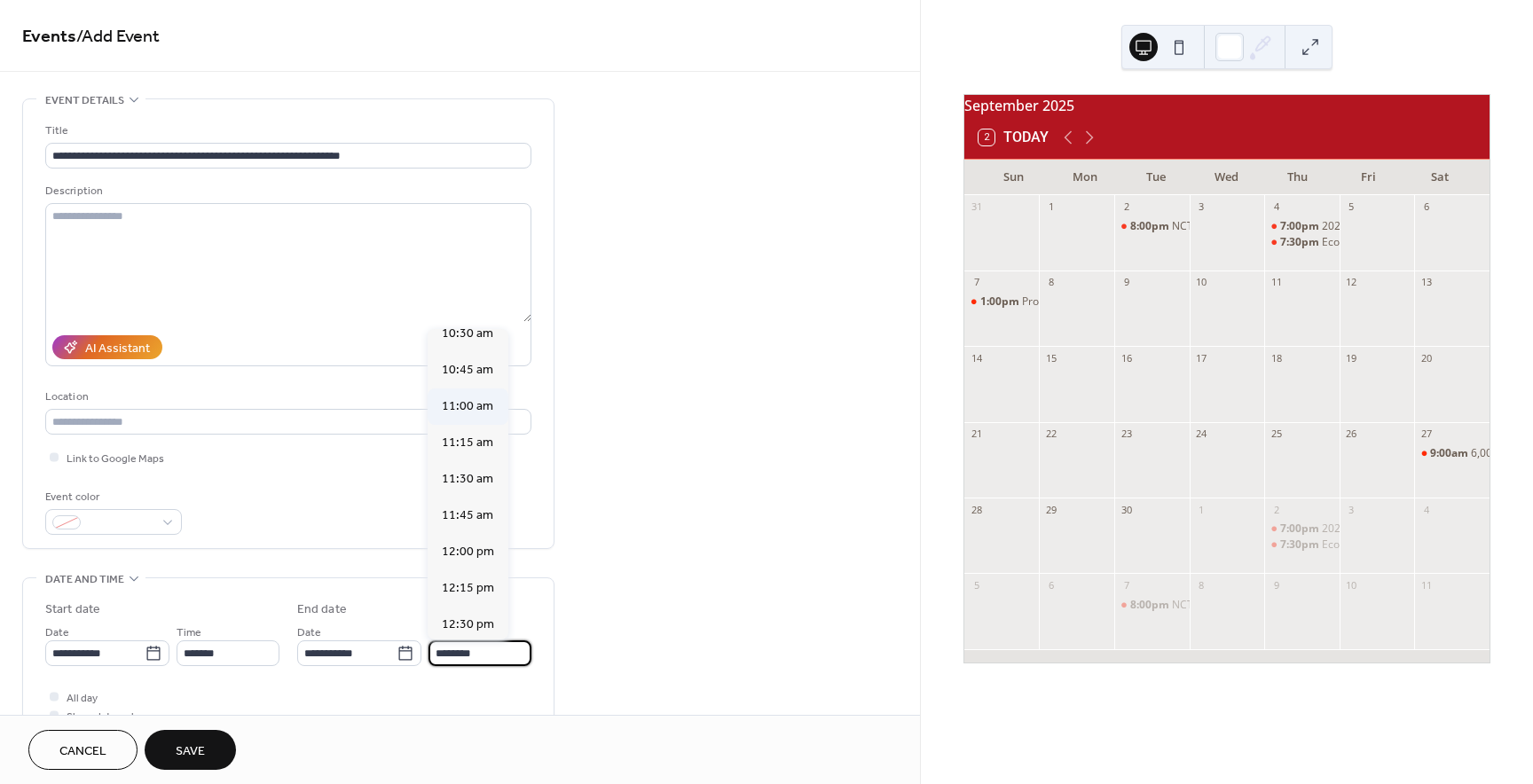 scroll, scrollTop: 196, scrollLeft: 0, axis: vertical 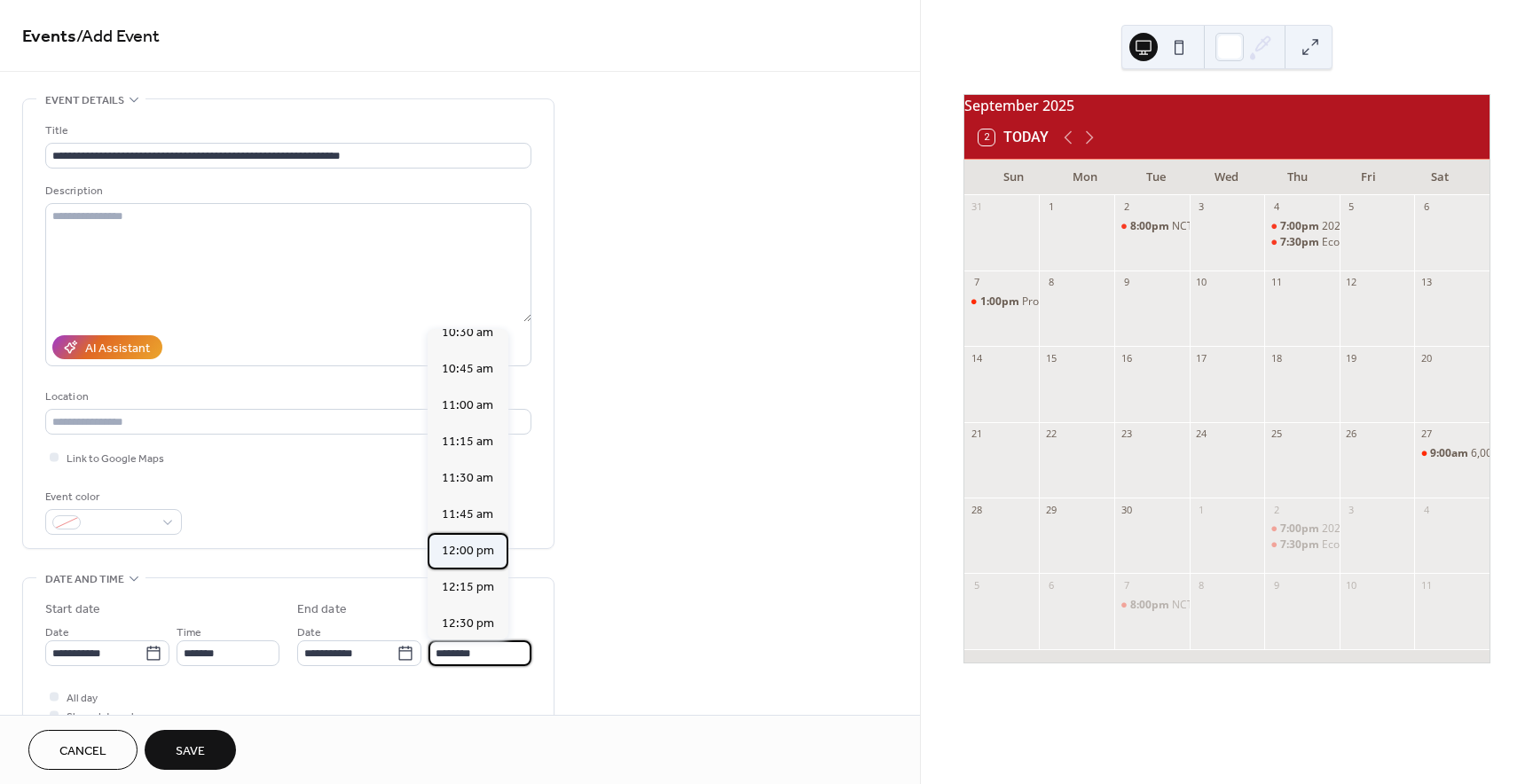 click on "12:00 pm" at bounding box center (468, 550) 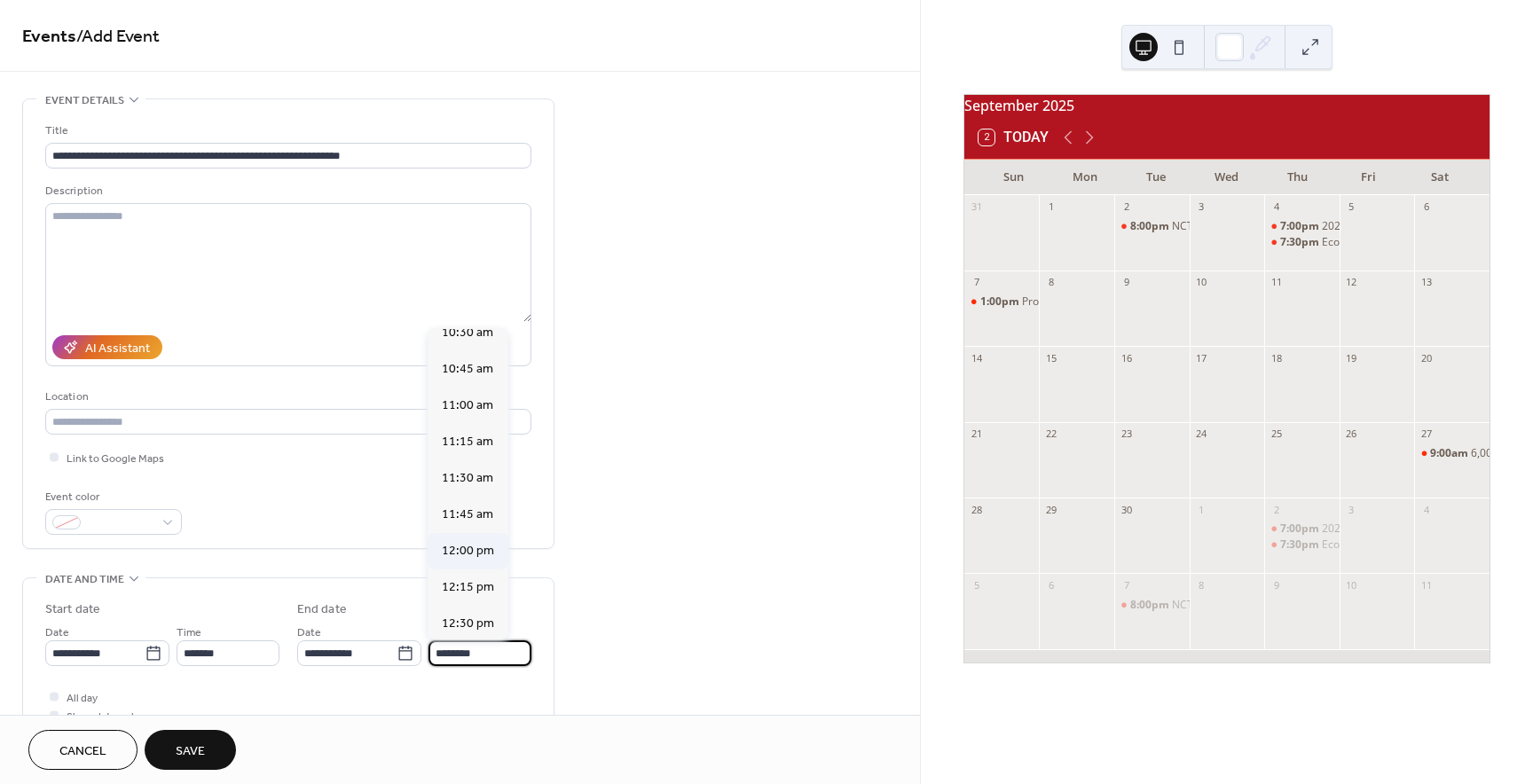 type on "********" 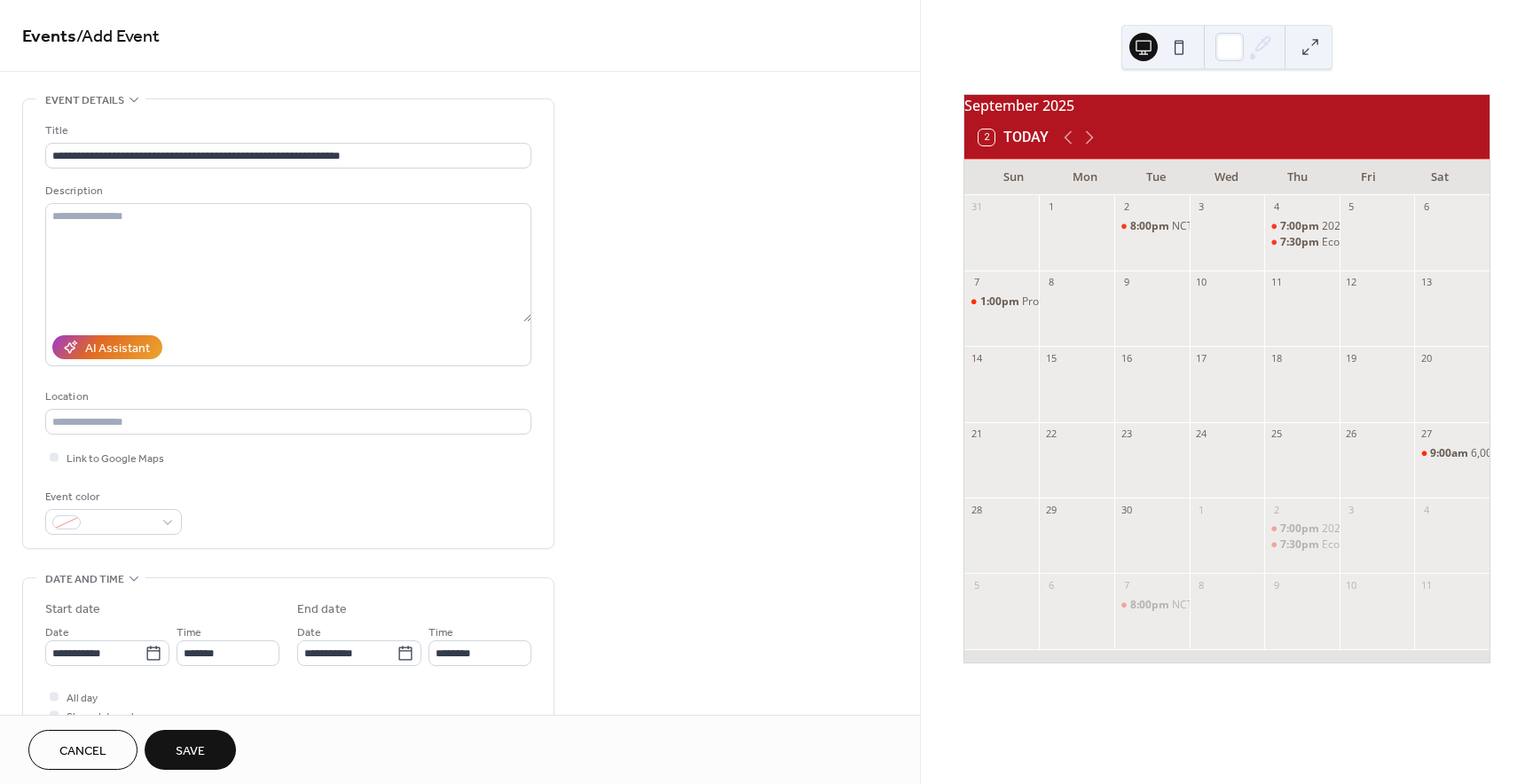 click on "Save" at bounding box center [190, 751] 